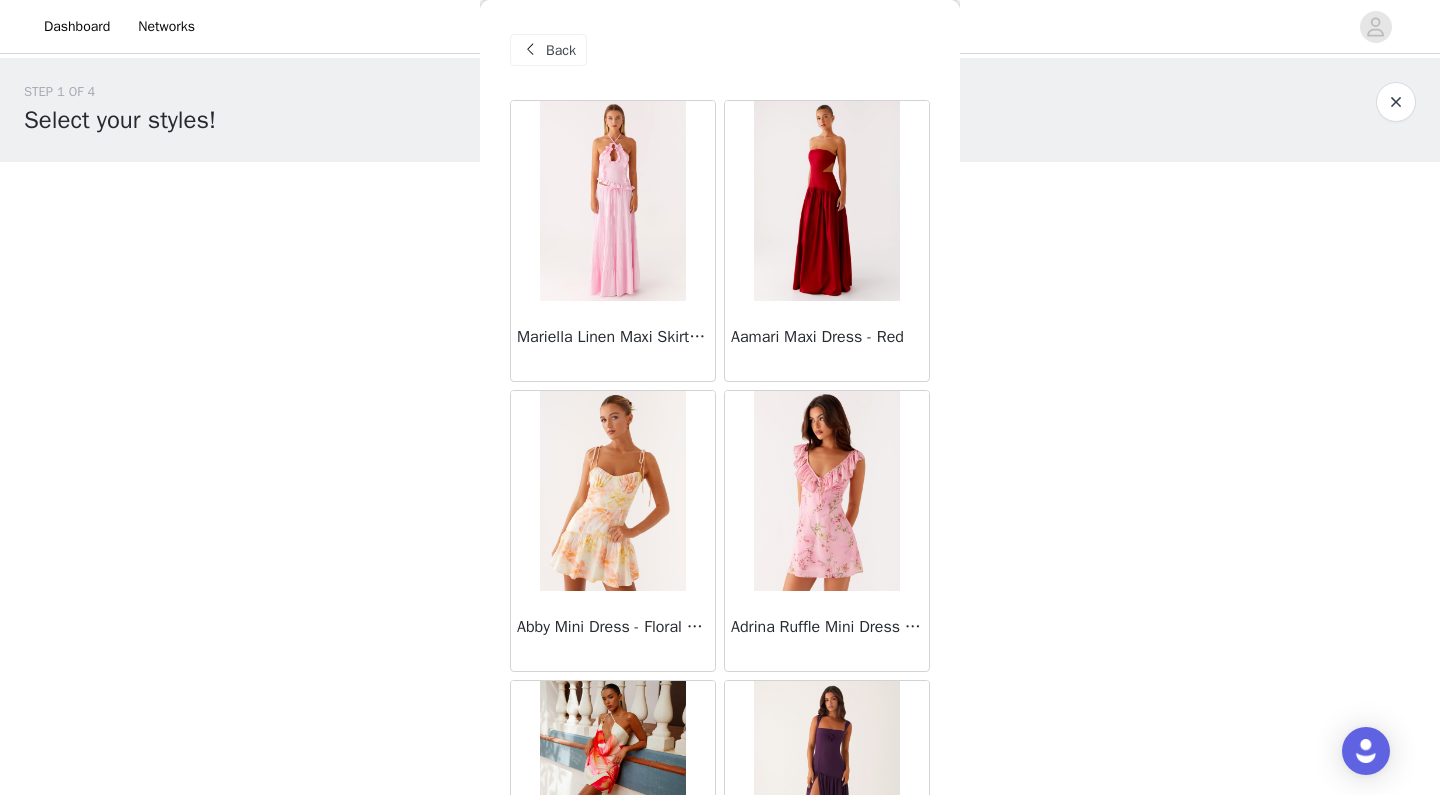 scroll, scrollTop: 433, scrollLeft: 403, axis: both 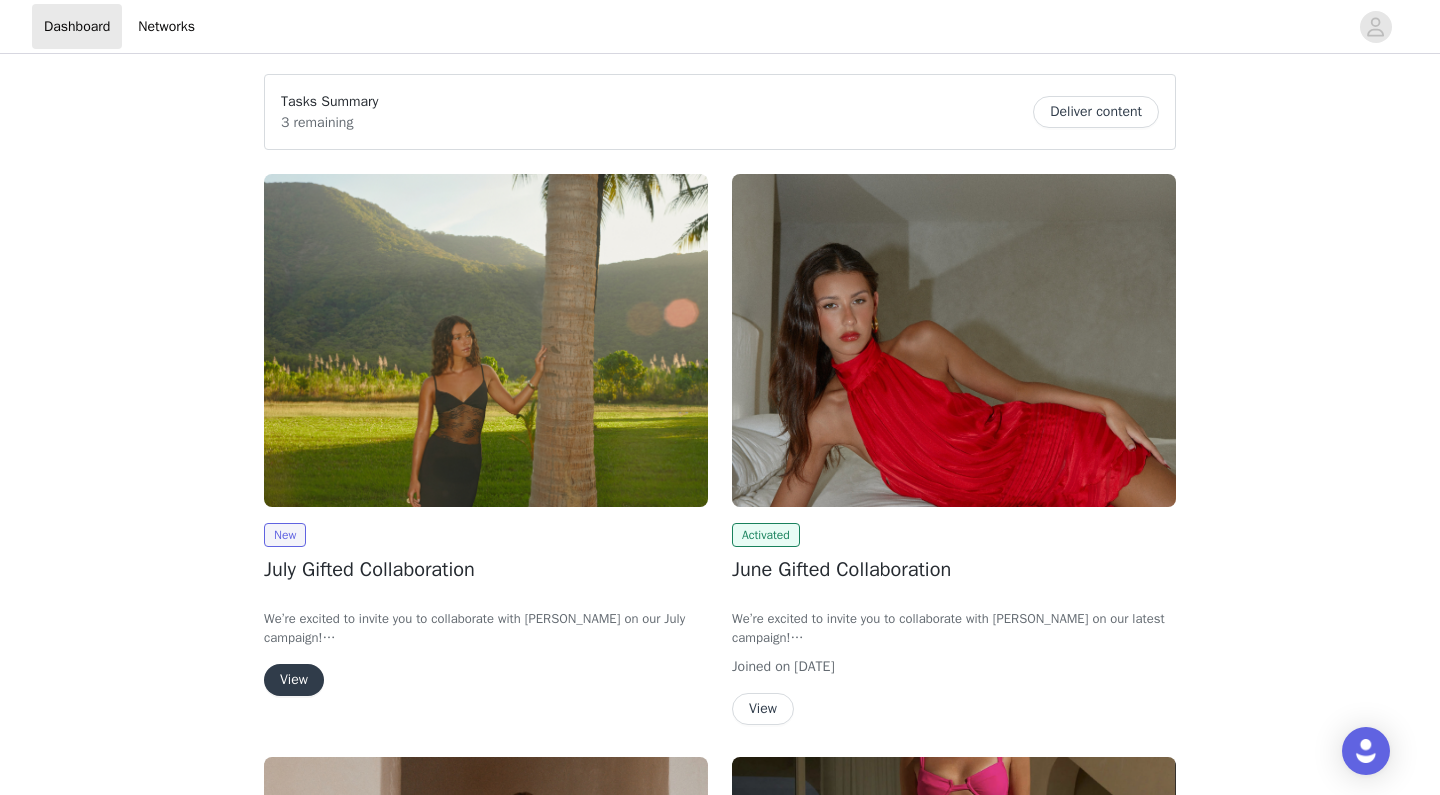 click on "View" at bounding box center (294, 680) 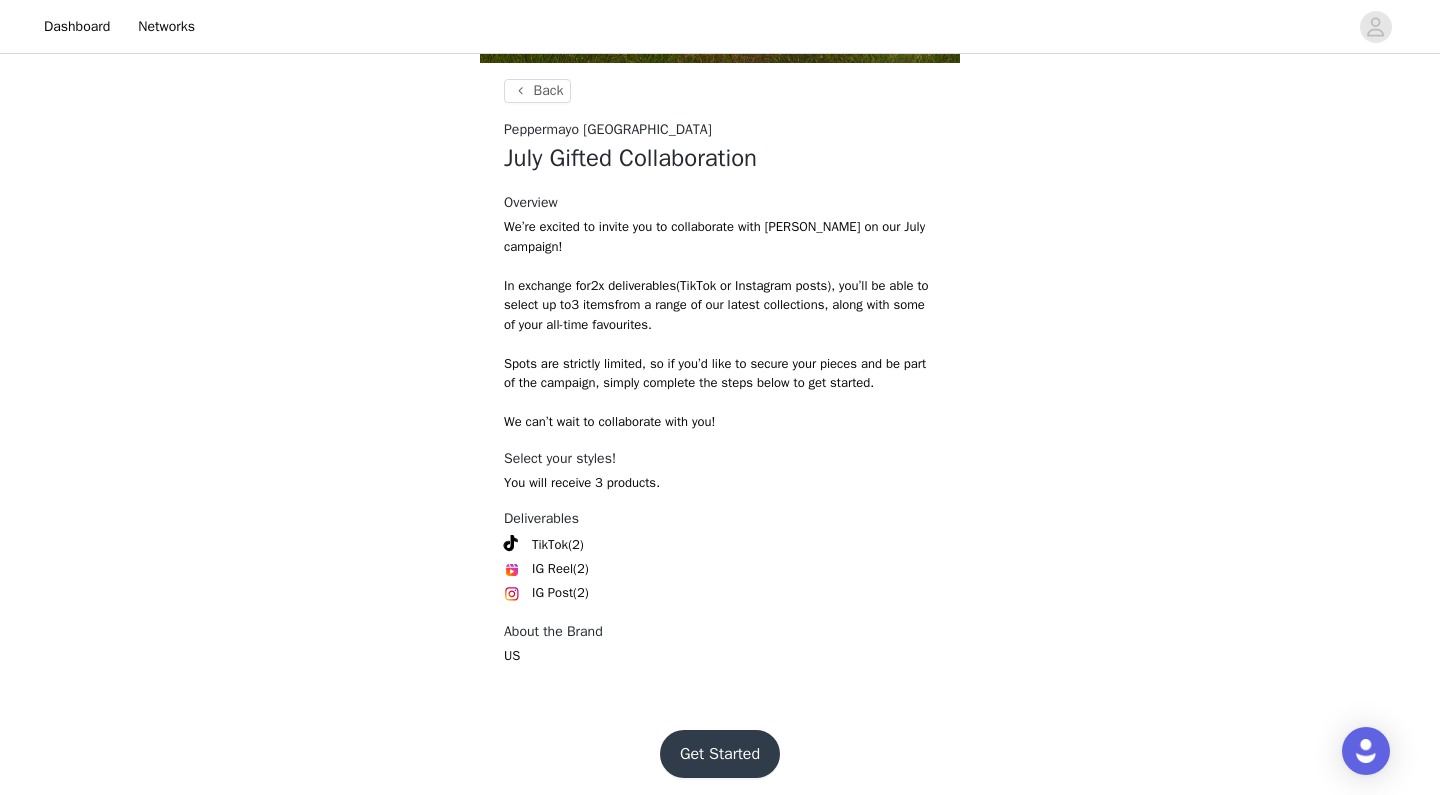 click on "Get Started" at bounding box center (720, 754) 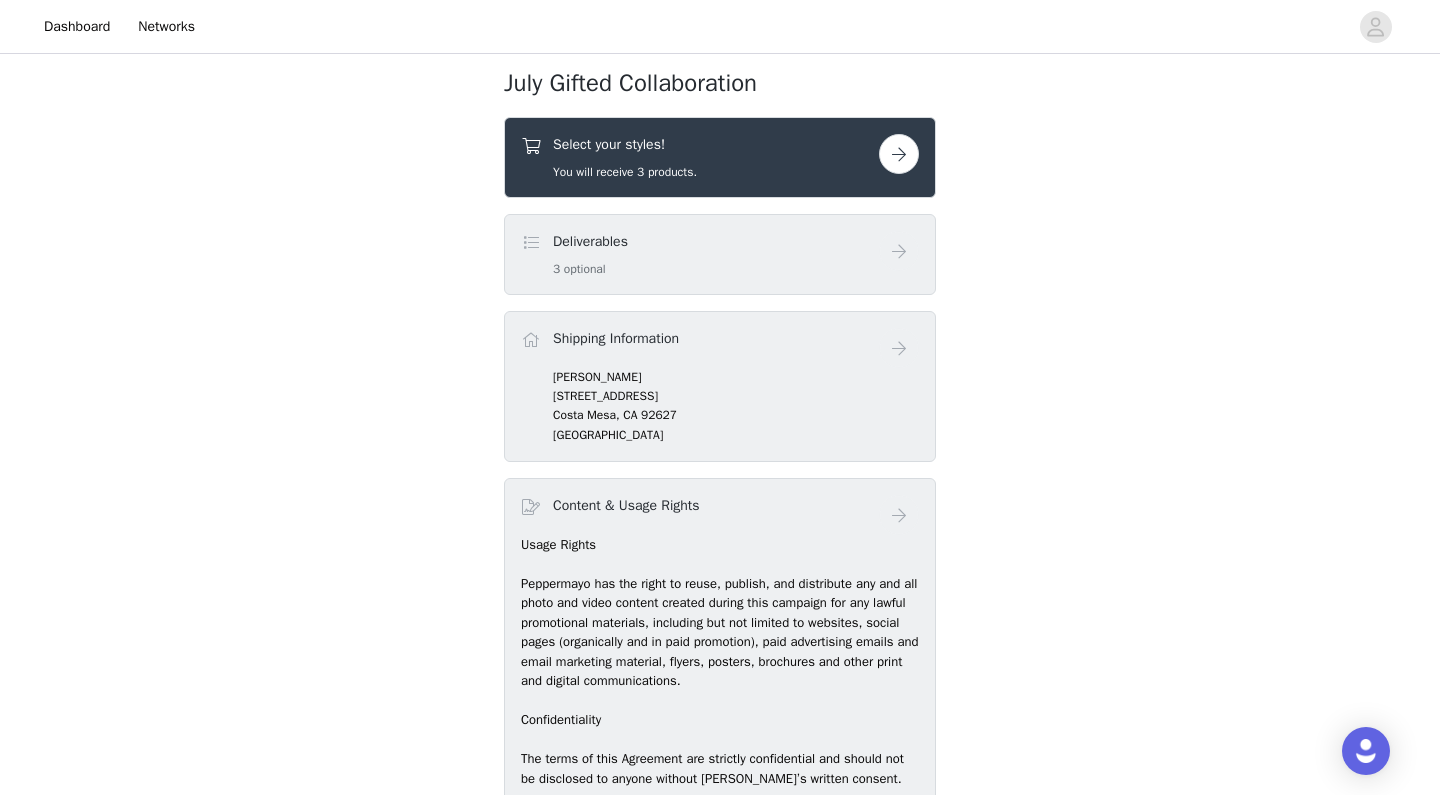 scroll, scrollTop: 361, scrollLeft: 0, axis: vertical 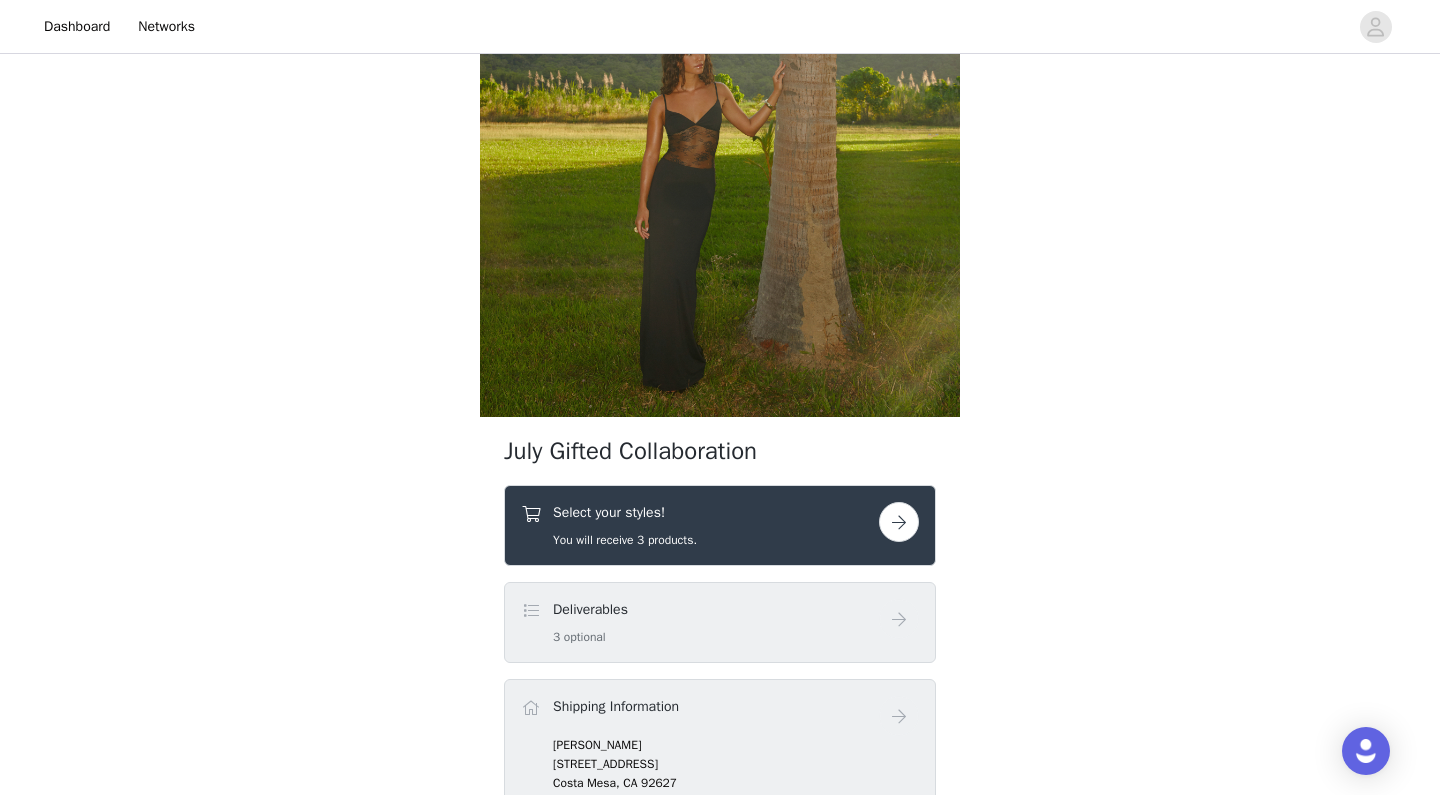 click on "Select your styles!   You will receive 3 products." at bounding box center [700, 525] 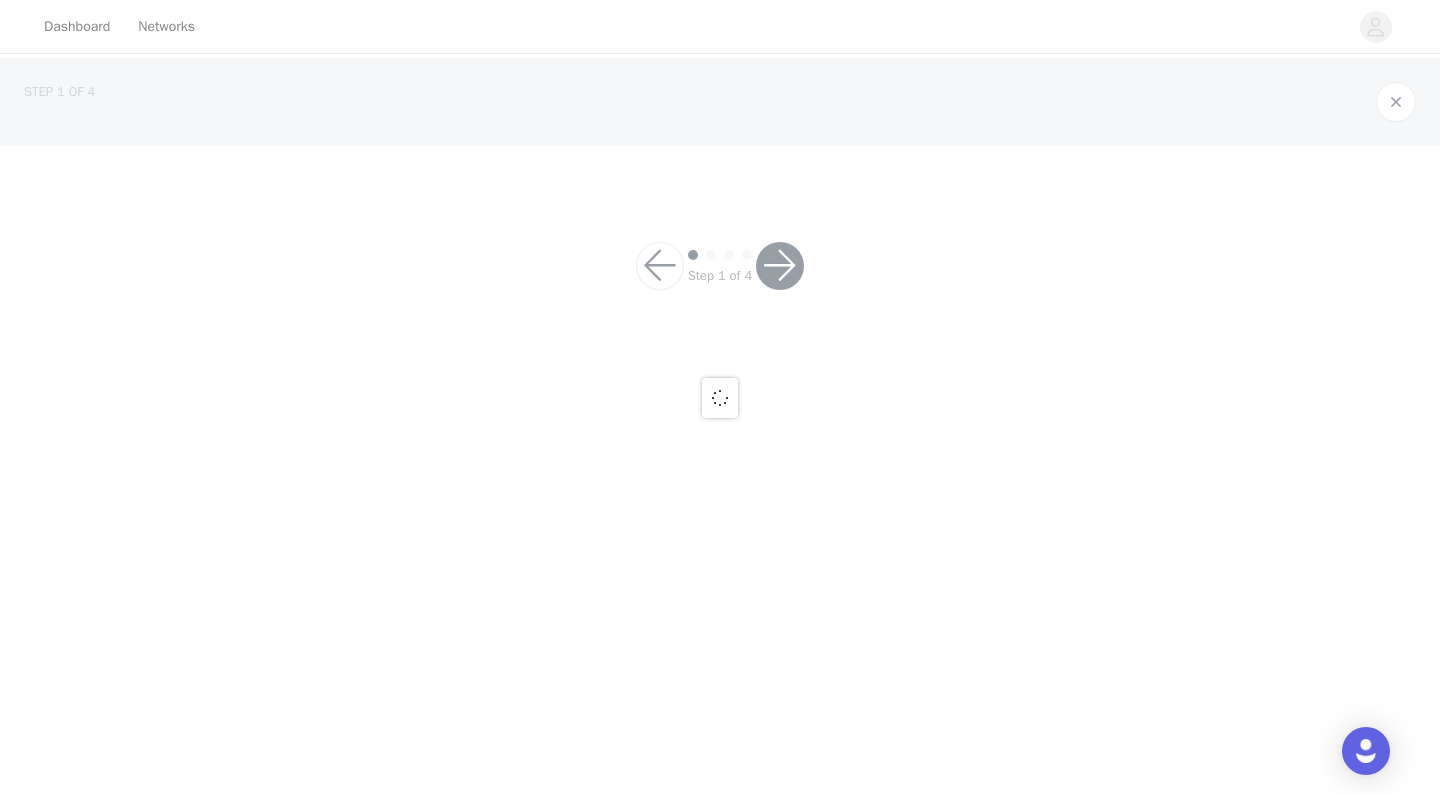 scroll, scrollTop: 0, scrollLeft: 0, axis: both 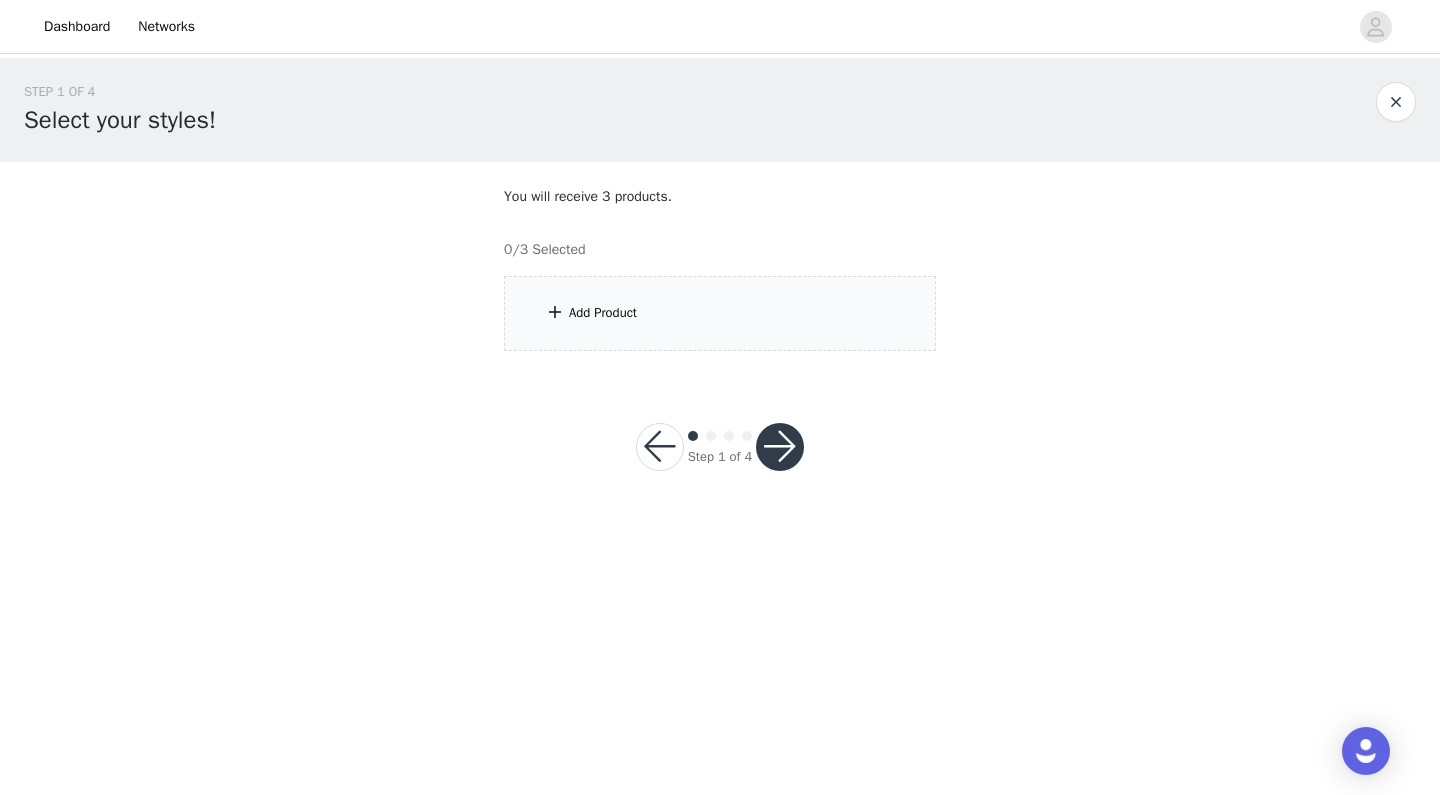 click on "Add Product" at bounding box center (720, 313) 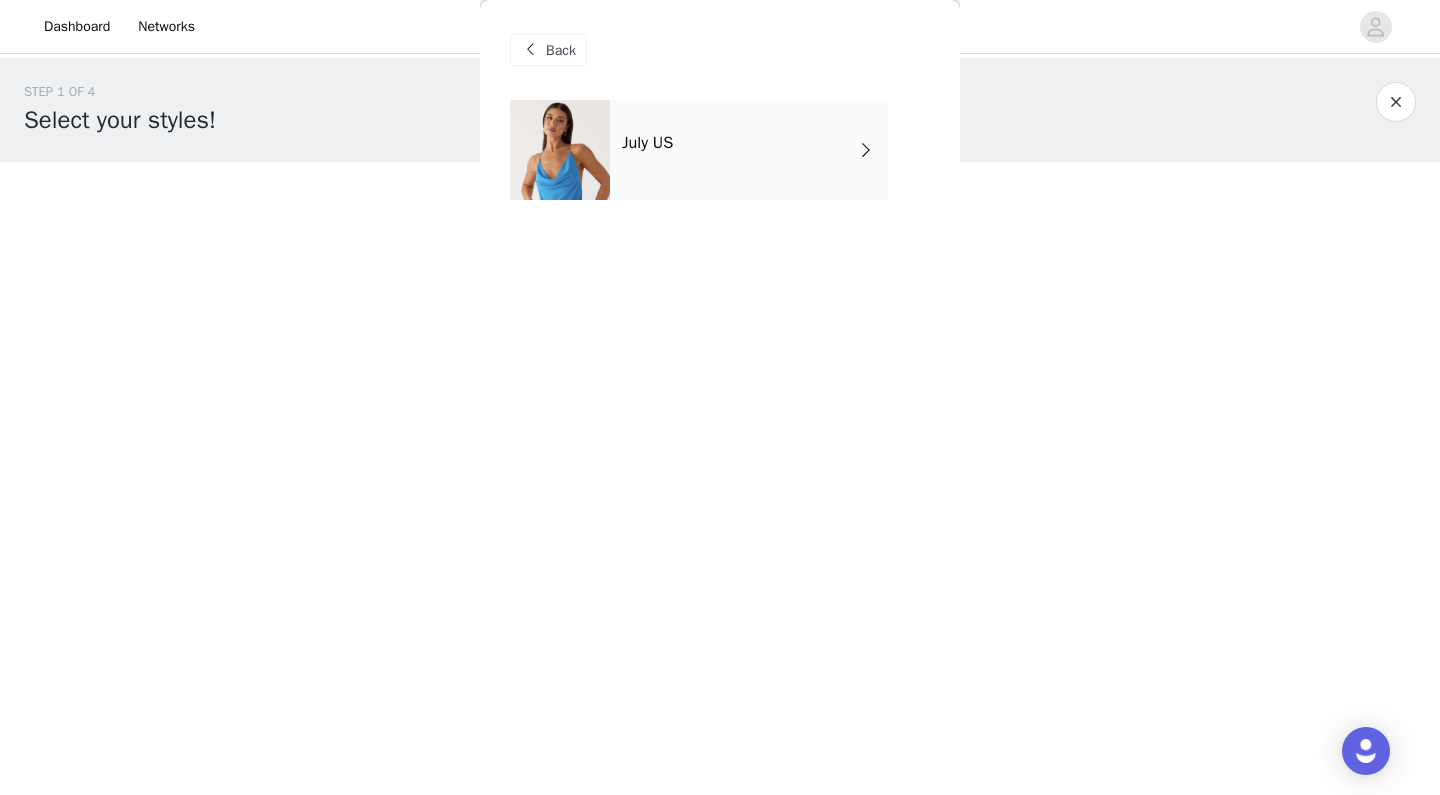 click on "July US" at bounding box center [749, 150] 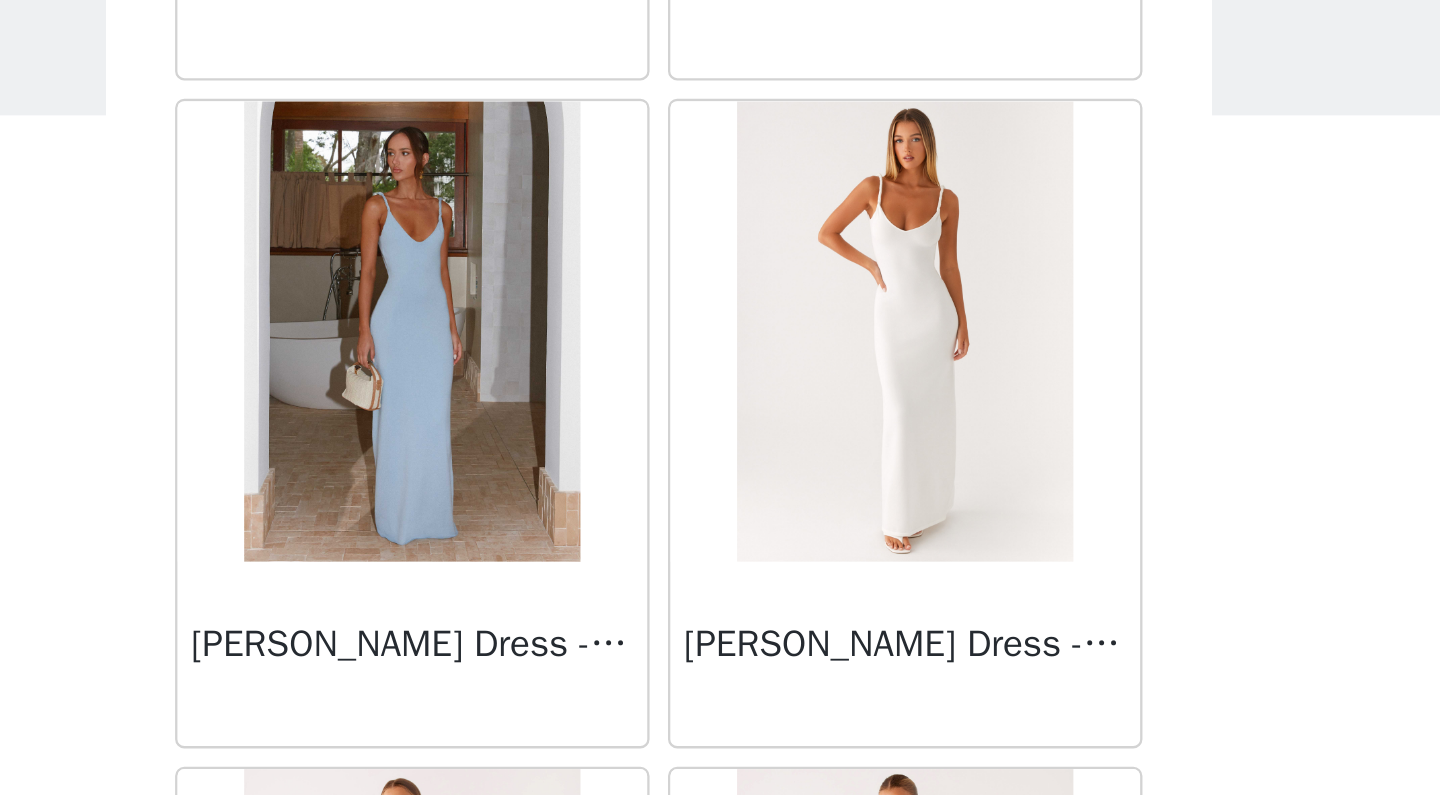 scroll, scrollTop: 2265, scrollLeft: 0, axis: vertical 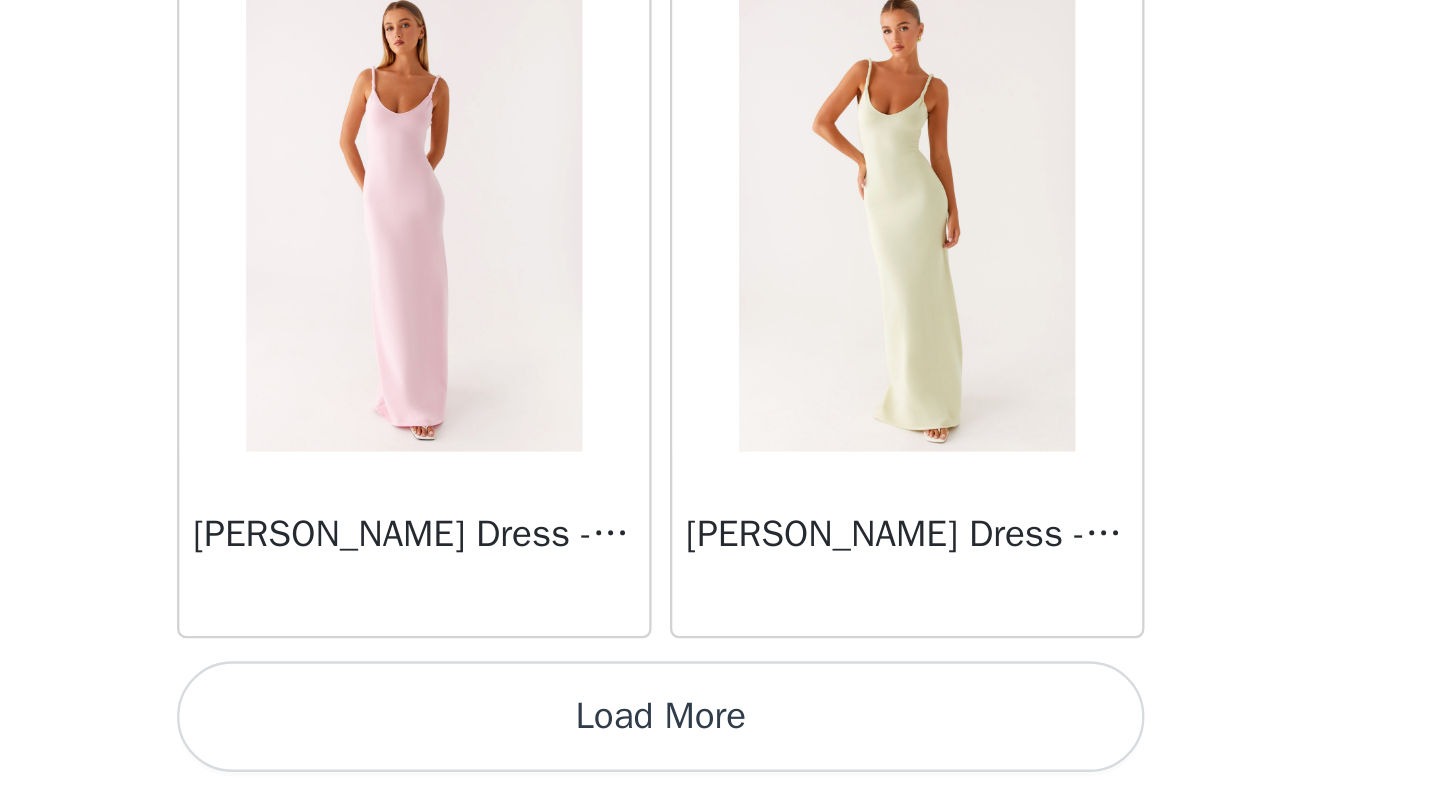 click on "Load More" at bounding box center (720, 761) 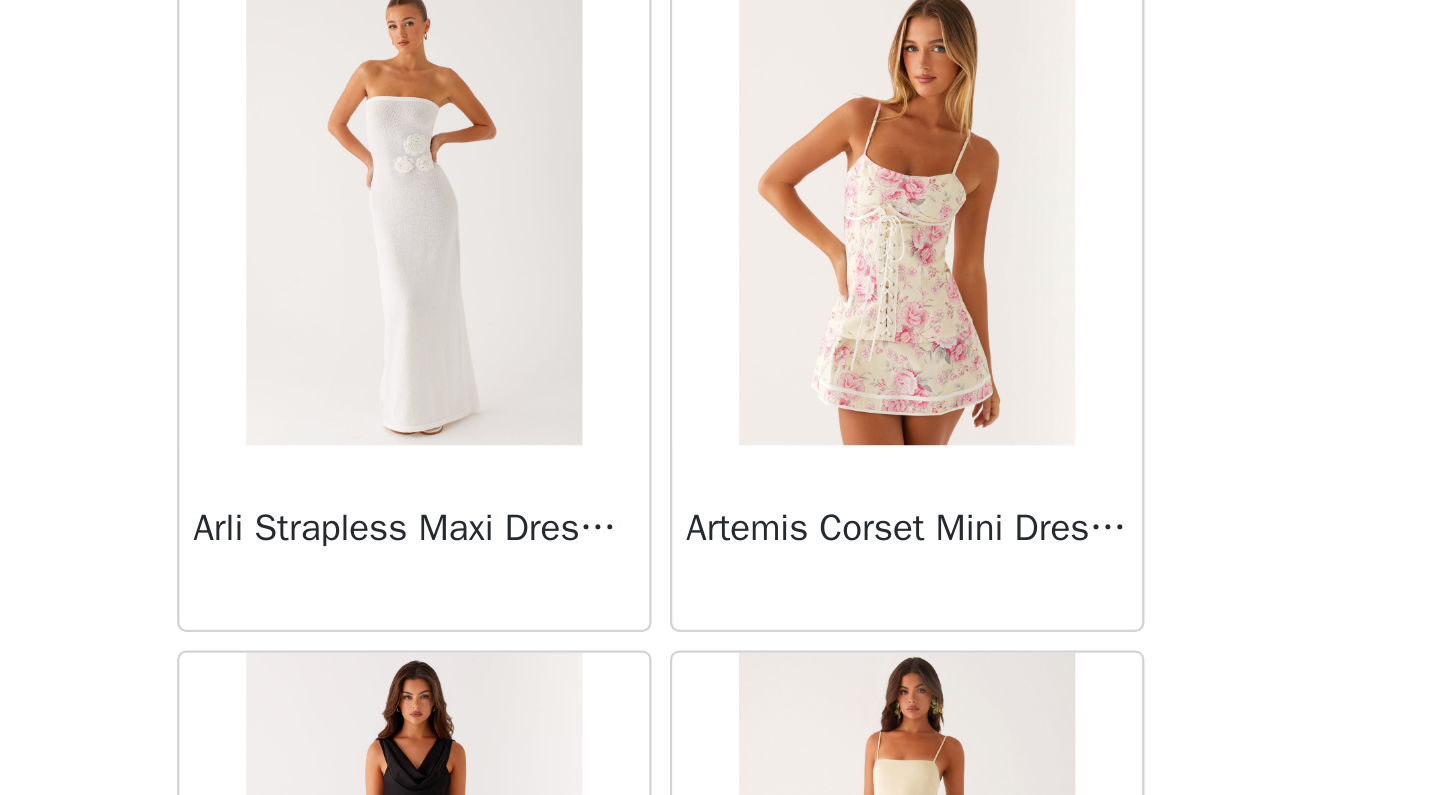 scroll, scrollTop: 3721, scrollLeft: 0, axis: vertical 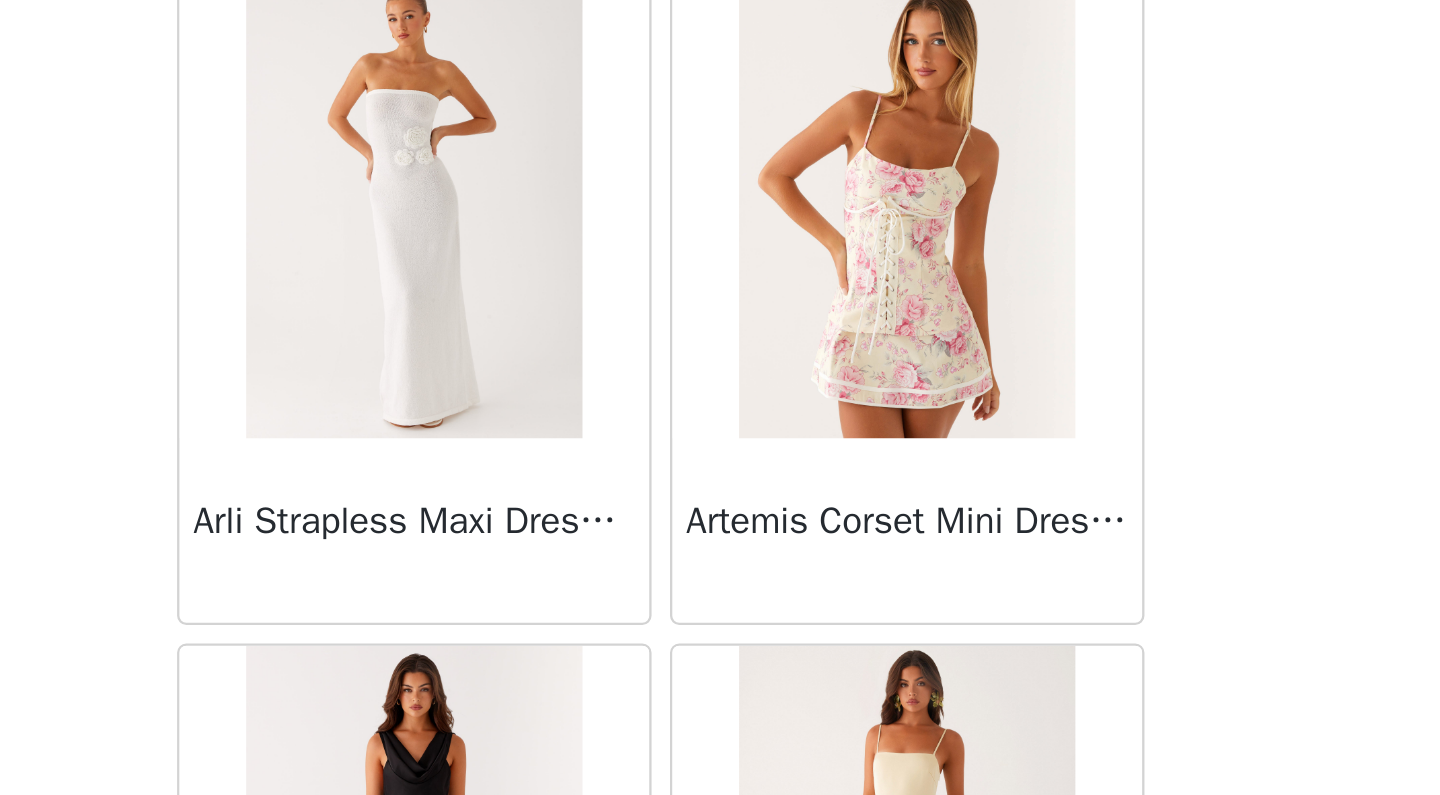 click at bounding box center (826, 540) 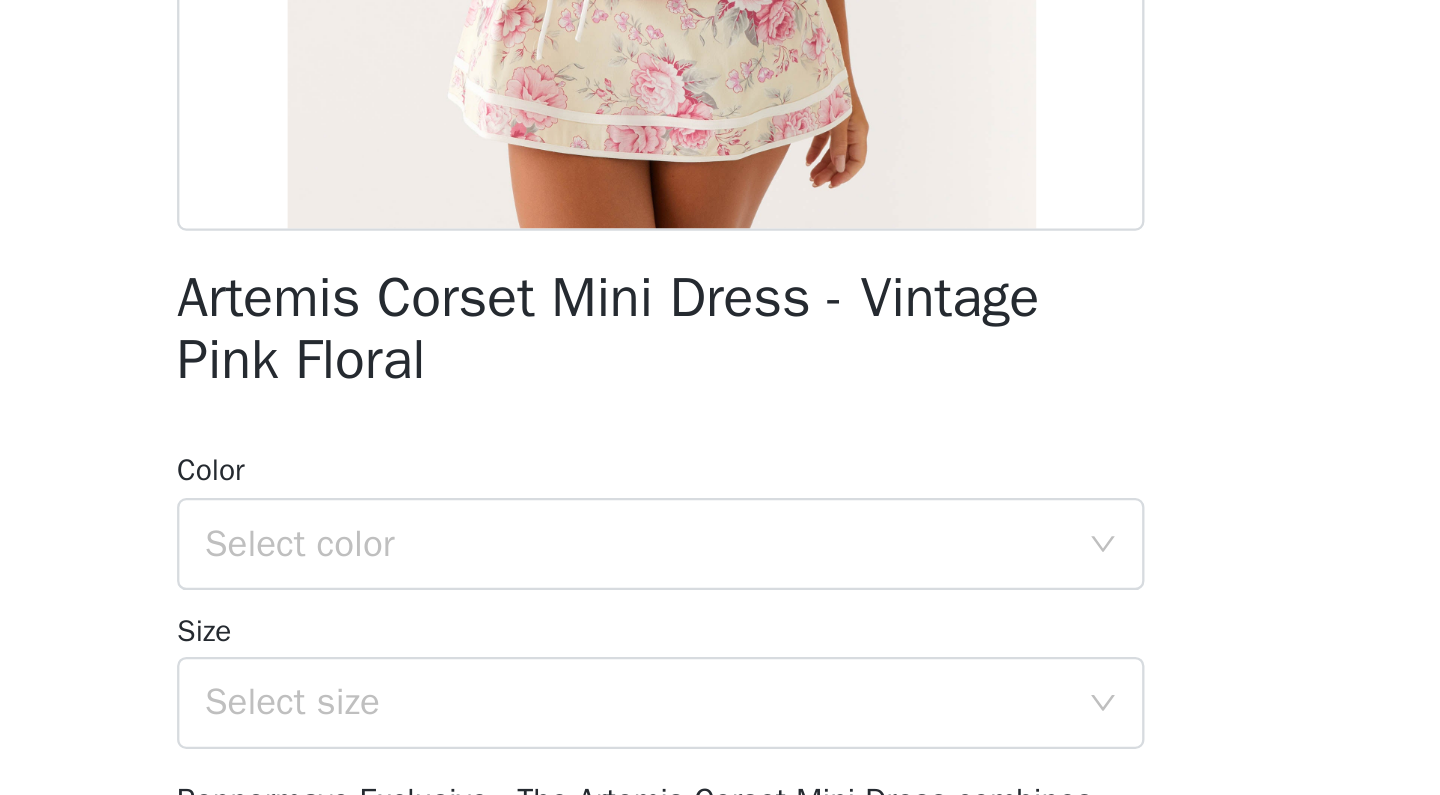scroll, scrollTop: 0, scrollLeft: 0, axis: both 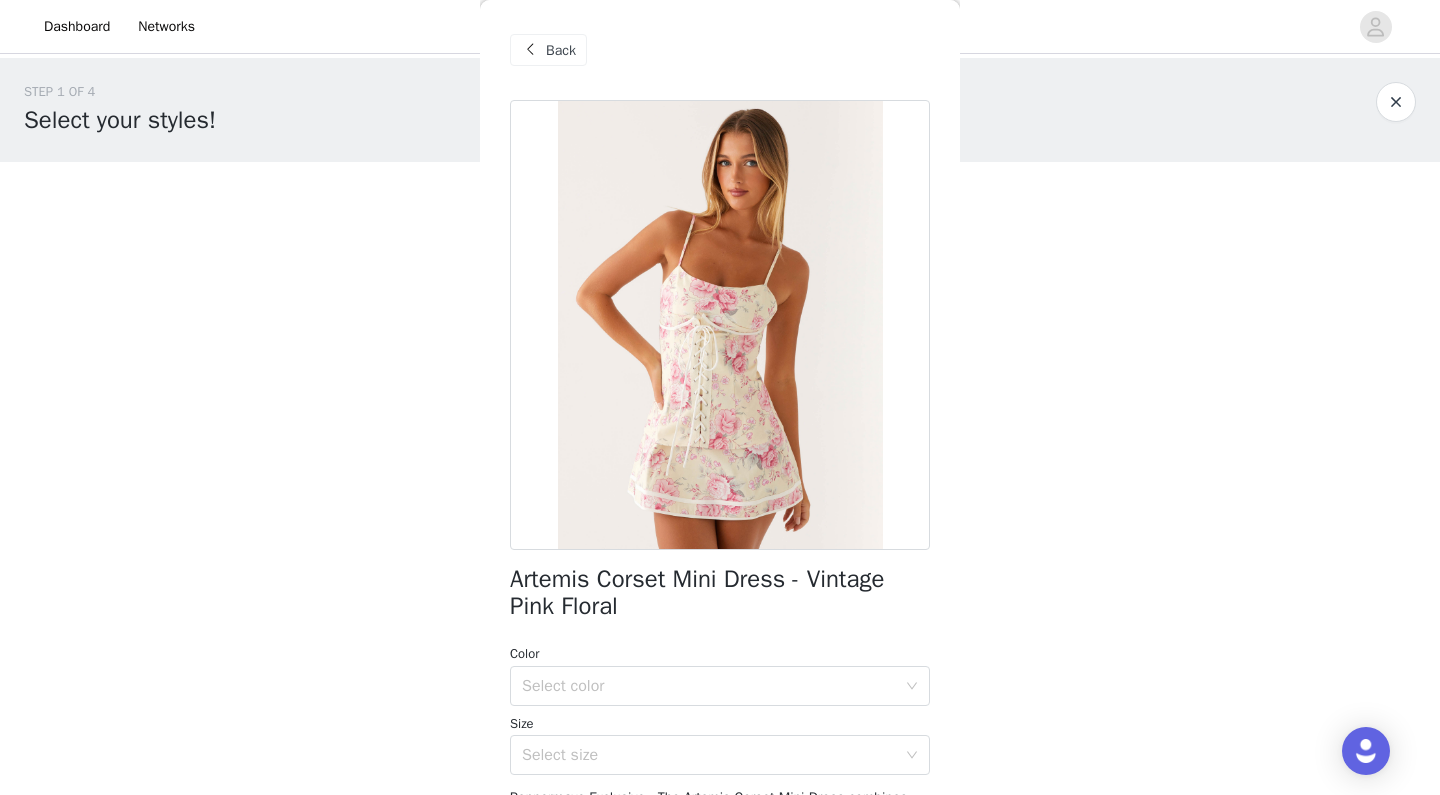 click on "Back" at bounding box center (548, 50) 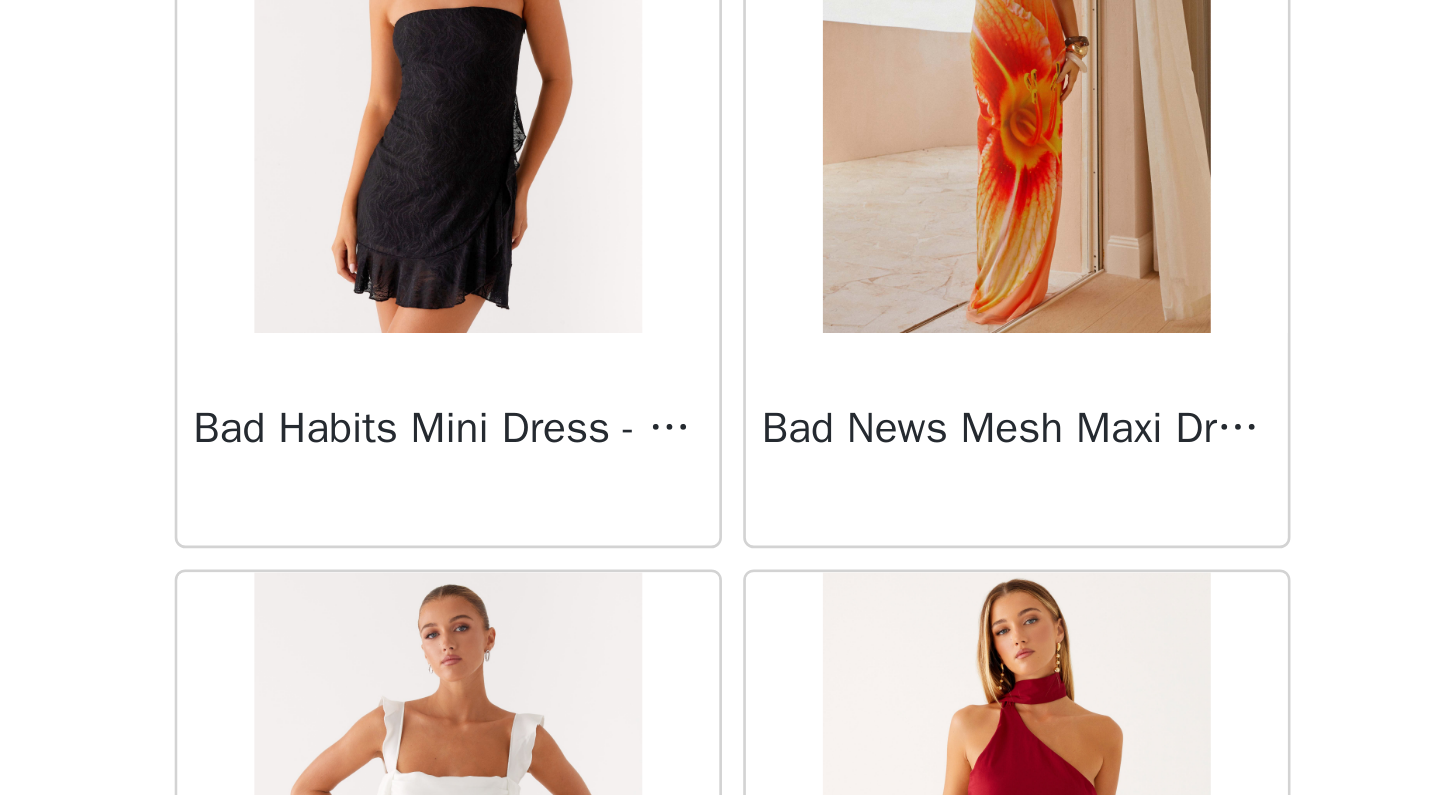 scroll, scrollTop: 5165, scrollLeft: 0, axis: vertical 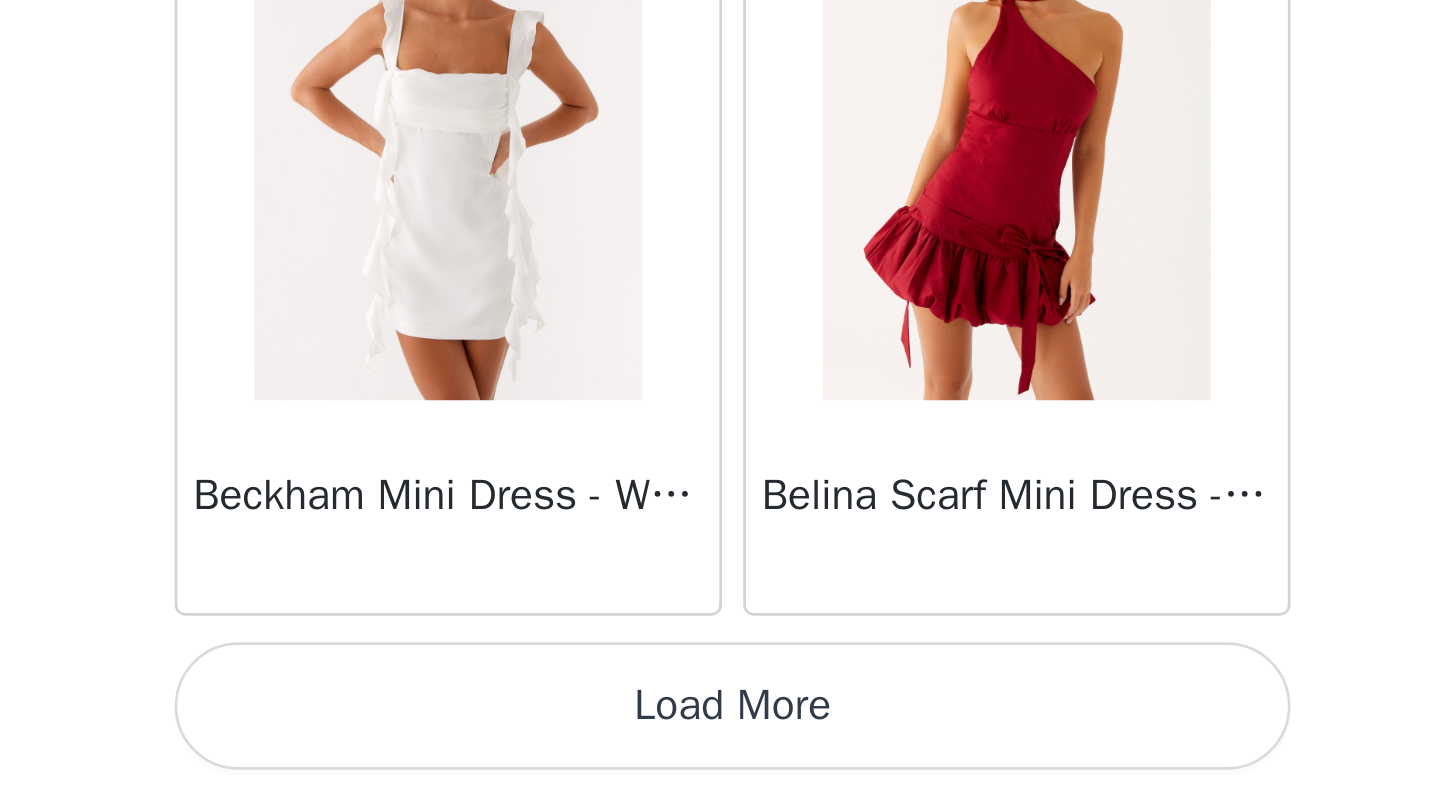 click on "Load More" at bounding box center (720, 761) 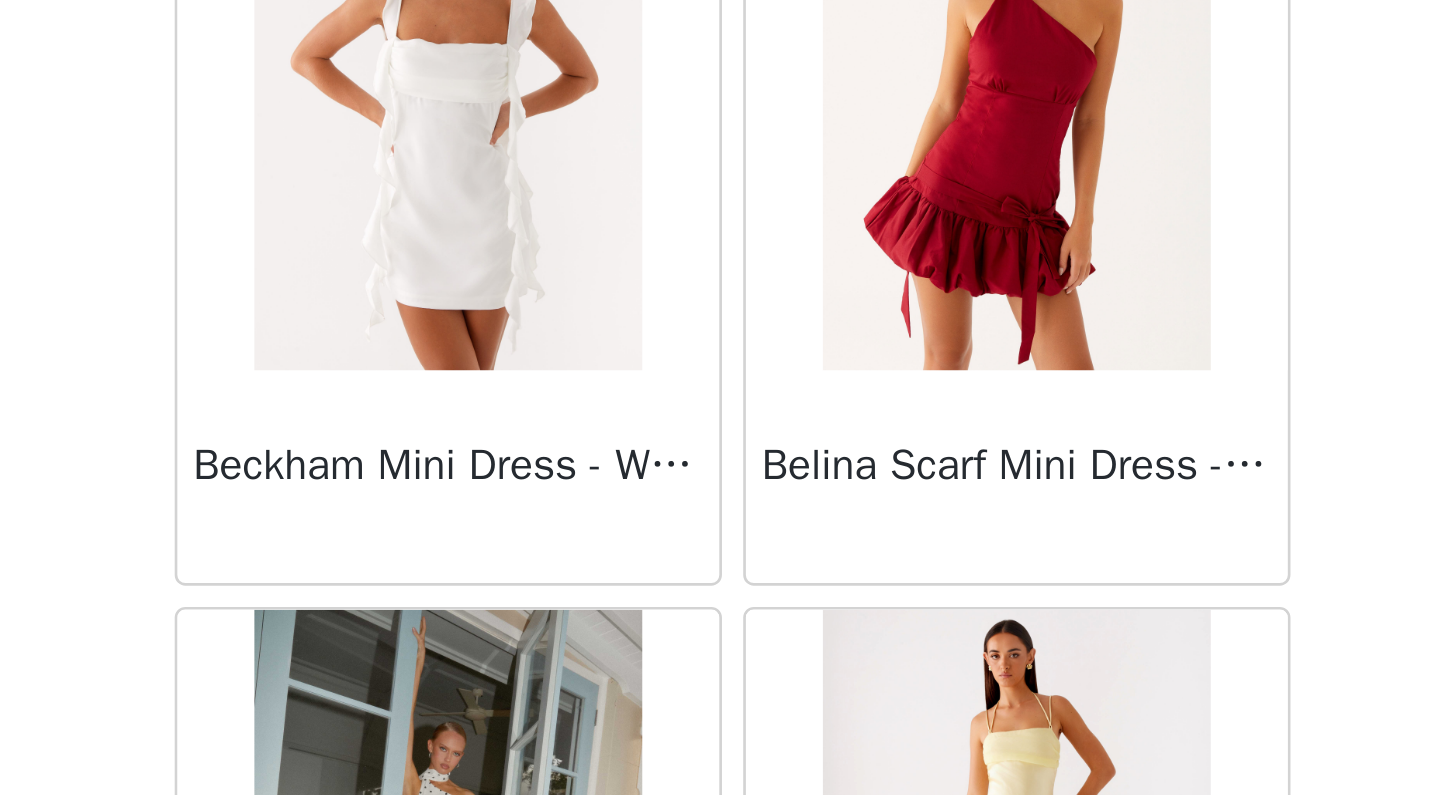 scroll, scrollTop: 5442, scrollLeft: 0, axis: vertical 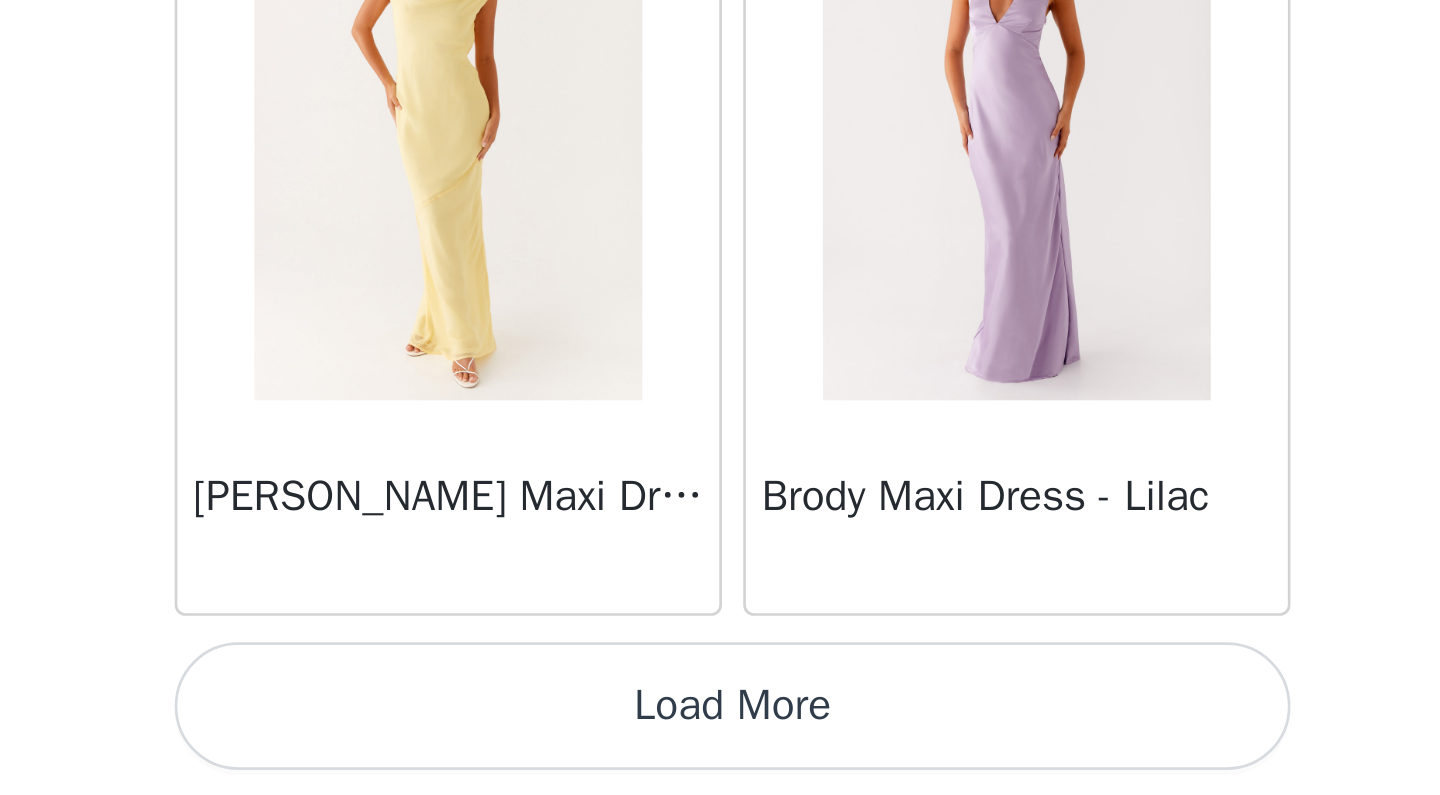 click on "Load More" at bounding box center [720, 761] 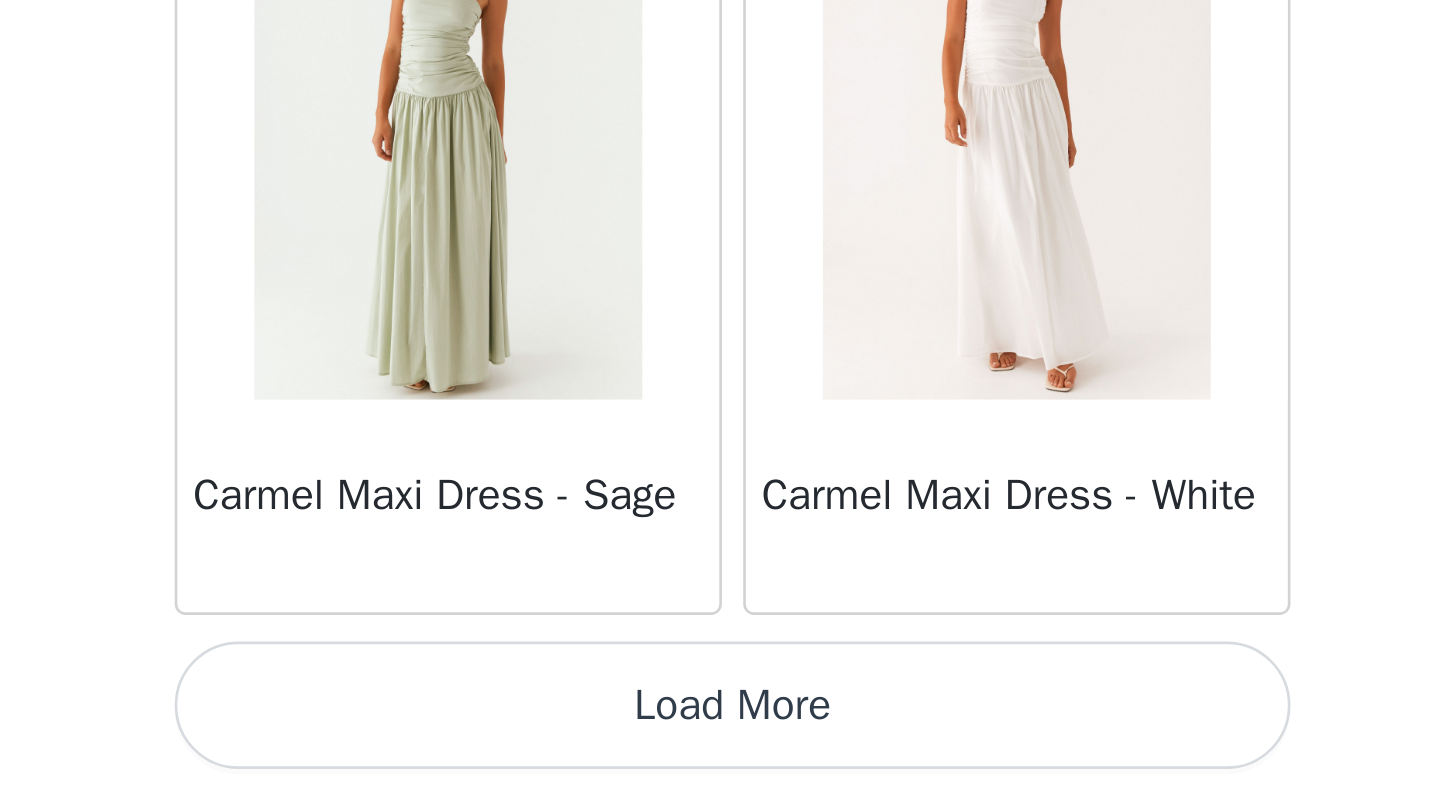 click on "Load More" at bounding box center [720, 761] 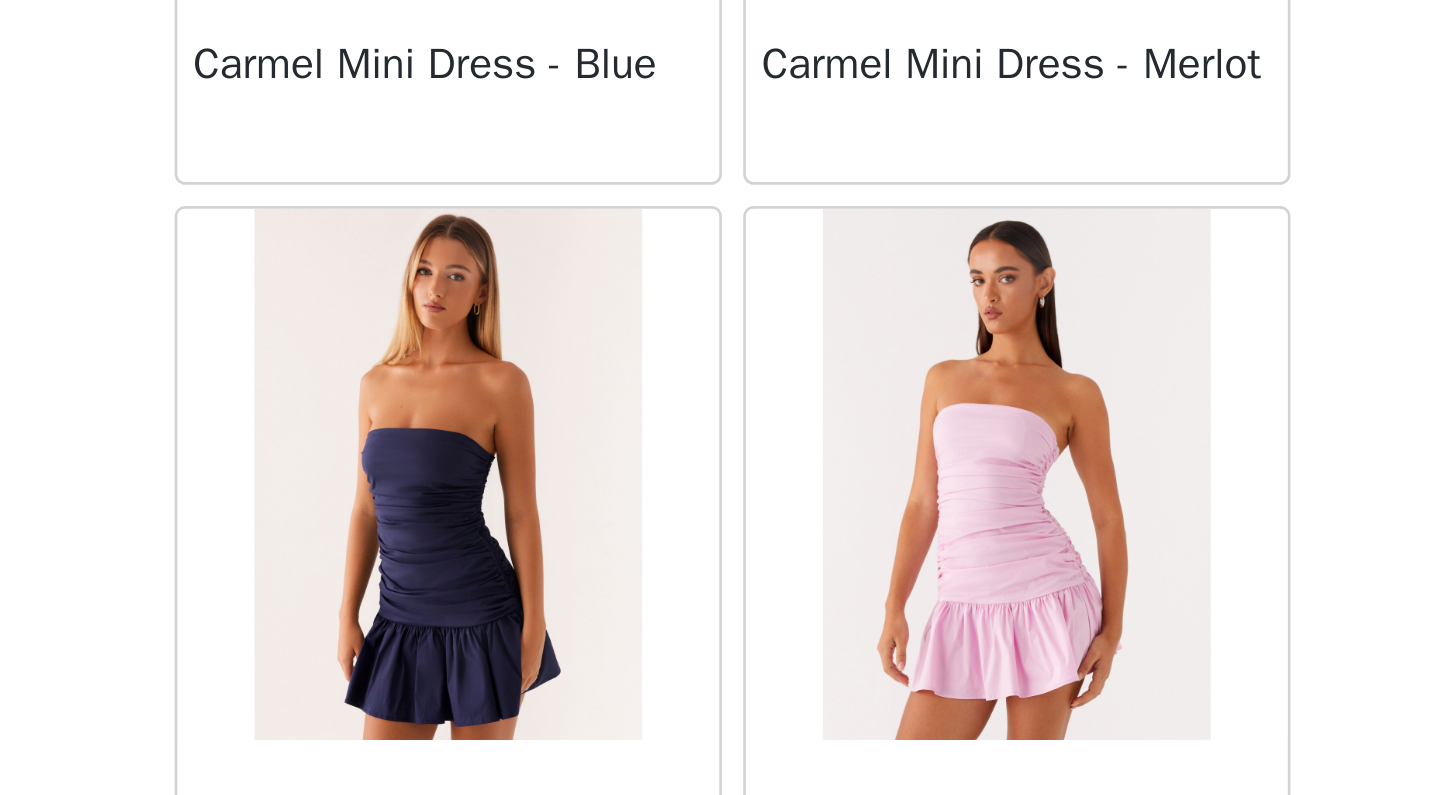 scroll, scrollTop: 12091, scrollLeft: 0, axis: vertical 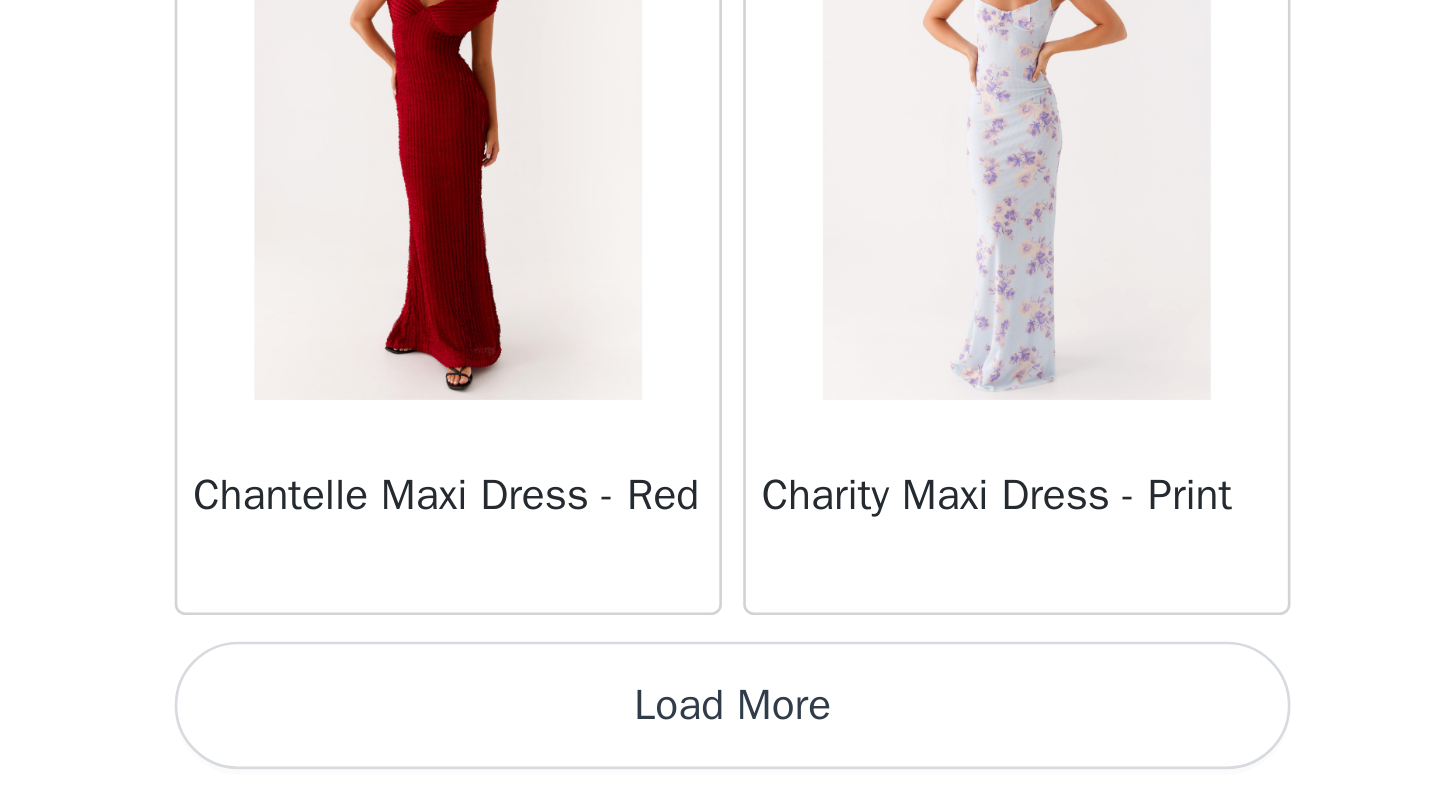 click on "Load More" at bounding box center [720, 761] 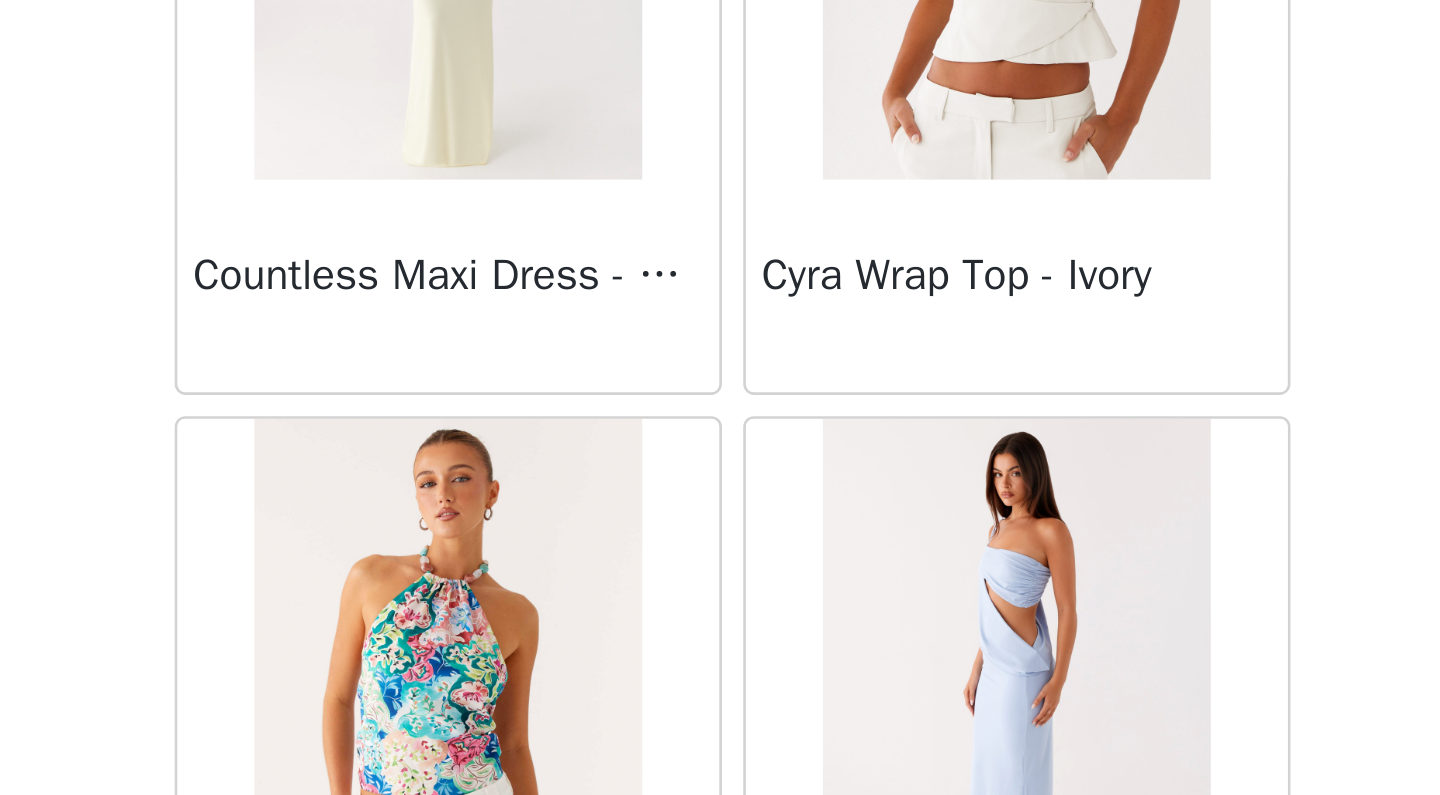 scroll, scrollTop: 16372, scrollLeft: 0, axis: vertical 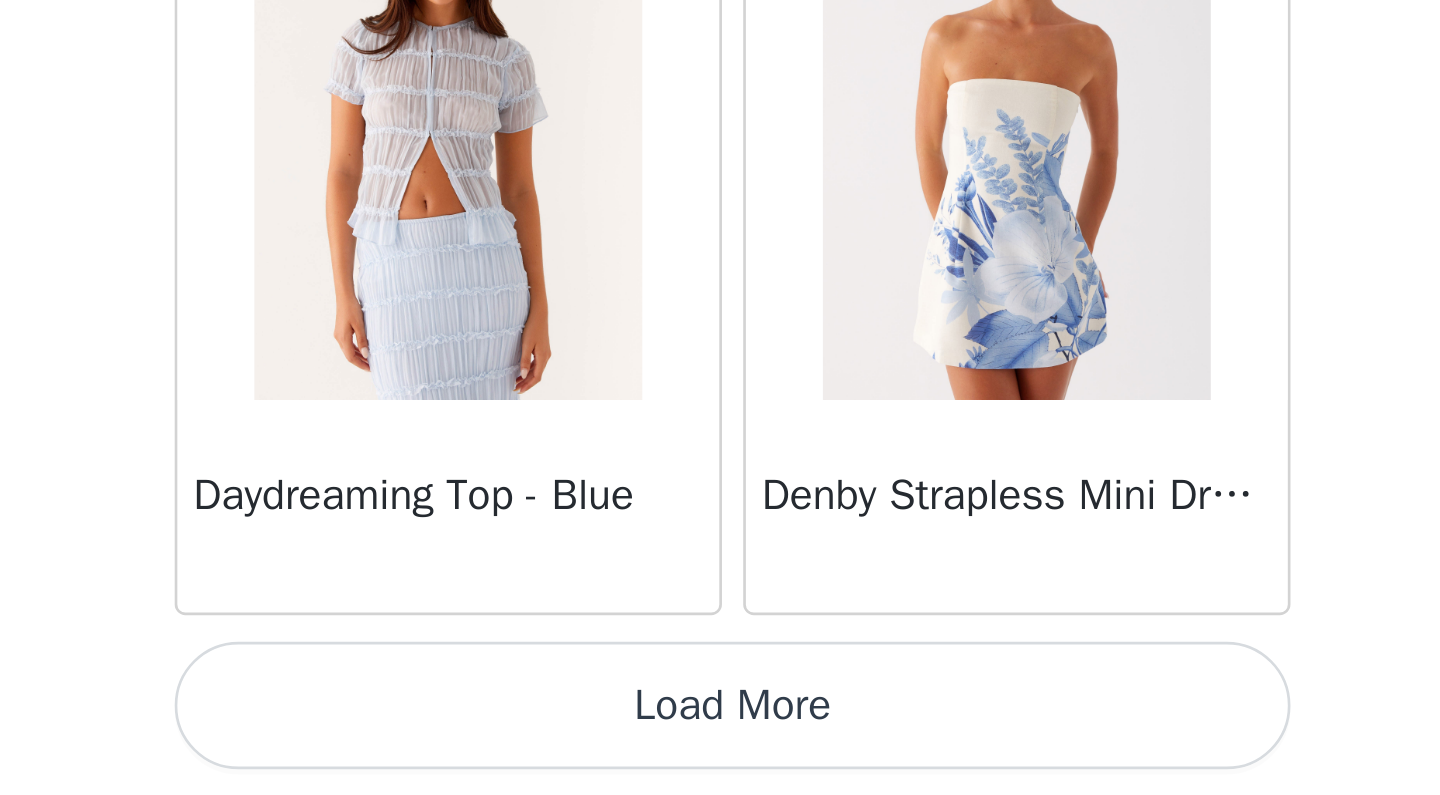 click on "Load More" at bounding box center (720, 761) 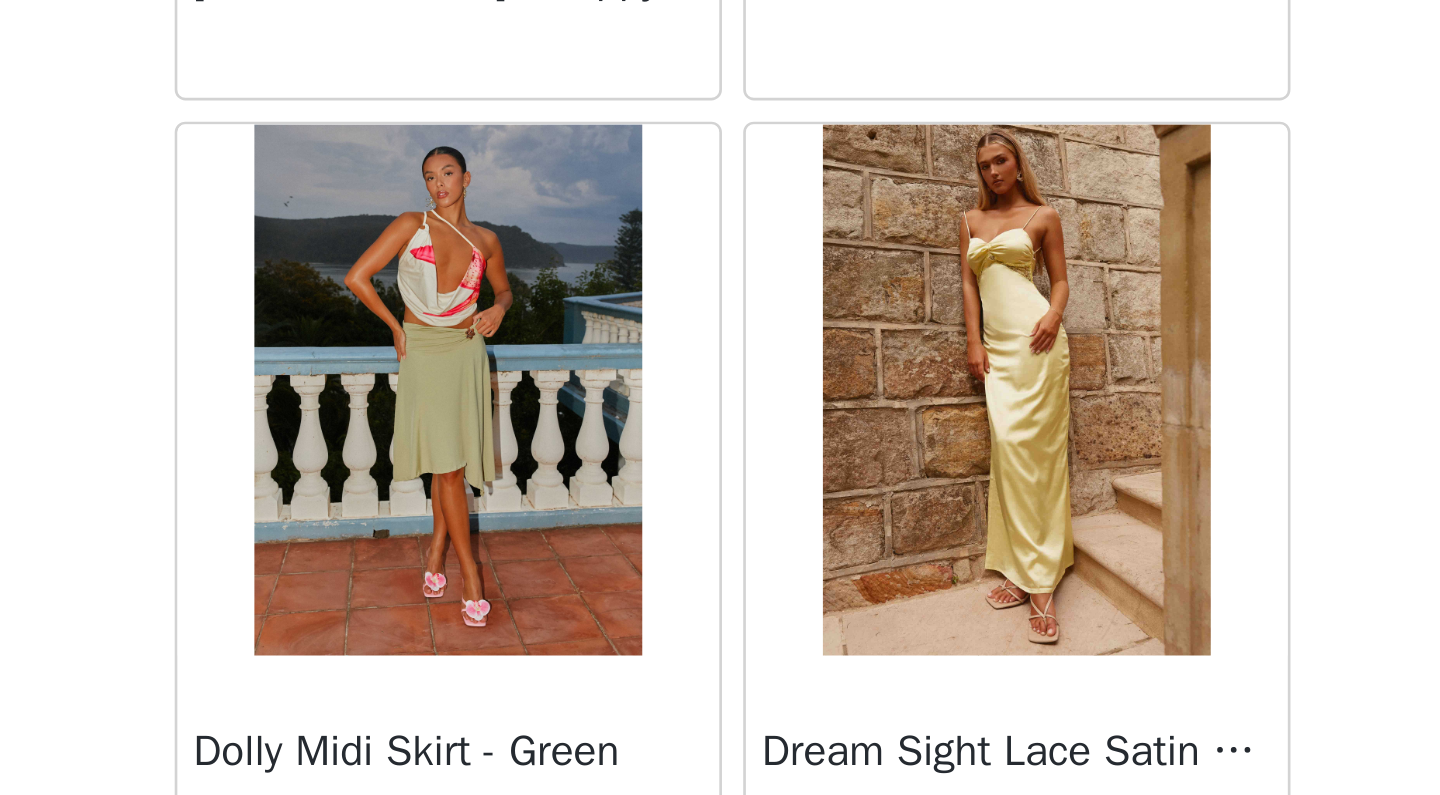 scroll, scrollTop: 17832, scrollLeft: 0, axis: vertical 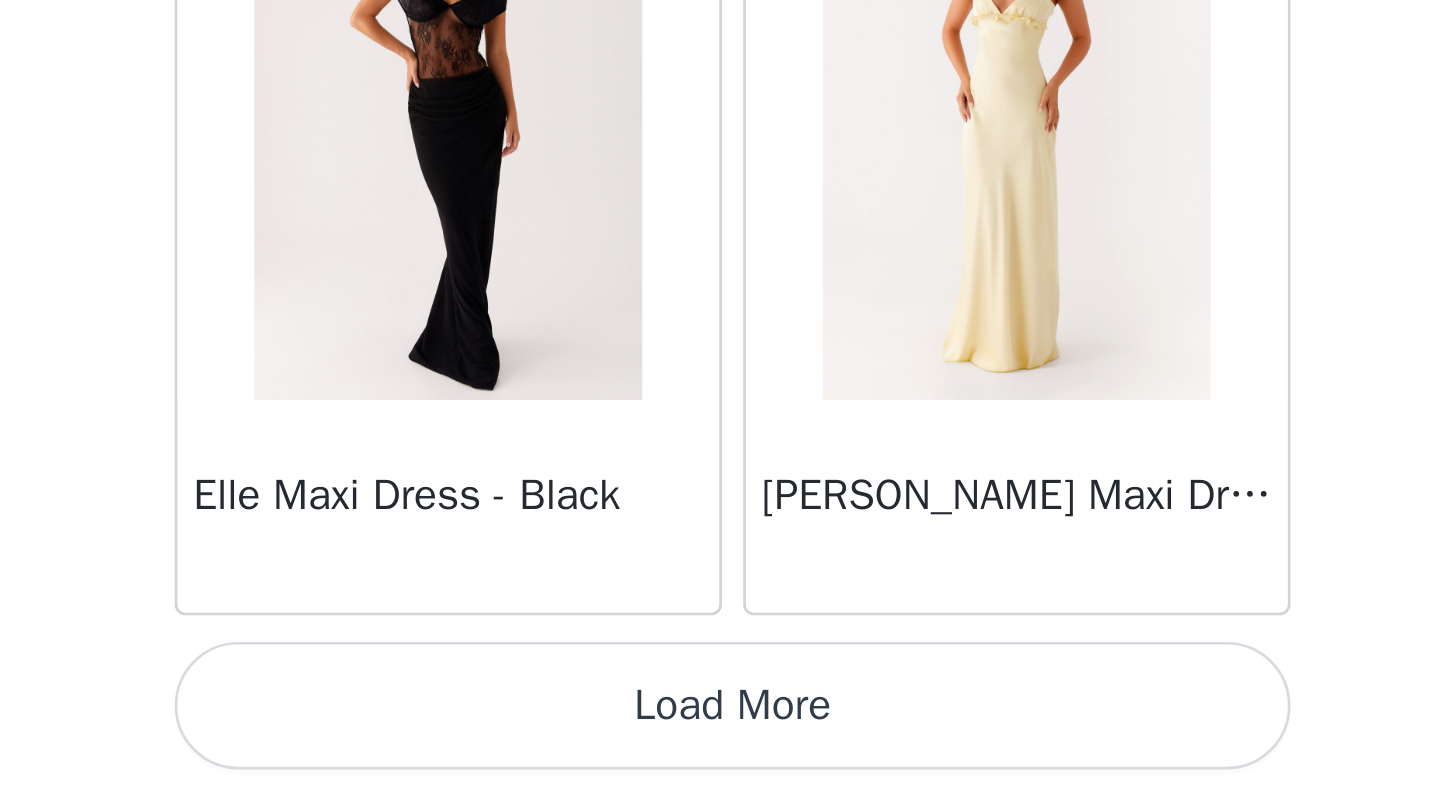 click on "Load More" at bounding box center (720, 761) 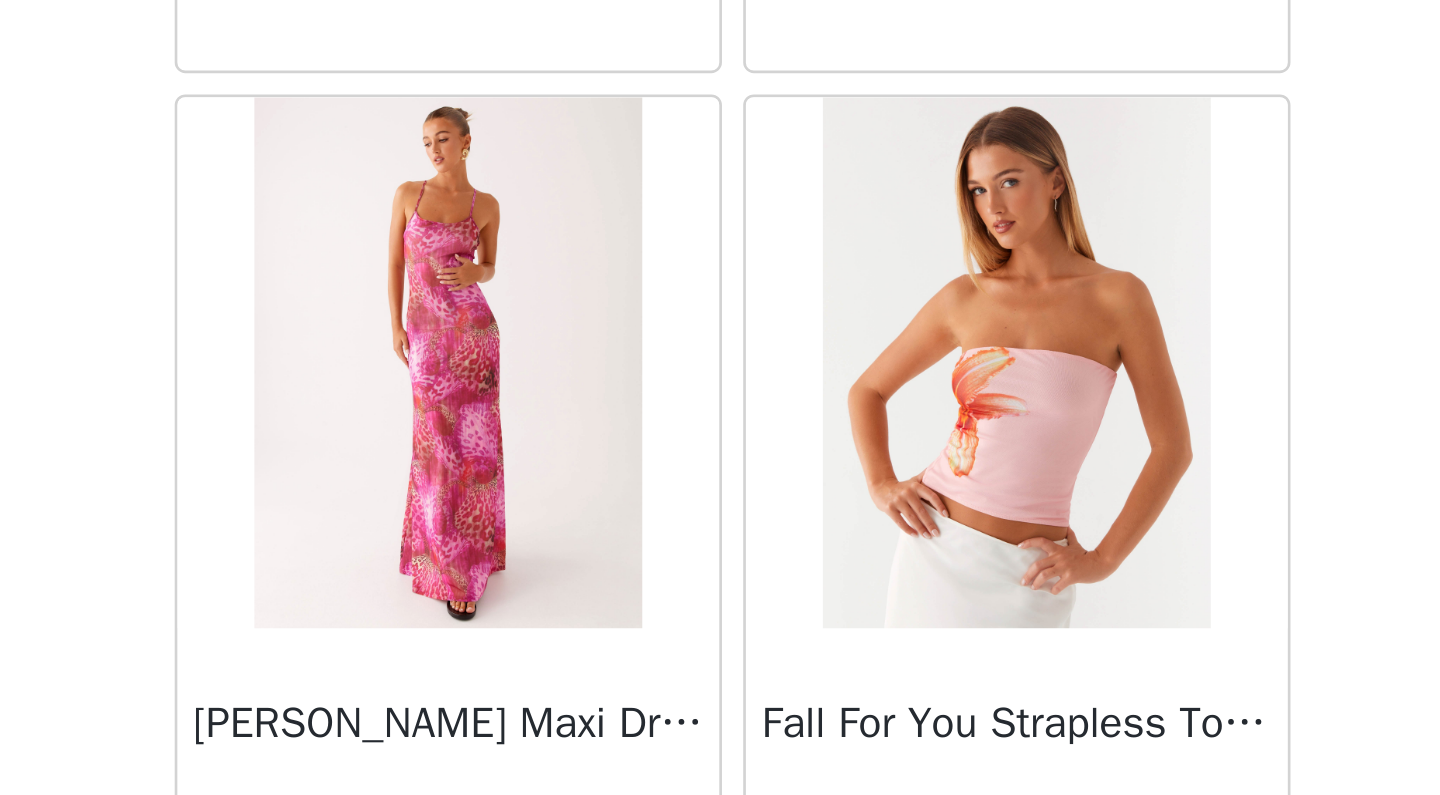 scroll, scrollTop: 21972, scrollLeft: 0, axis: vertical 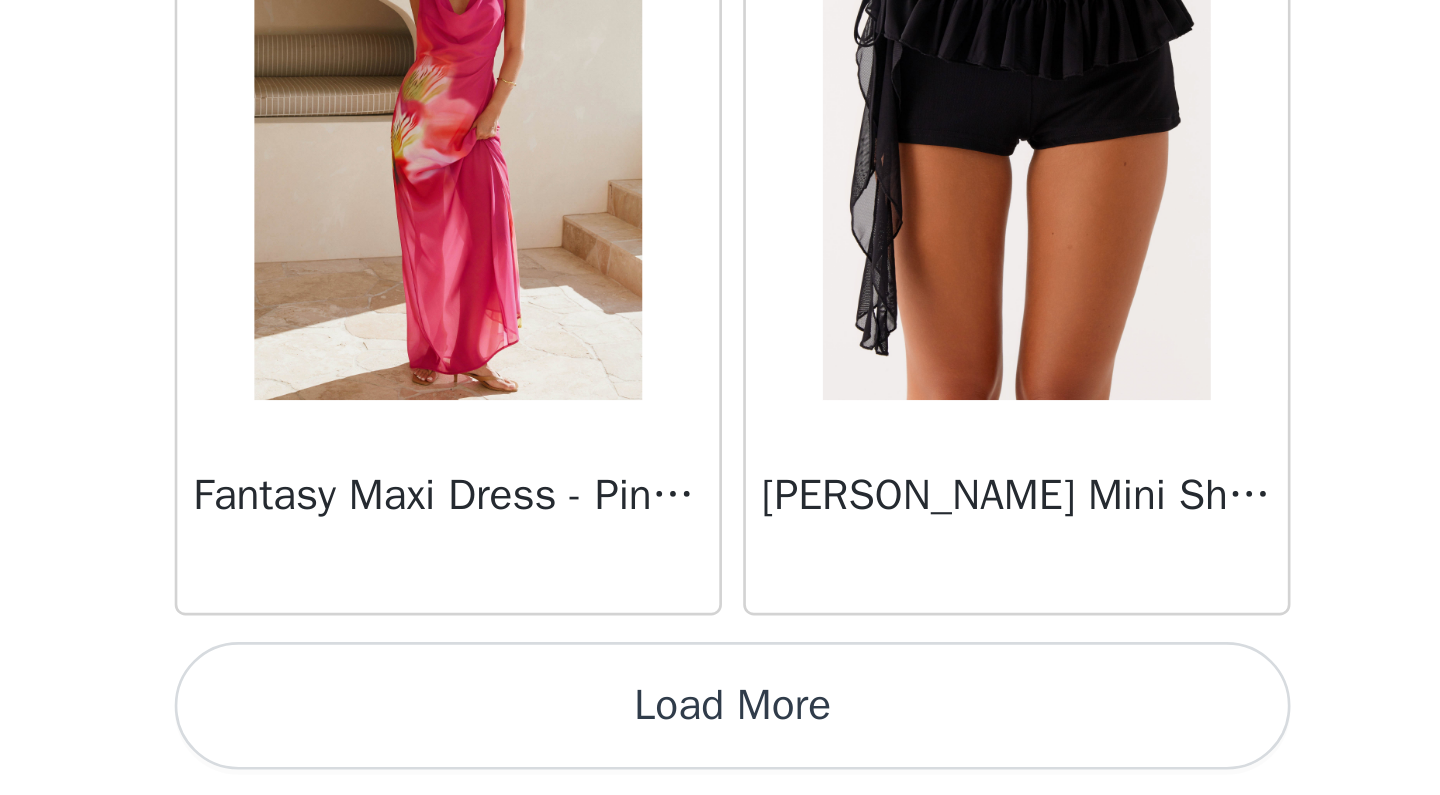 click on "Load More" at bounding box center [720, 761] 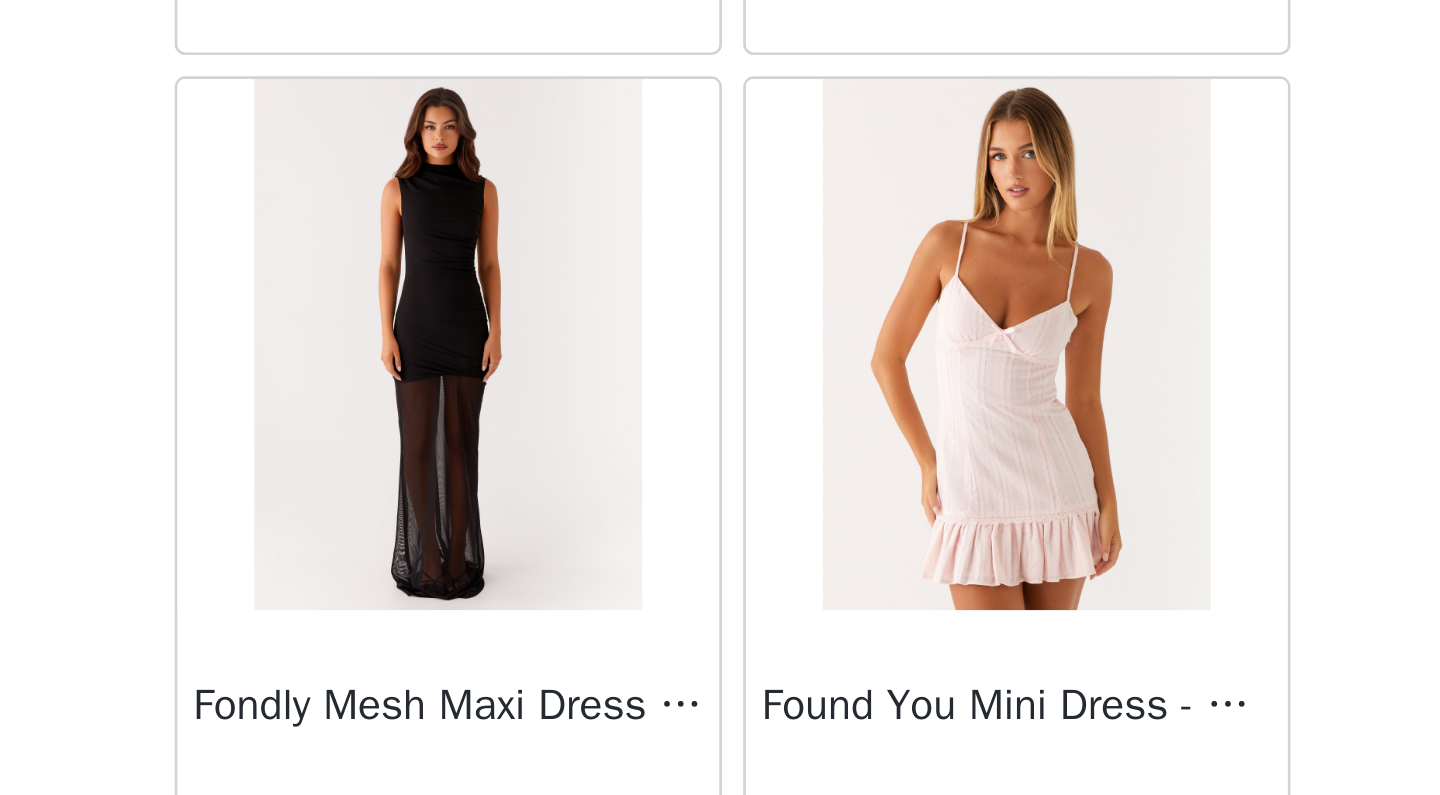 scroll, scrollTop: 23964, scrollLeft: 0, axis: vertical 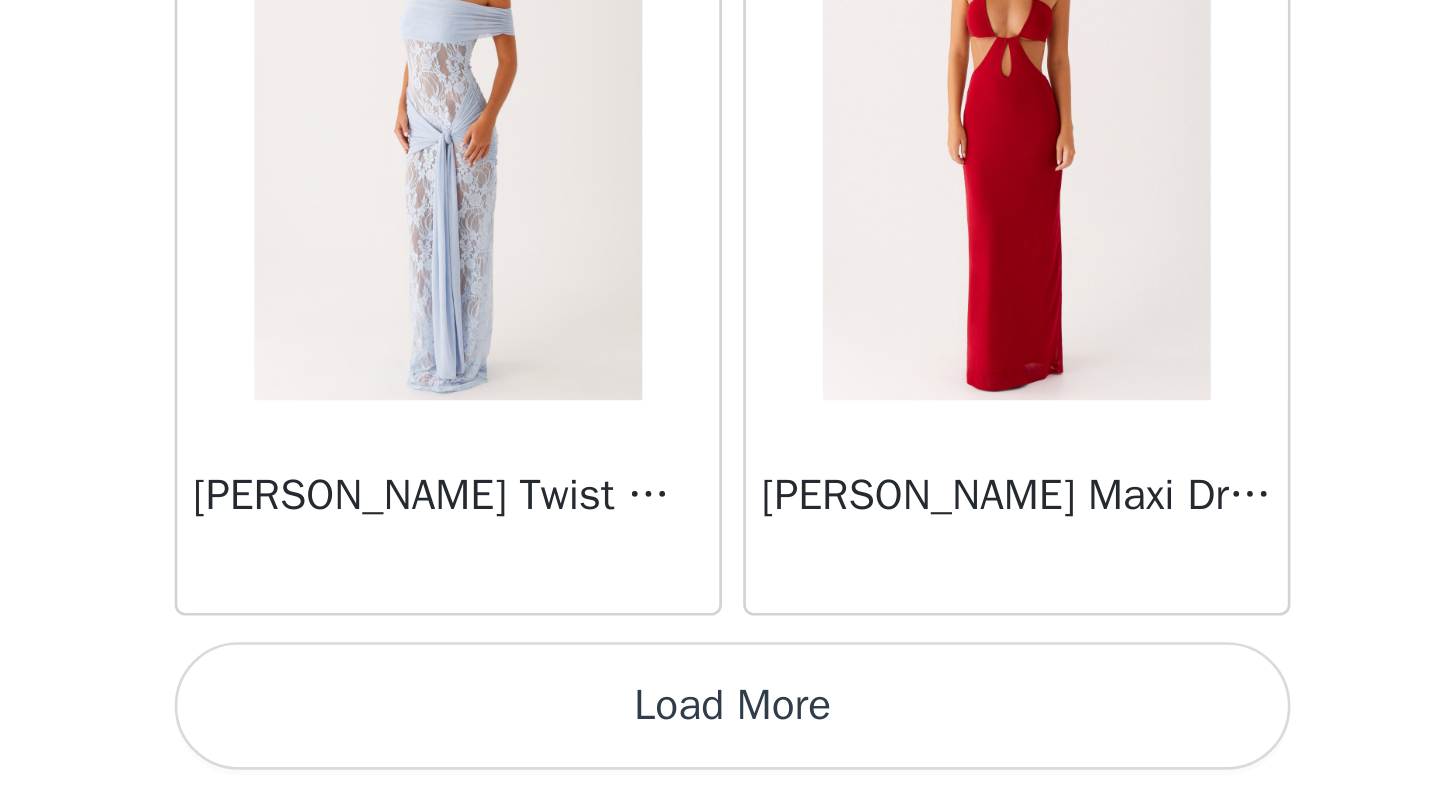click on "Load More" at bounding box center (720, 761) 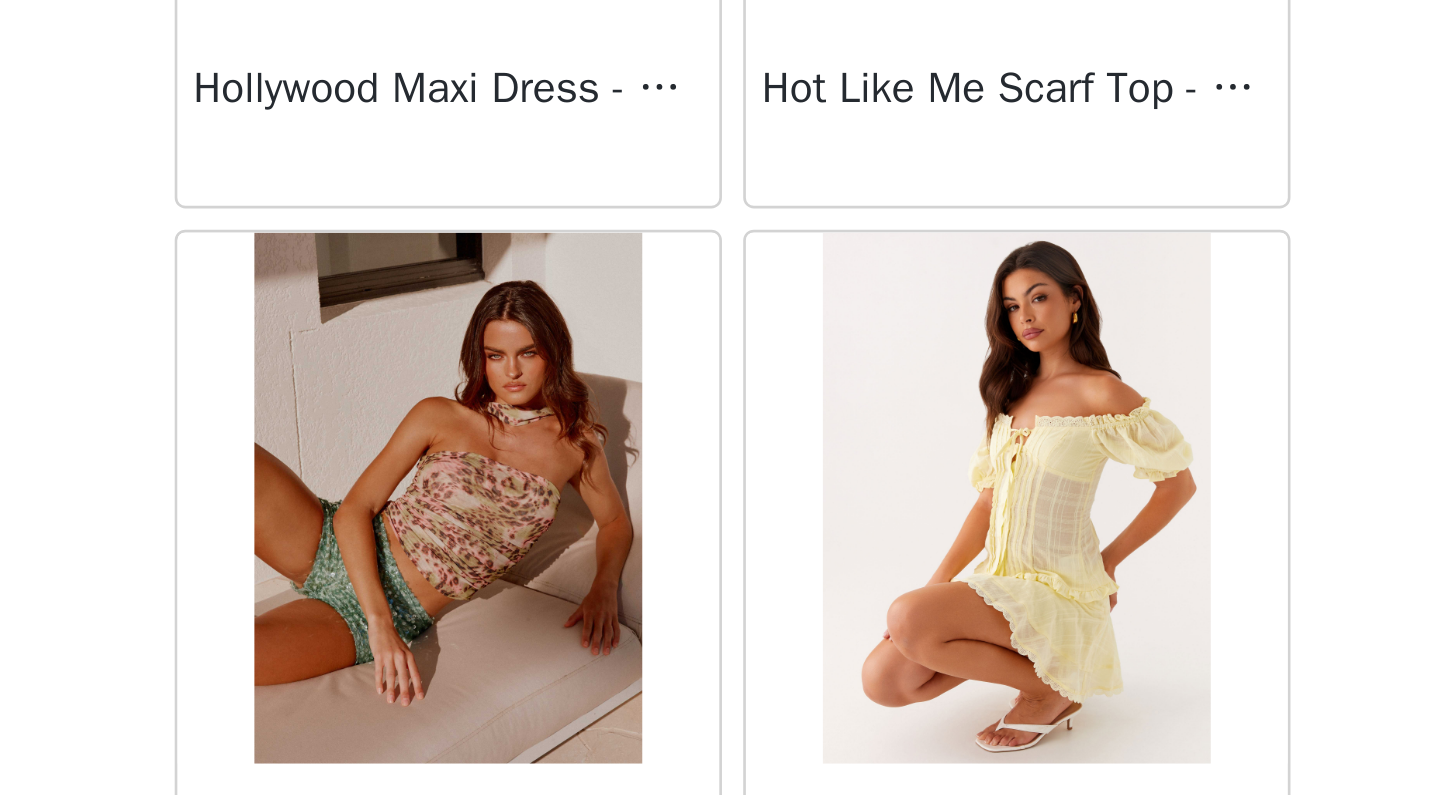 scroll, scrollTop: 27652, scrollLeft: 0, axis: vertical 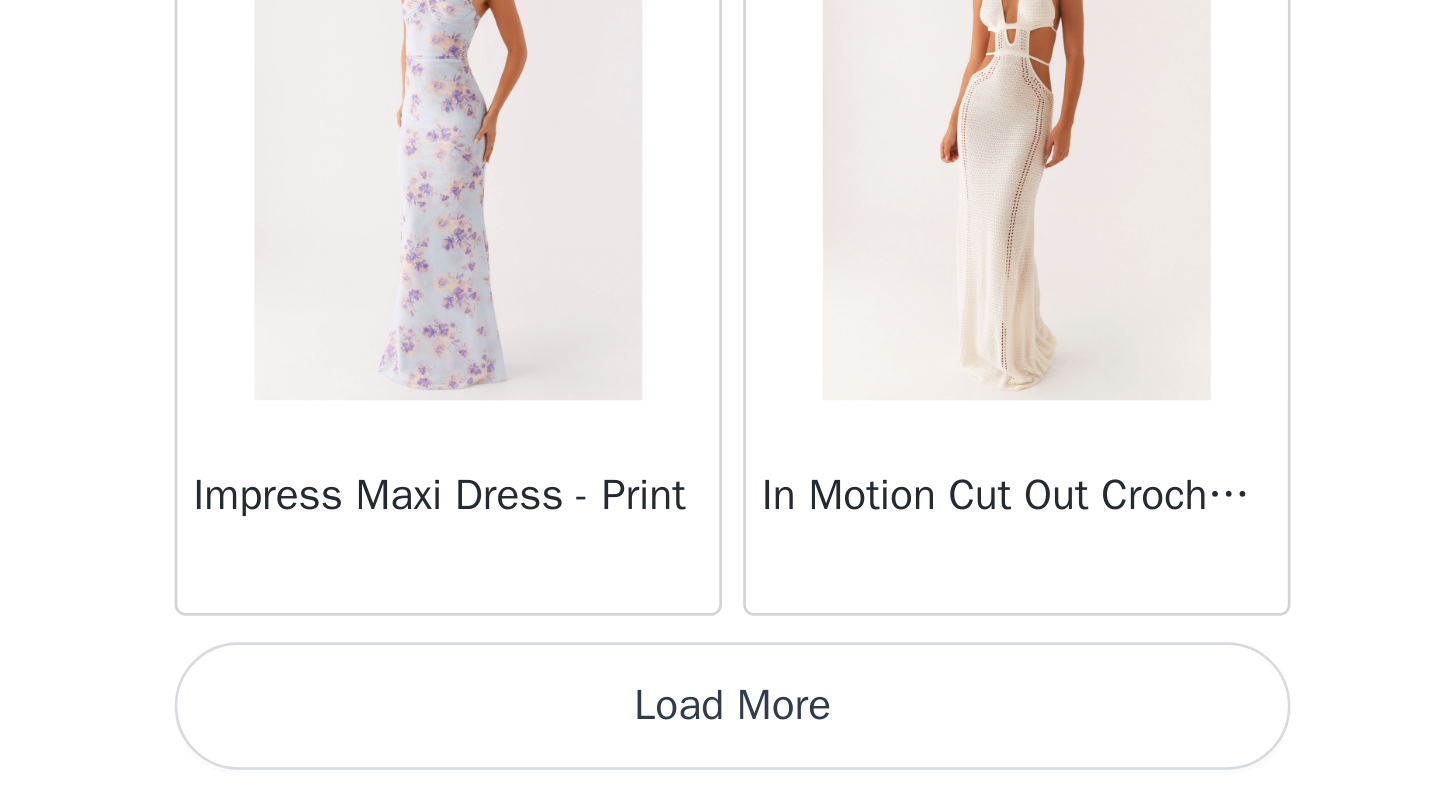 click on "Load More" at bounding box center (720, 761) 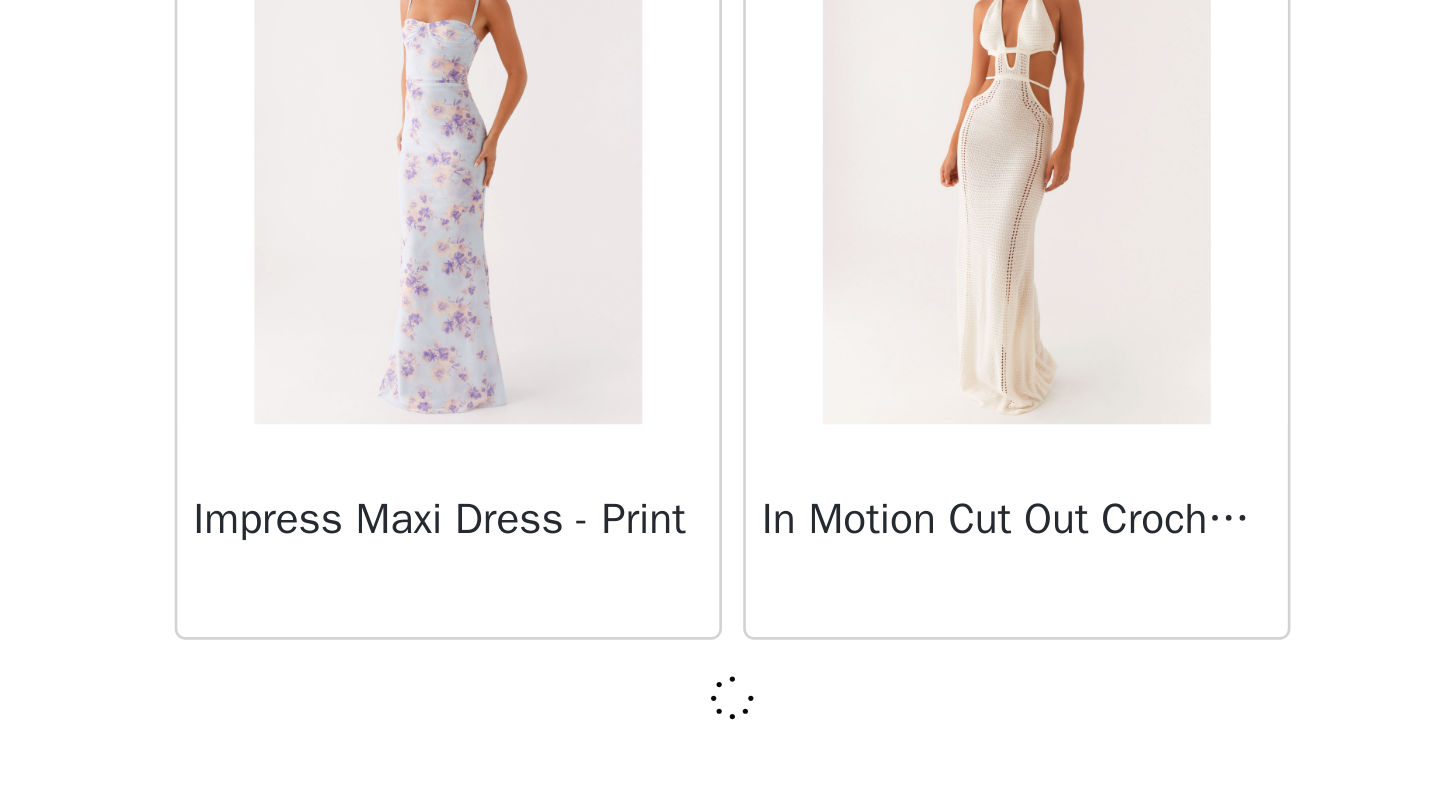 scroll, scrollTop: 28356, scrollLeft: 0, axis: vertical 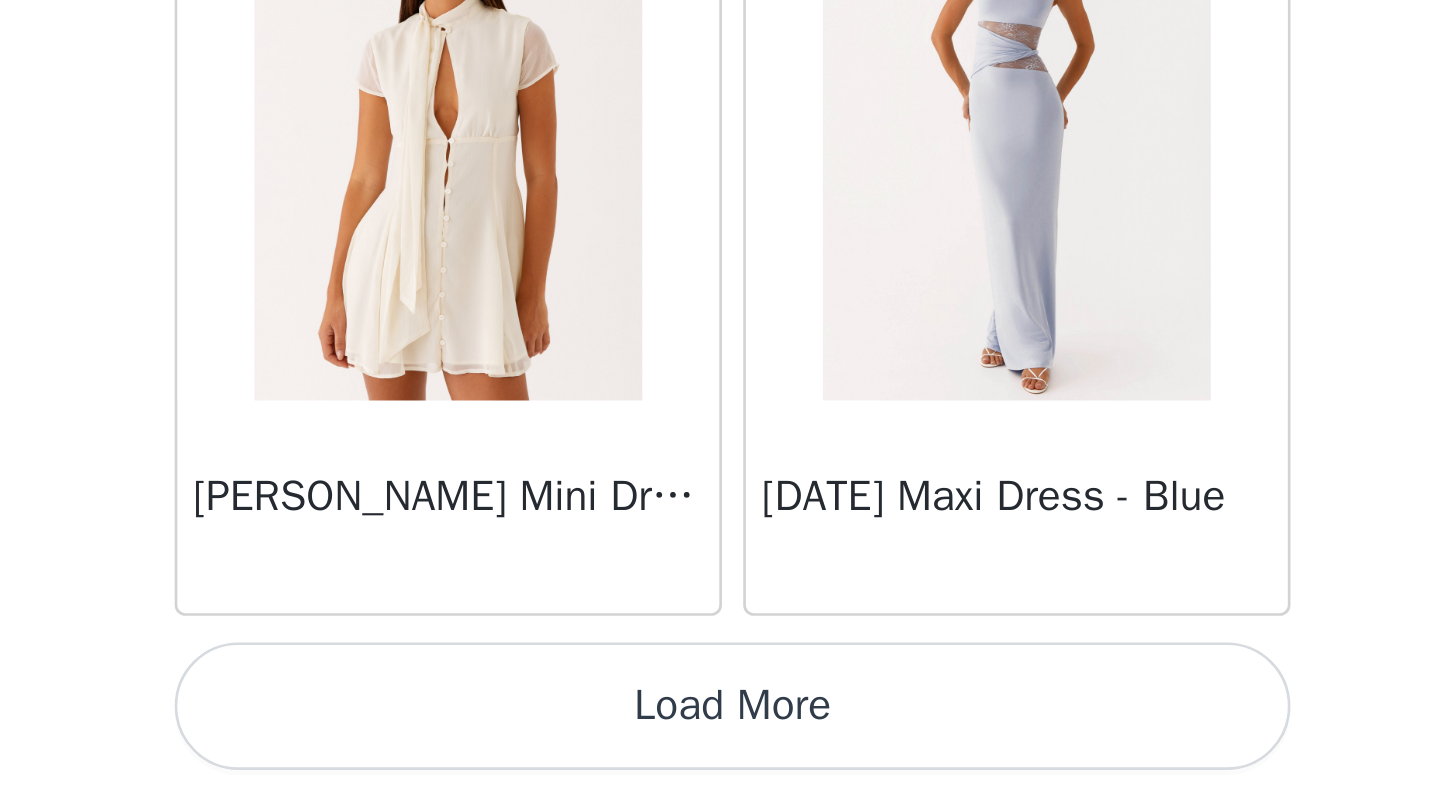 click on "Load More" at bounding box center (720, 761) 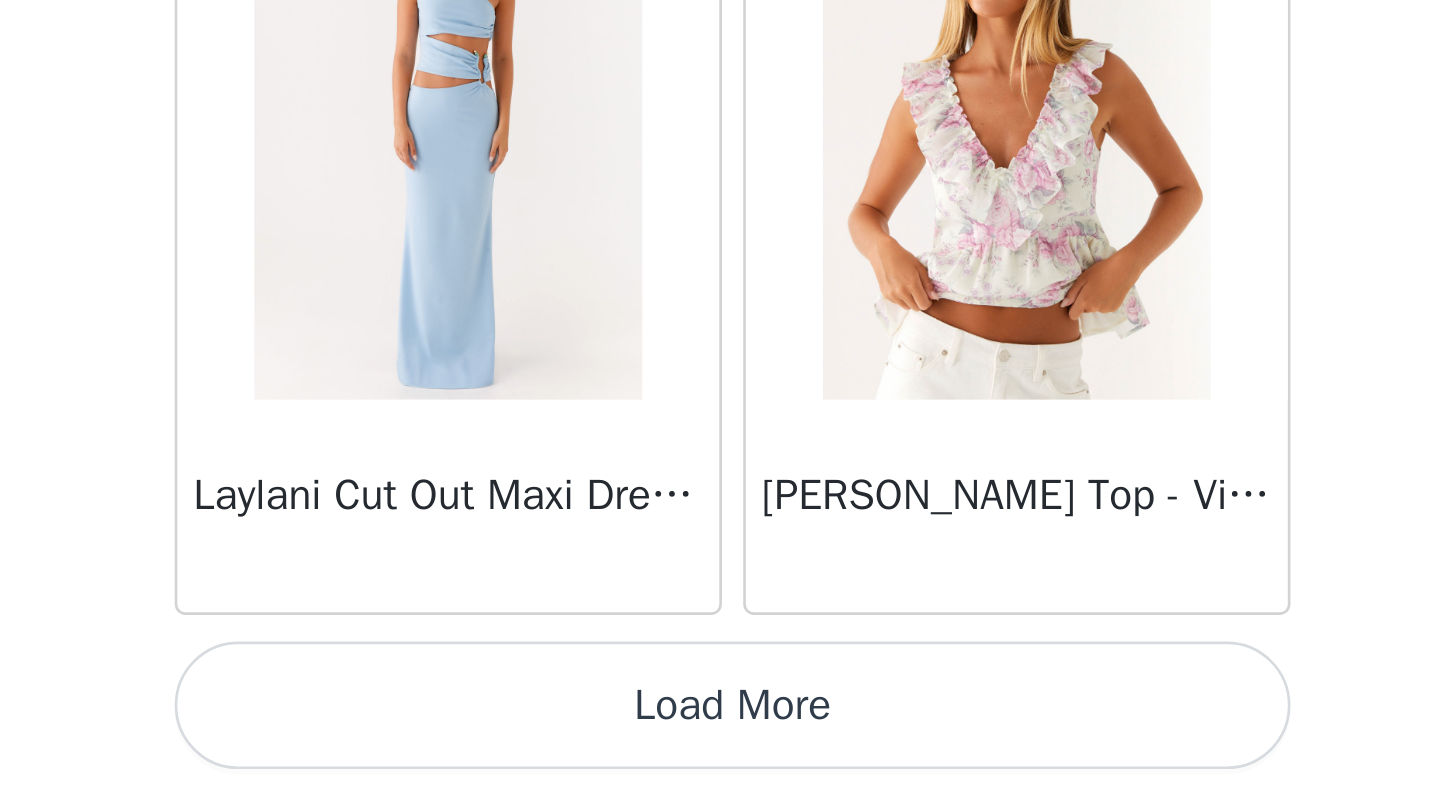 scroll, scrollTop: 34165, scrollLeft: 0, axis: vertical 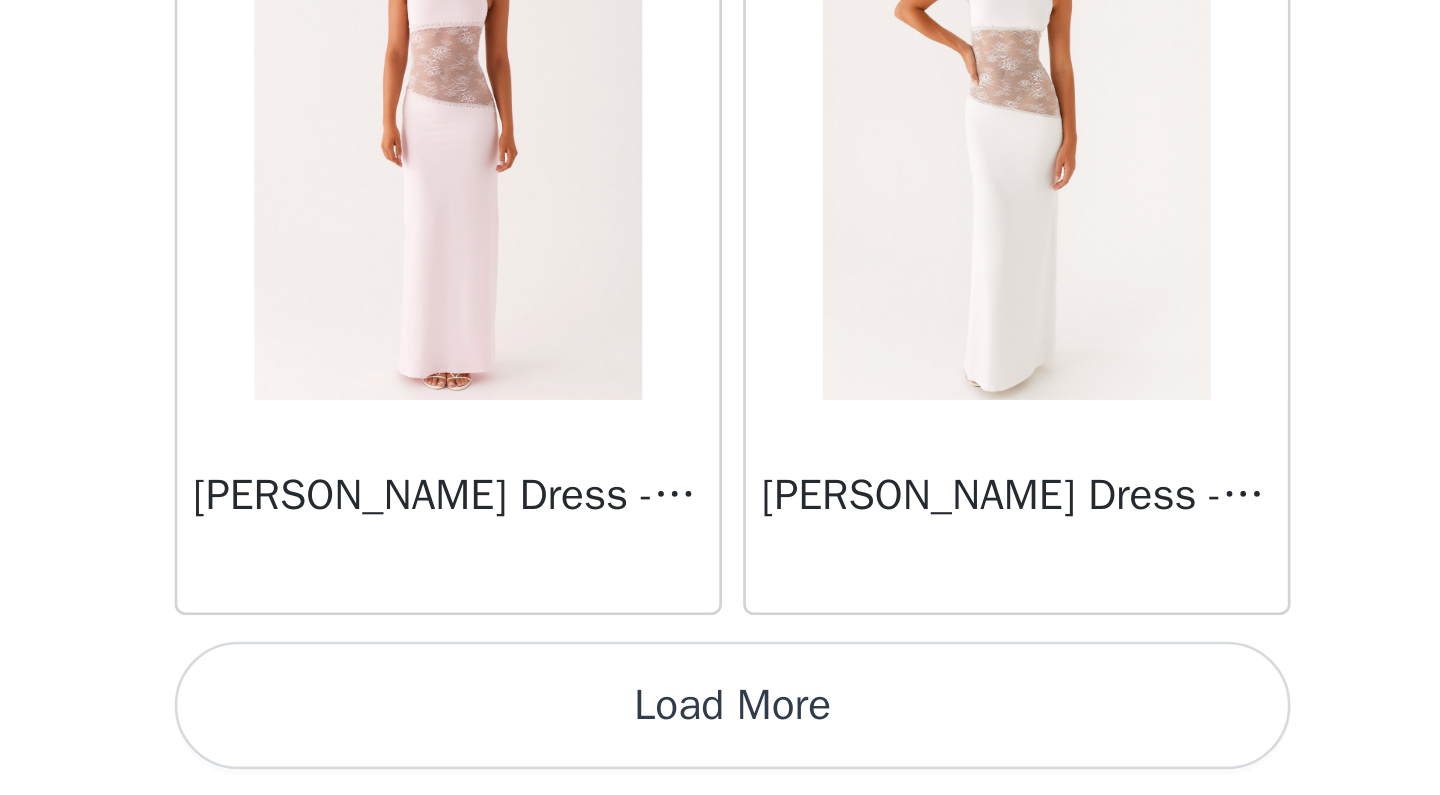 click on "Load More" at bounding box center [720, 761] 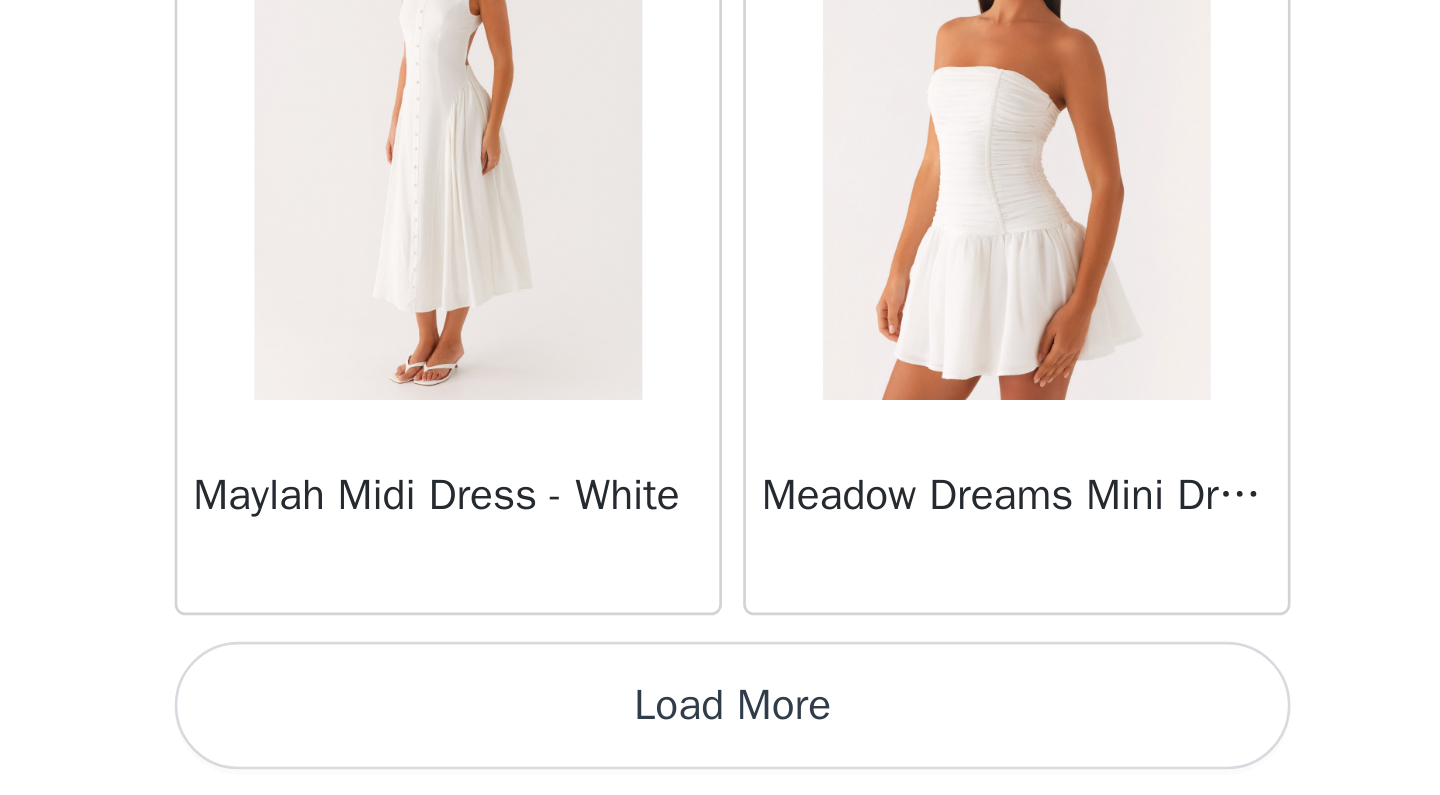 scroll, scrollTop: 39965, scrollLeft: 0, axis: vertical 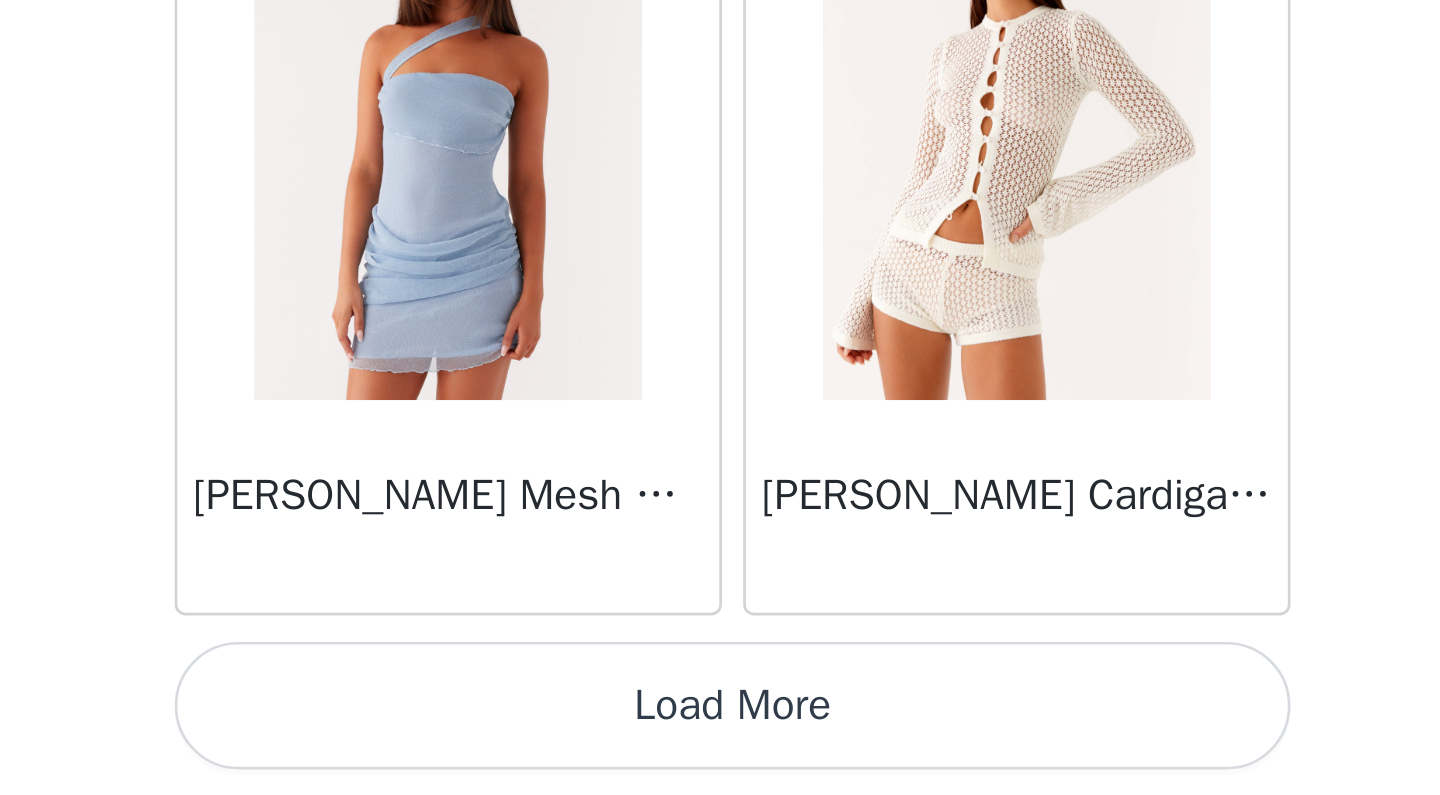 click on "Load More" at bounding box center [720, 761] 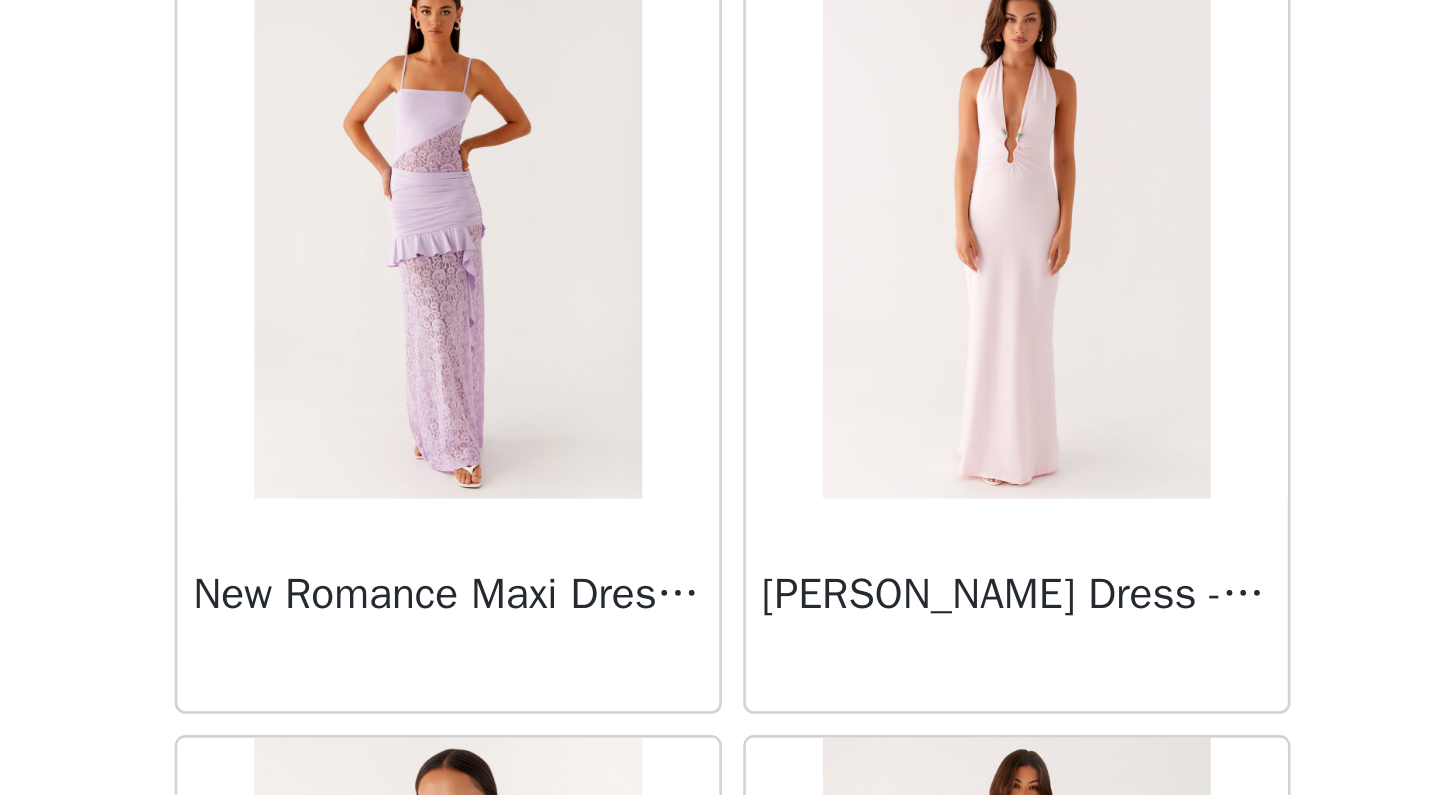 scroll, scrollTop: 44566, scrollLeft: 0, axis: vertical 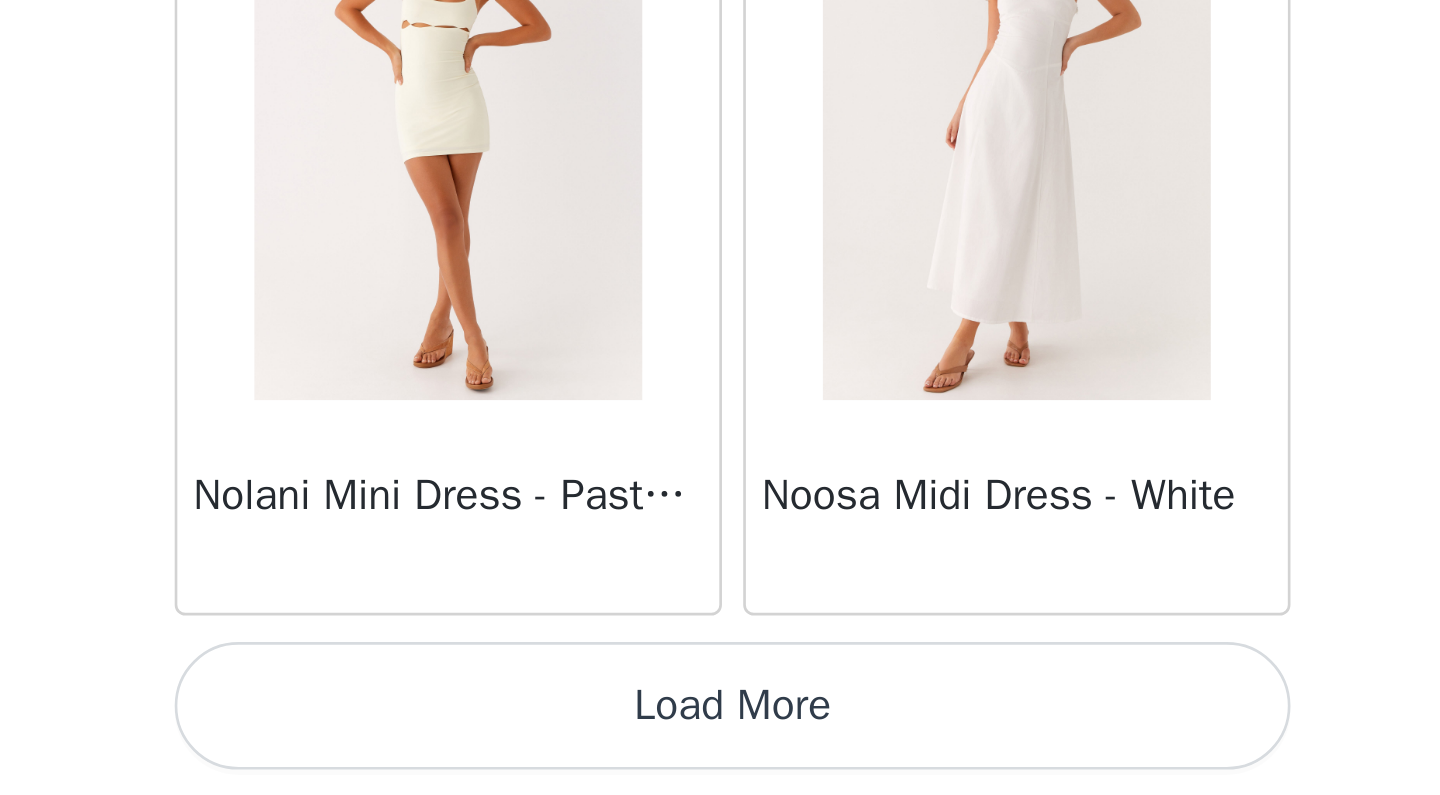 click on "Load More" at bounding box center [720, 761] 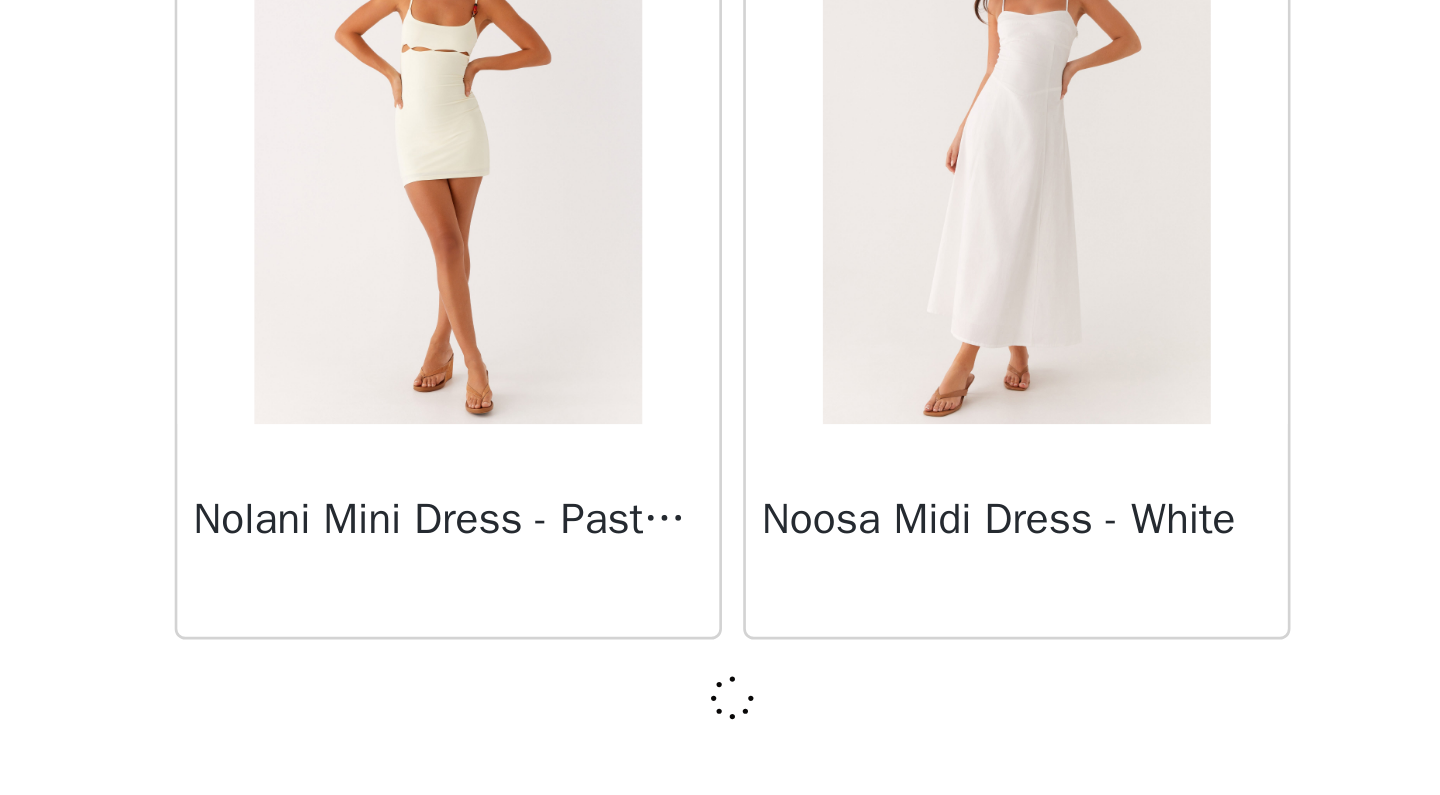 scroll, scrollTop: 45756, scrollLeft: 0, axis: vertical 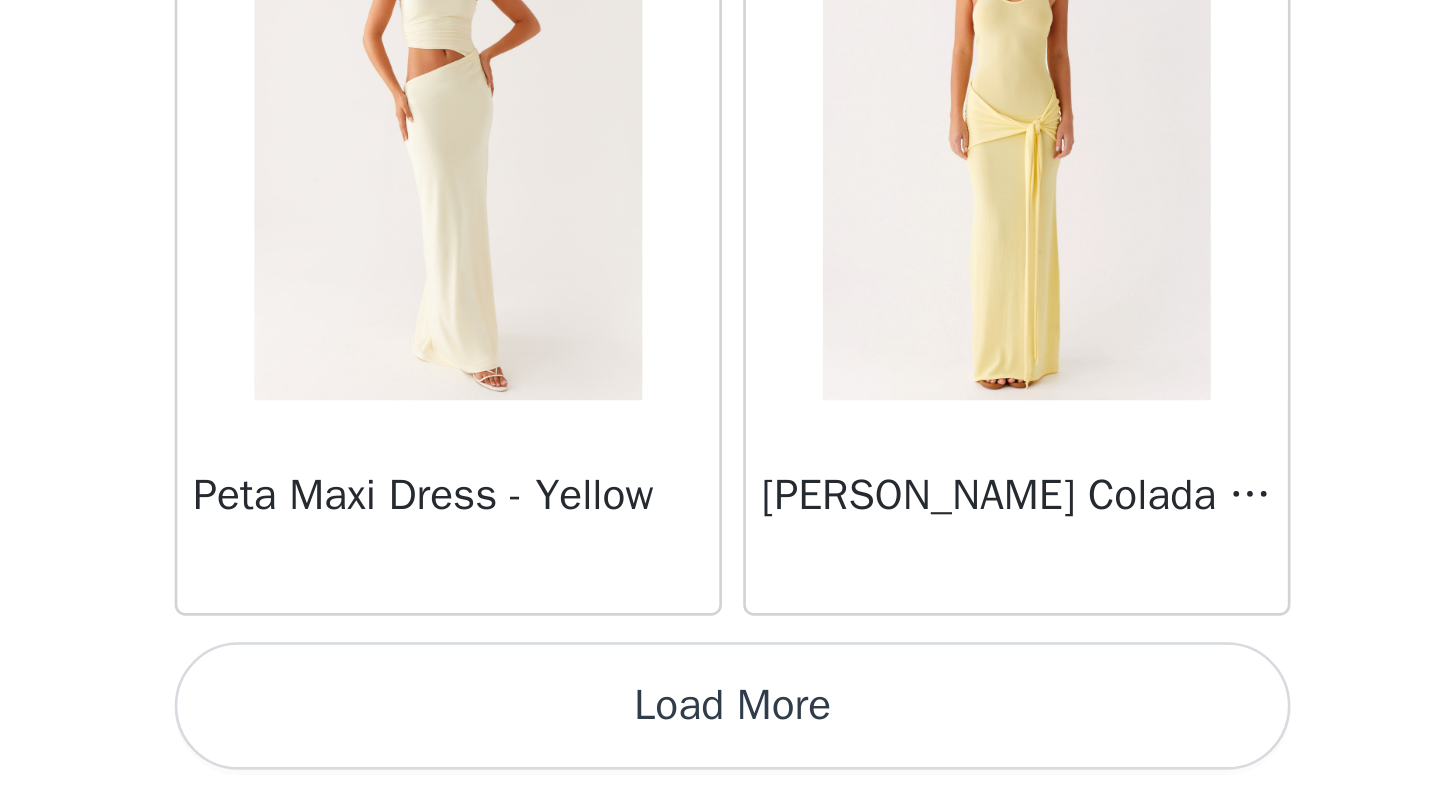click on "Load More" at bounding box center (720, 761) 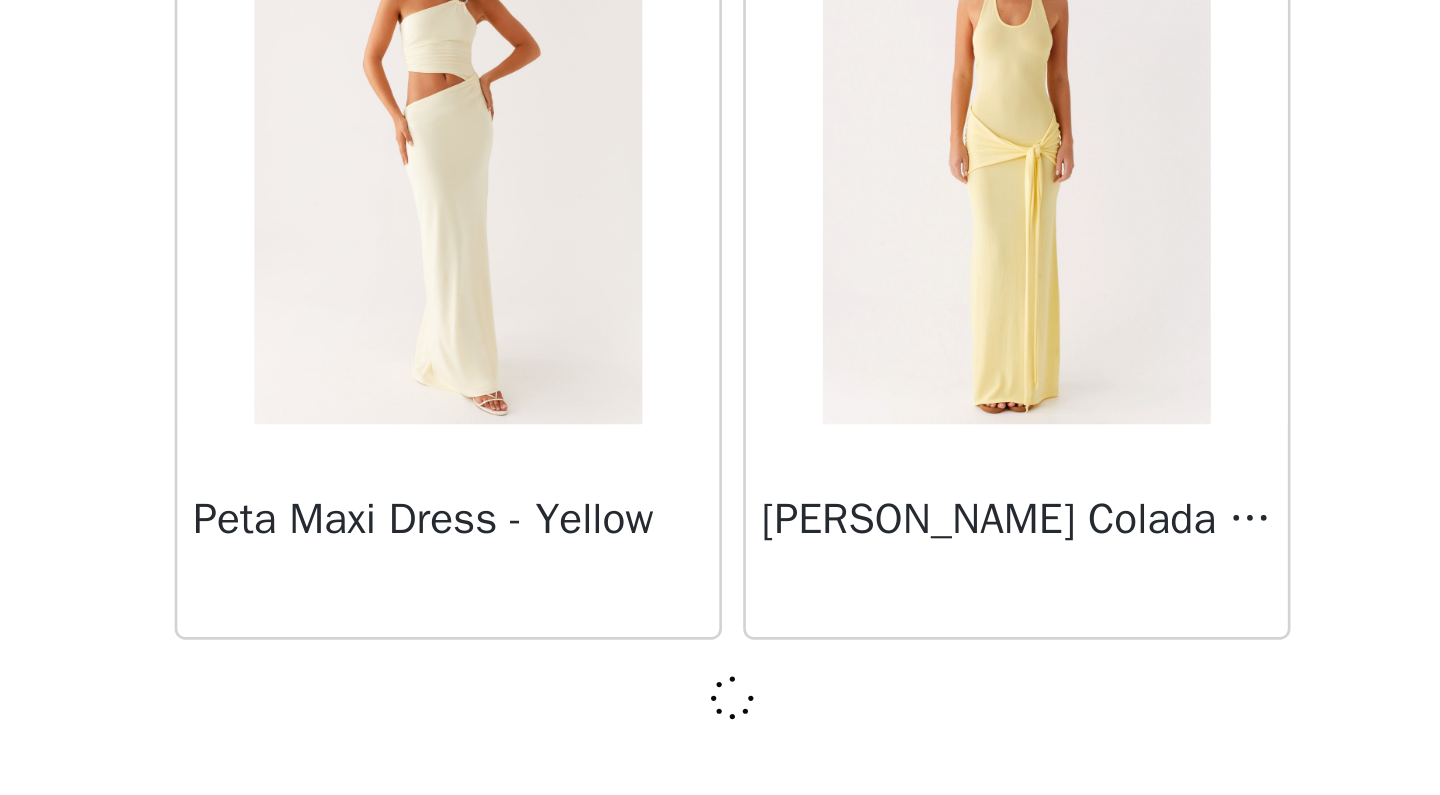 scroll, scrollTop: 48656, scrollLeft: 0, axis: vertical 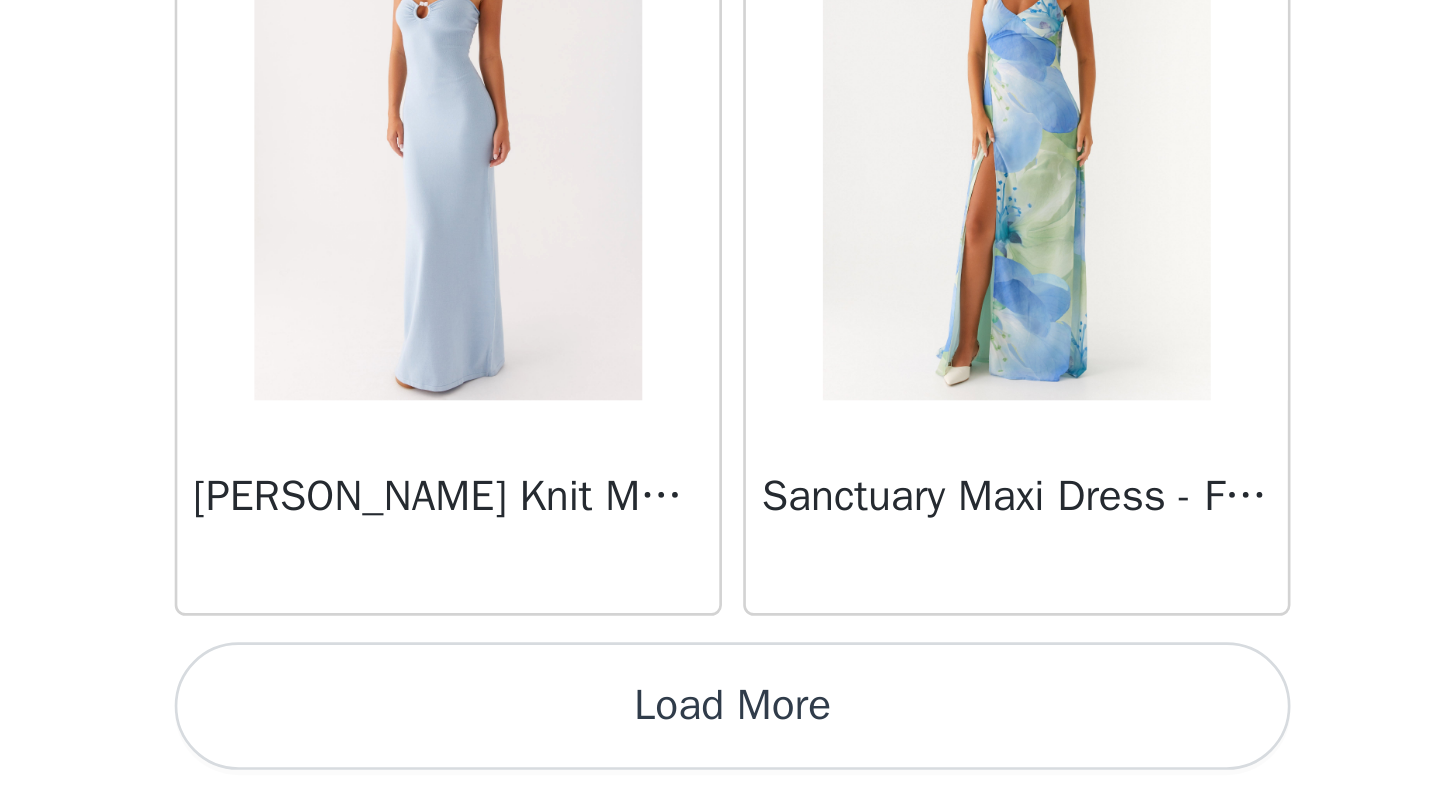 click on "Load More" at bounding box center [720, 761] 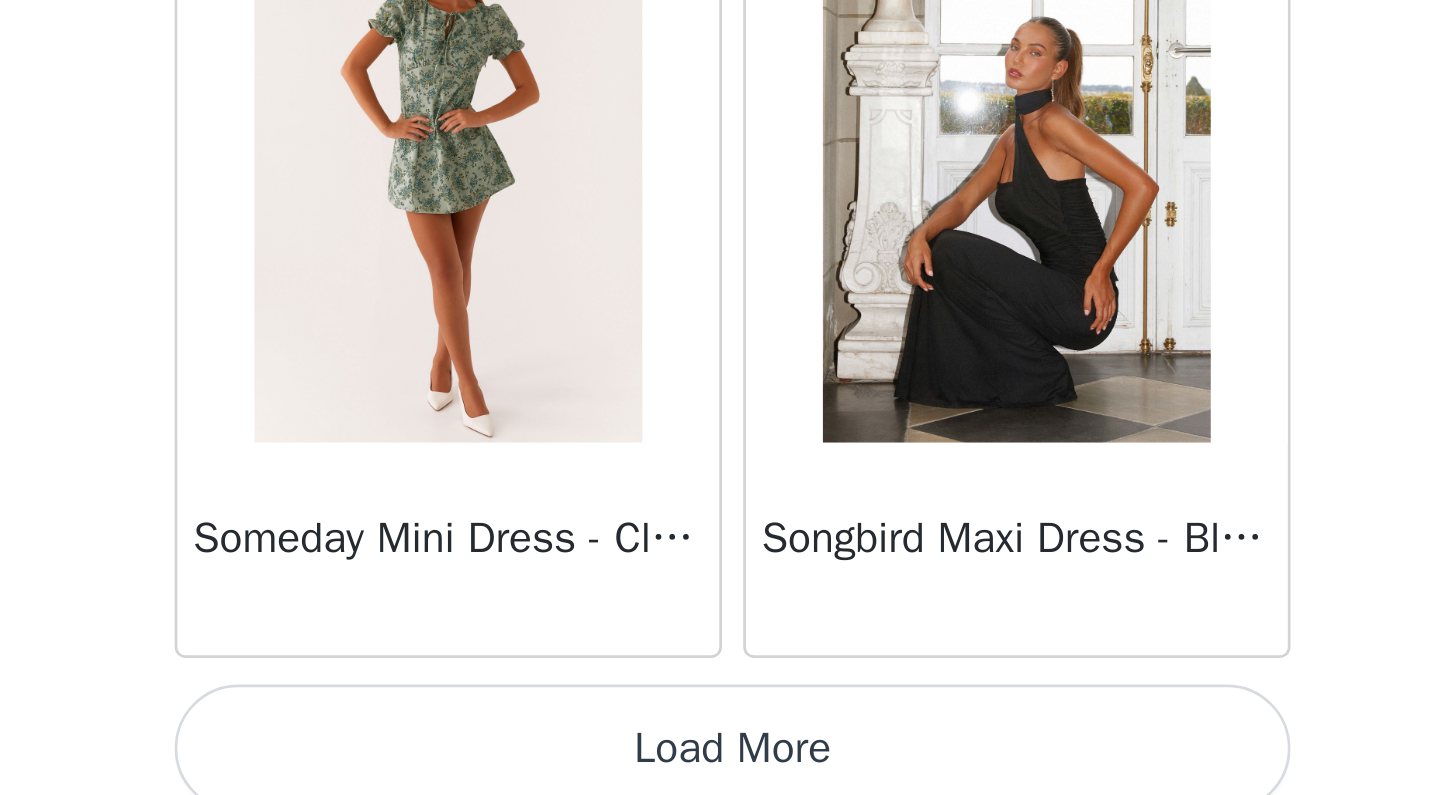 scroll, scrollTop: 54447, scrollLeft: 0, axis: vertical 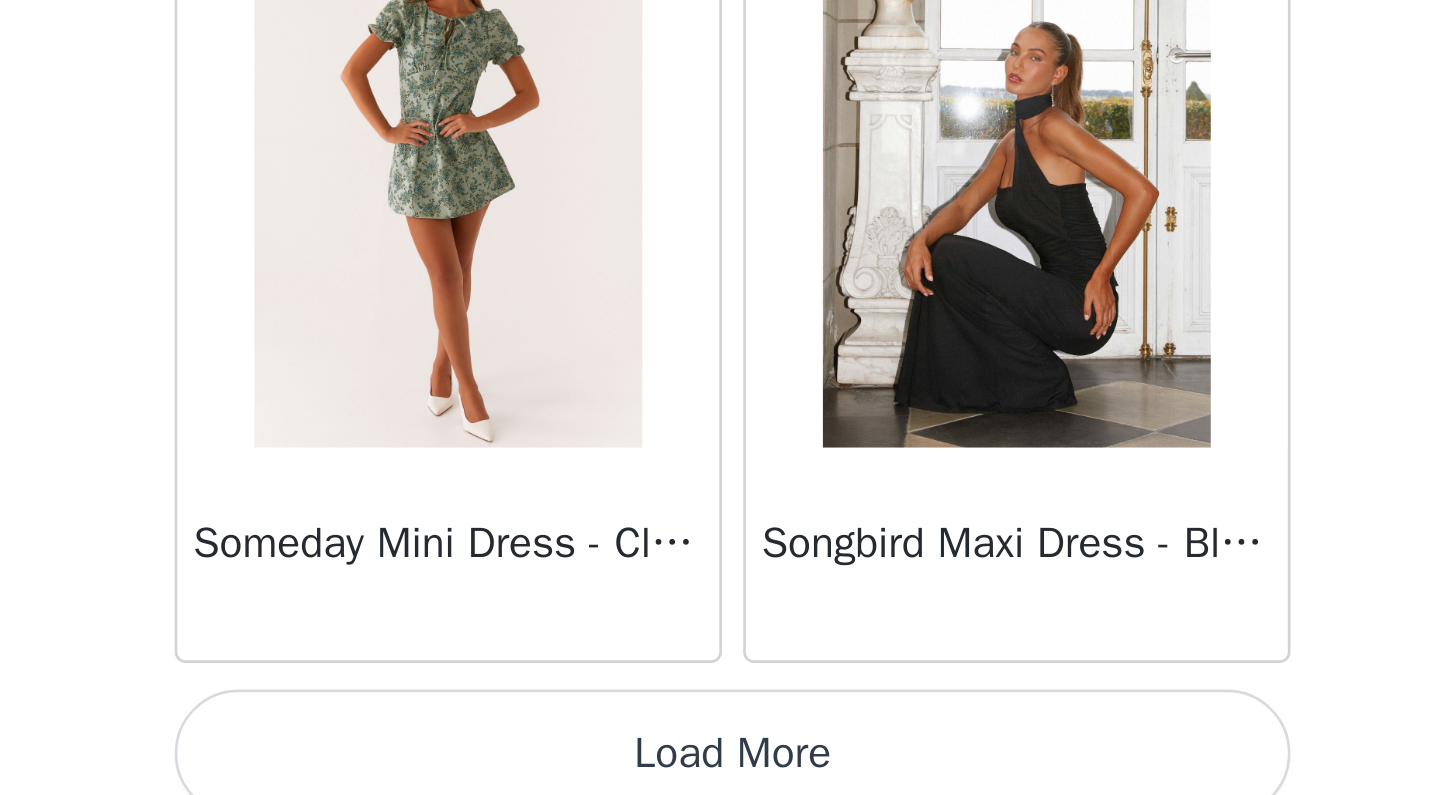 click on "Load More" at bounding box center [720, 779] 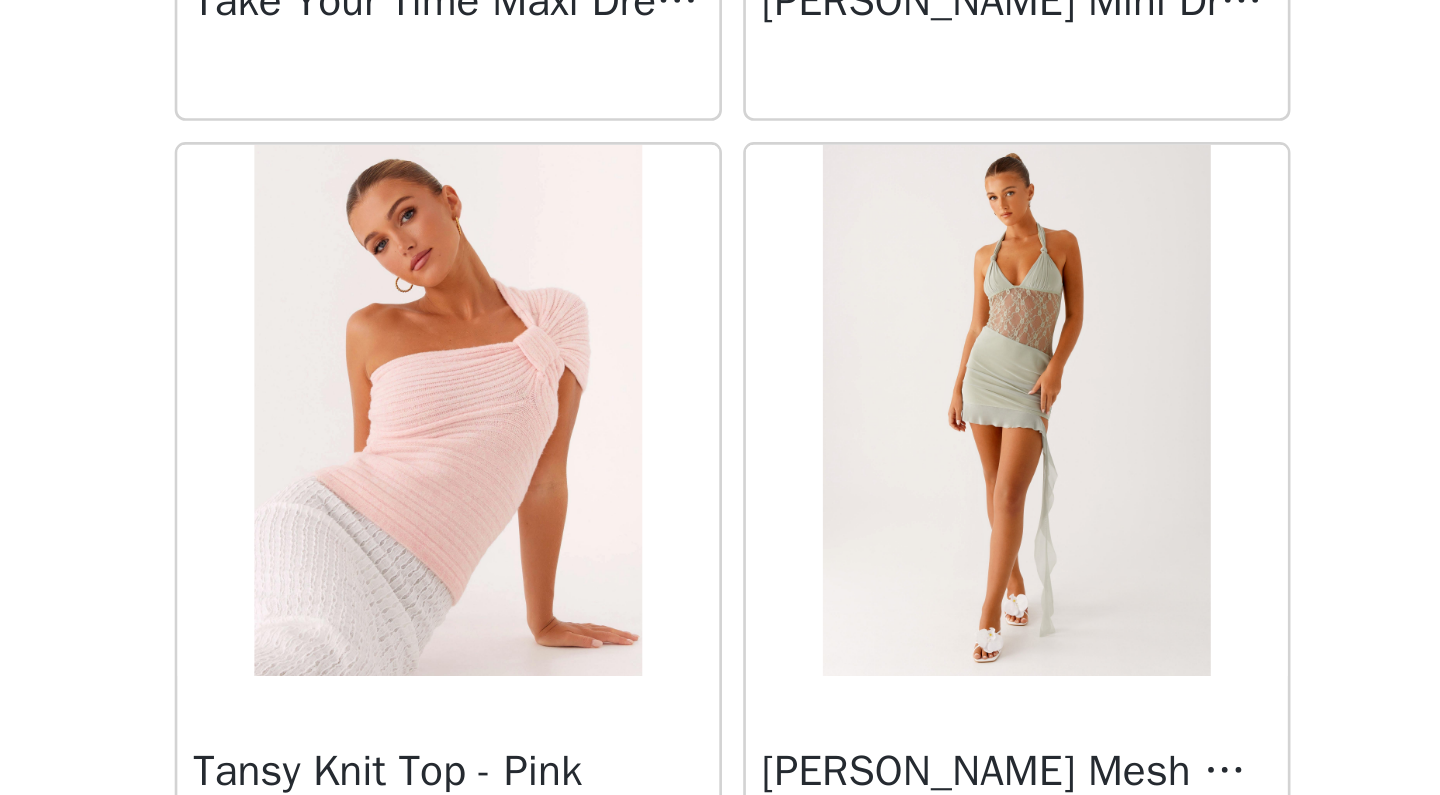 scroll, scrollTop: 56690, scrollLeft: 0, axis: vertical 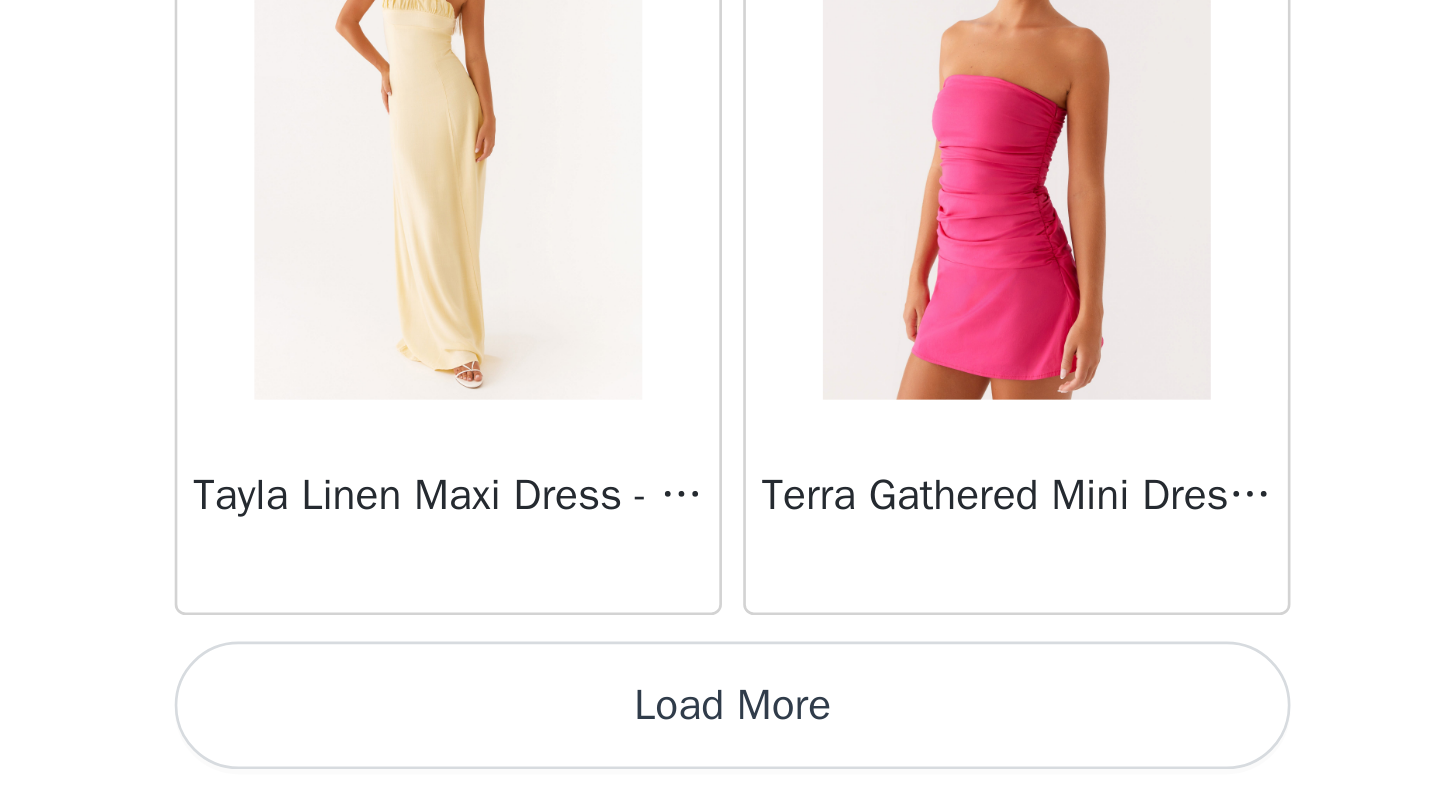 click on "Load More" at bounding box center (720, 761) 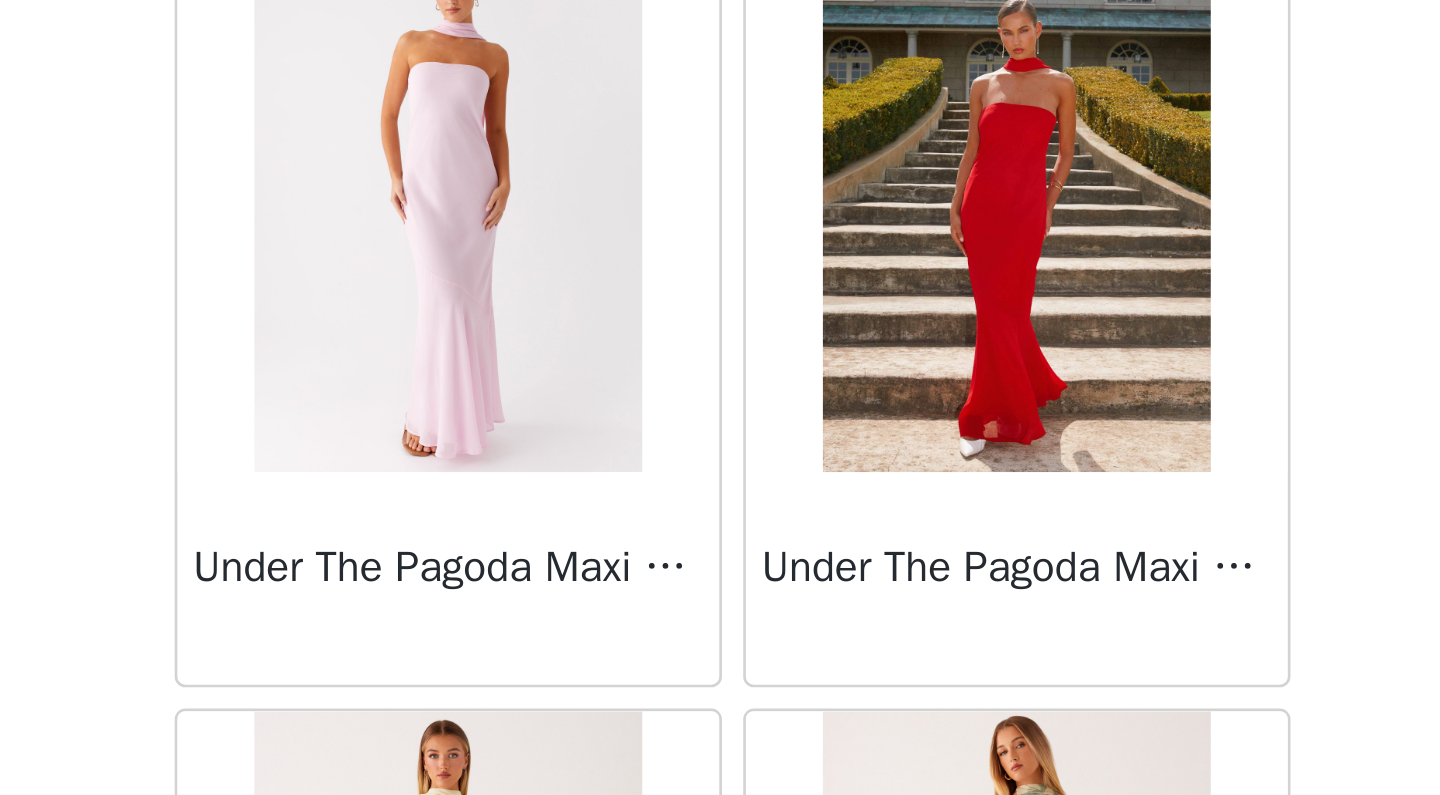 scroll, scrollTop: 59660, scrollLeft: 0, axis: vertical 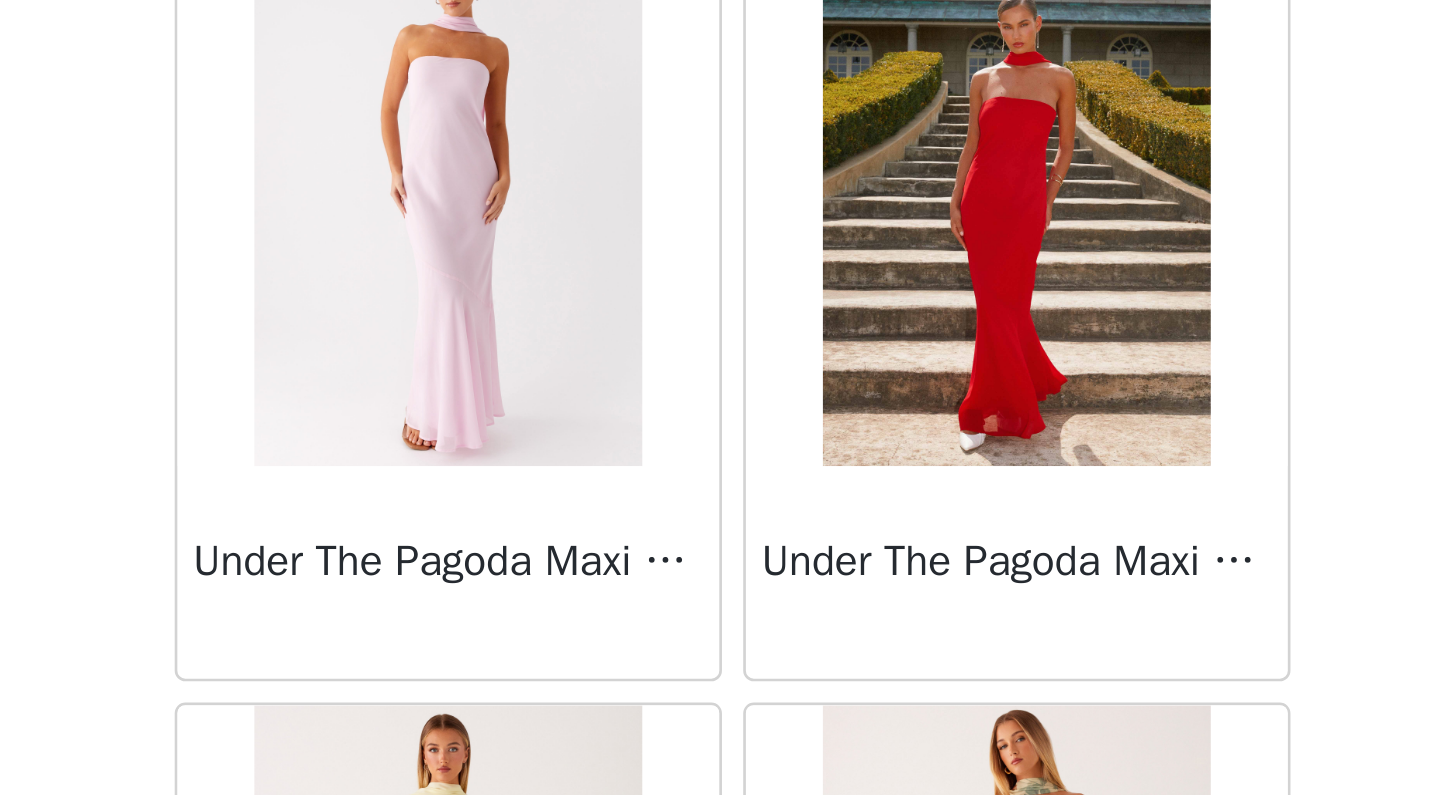 click at bounding box center [612, 571] 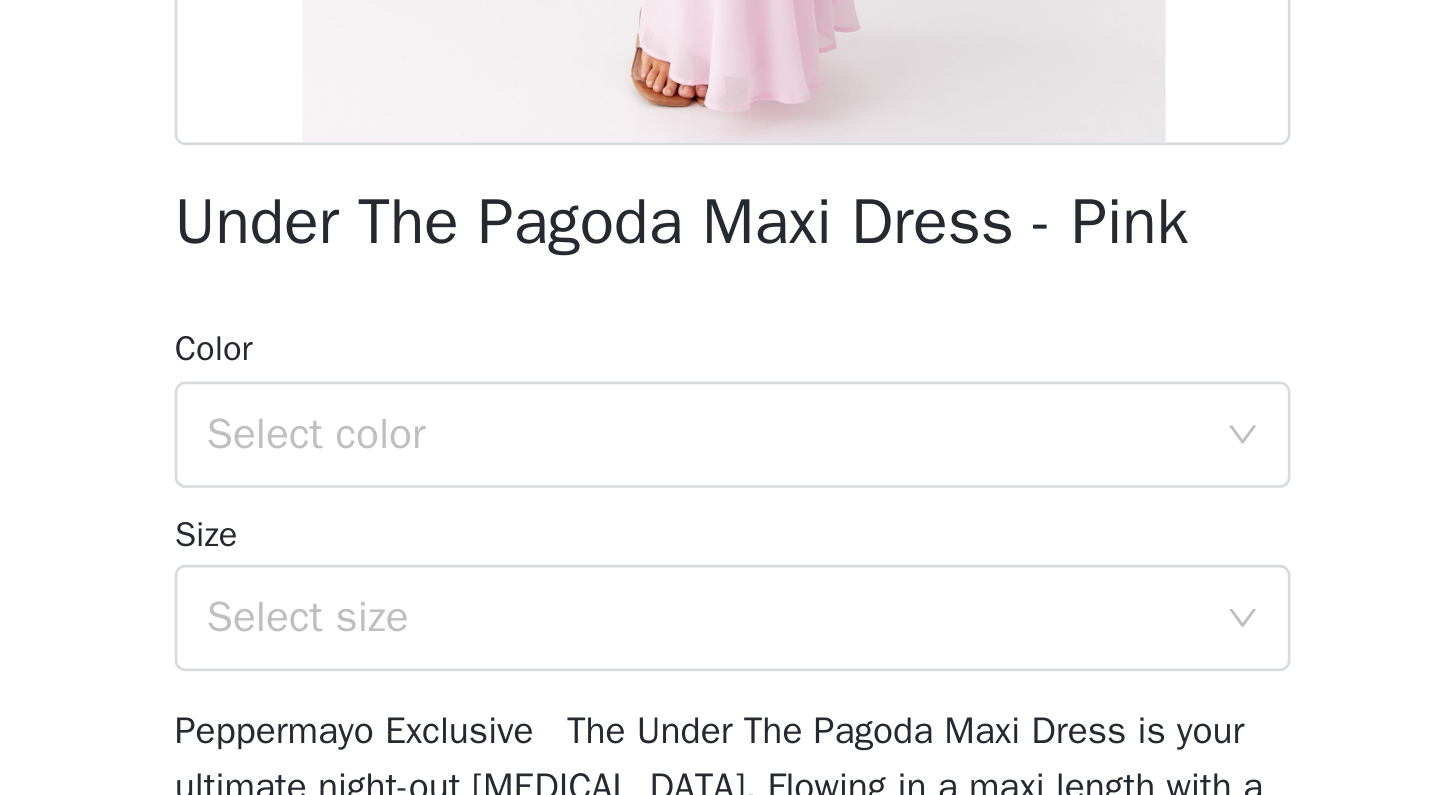 scroll, scrollTop: 0, scrollLeft: 0, axis: both 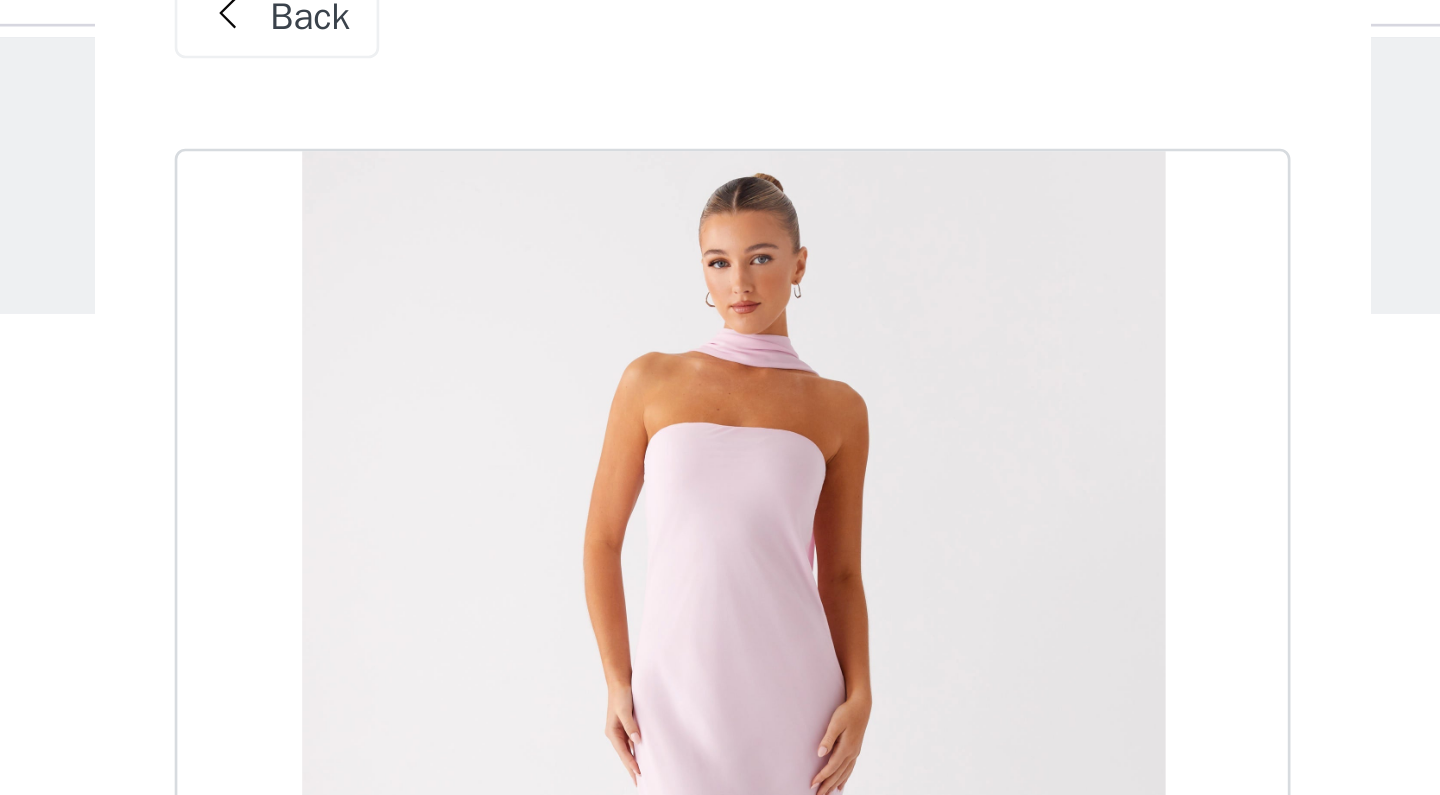 click on "Back" at bounding box center [548, 50] 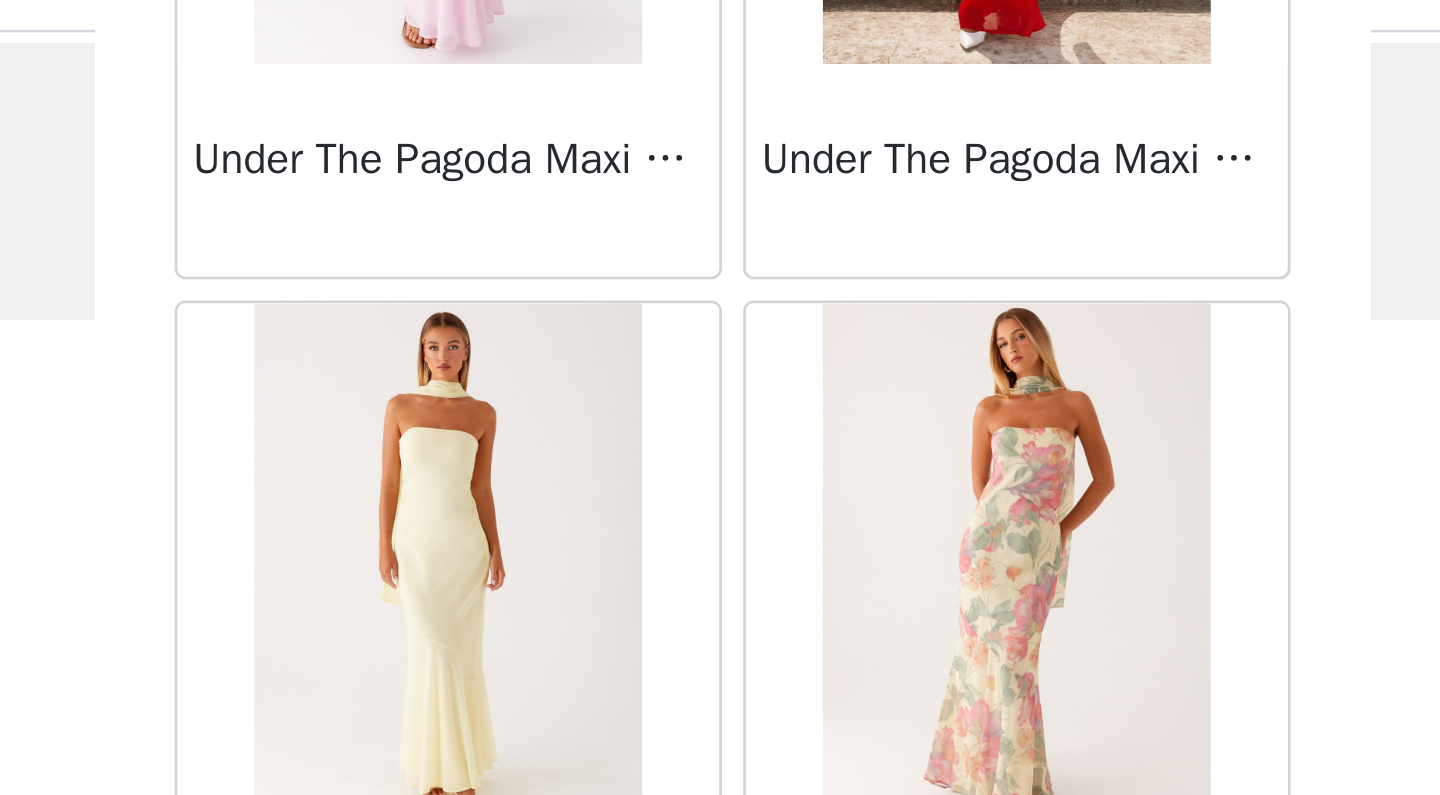 scroll, scrollTop: 60265, scrollLeft: 0, axis: vertical 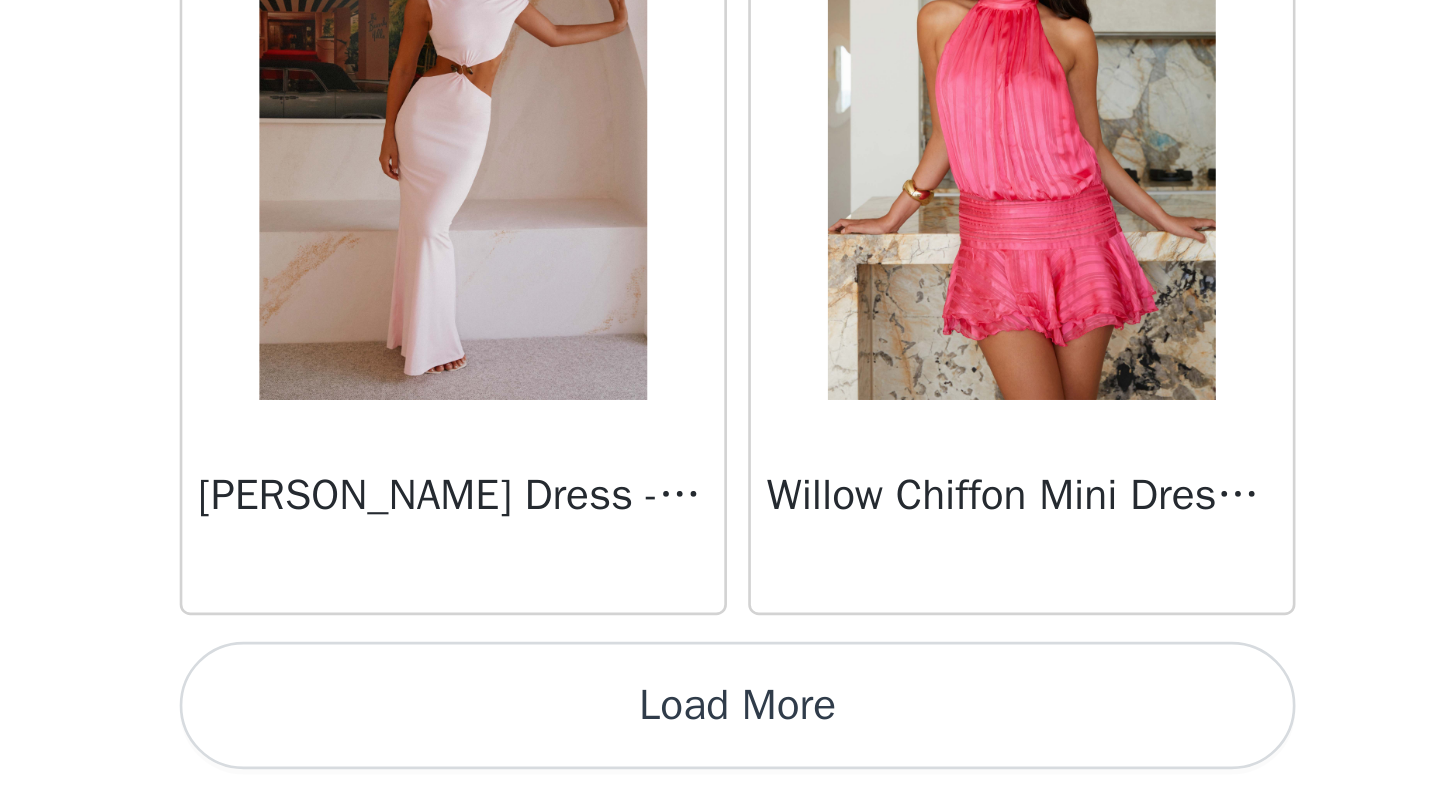 click on "Load More" at bounding box center (720, 761) 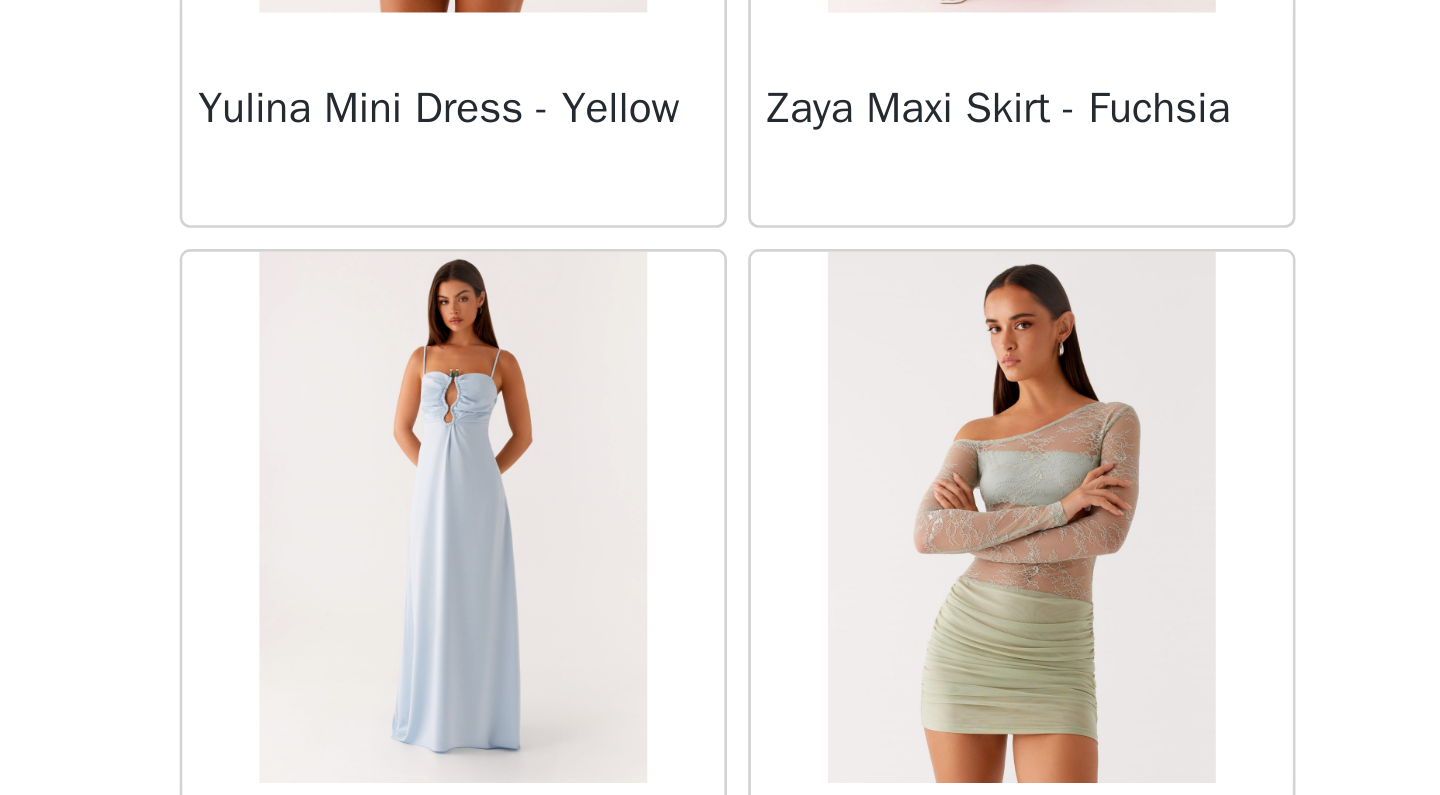 scroll, scrollTop: 61643, scrollLeft: 0, axis: vertical 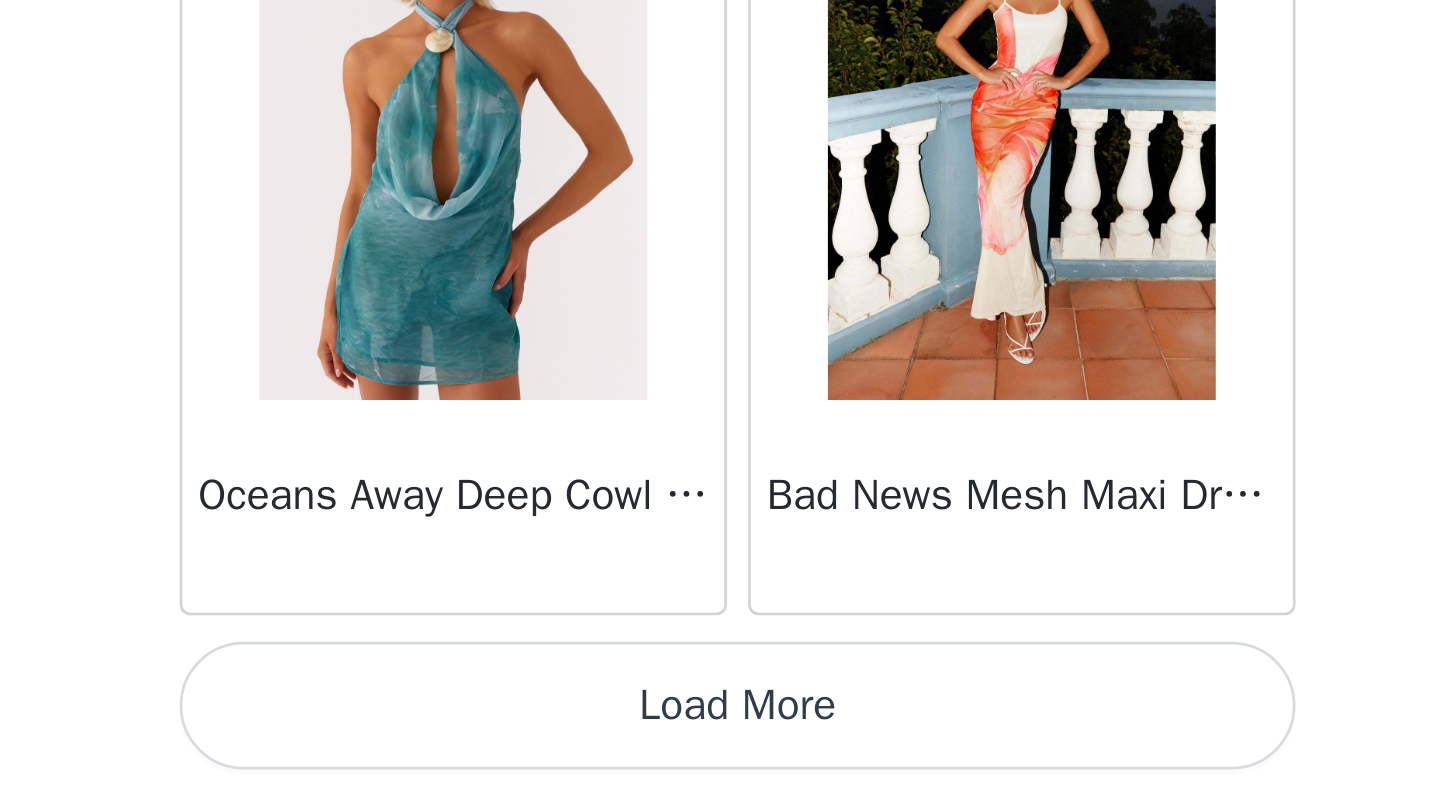click on "Load More" at bounding box center [720, 761] 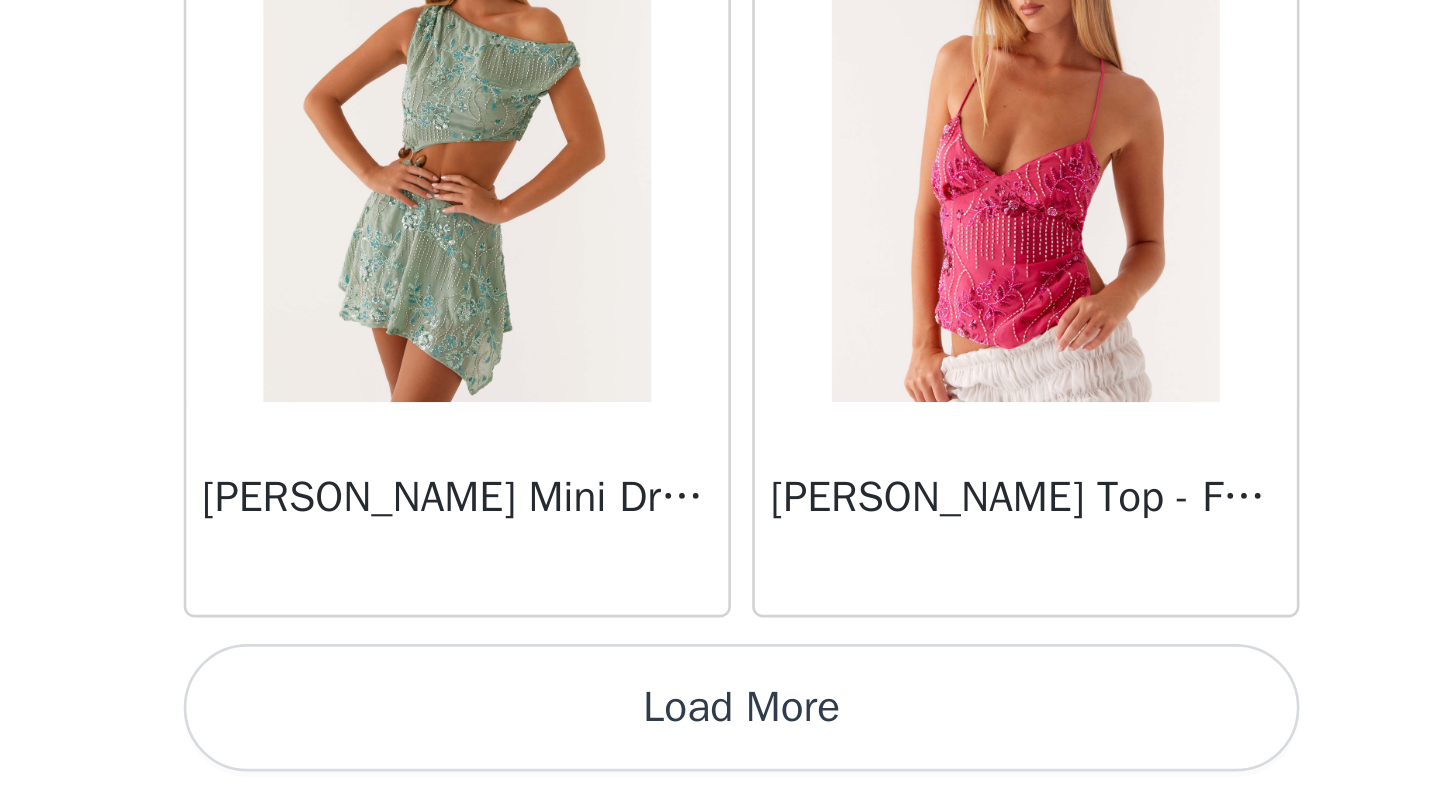 scroll, scrollTop: 66065, scrollLeft: 0, axis: vertical 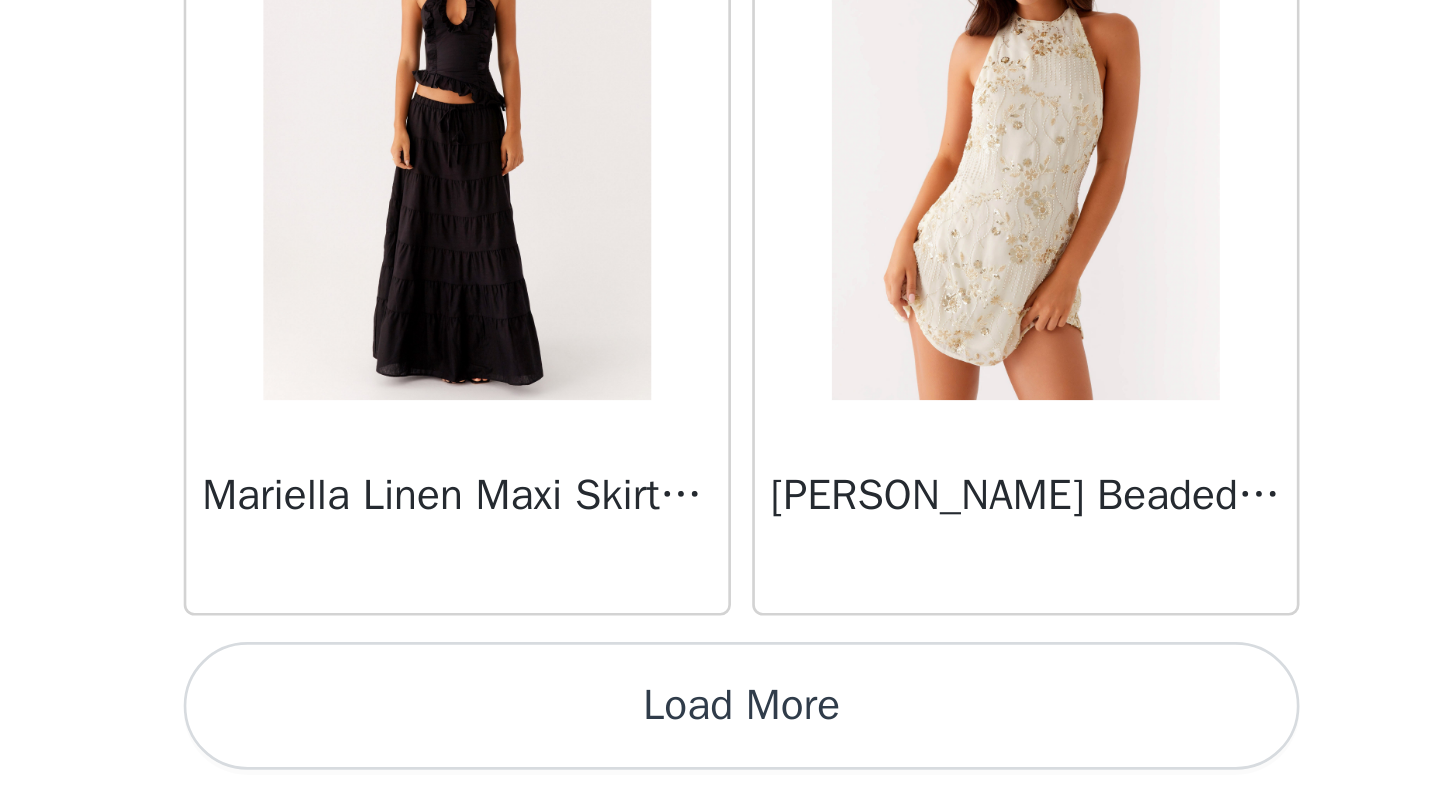 click on "Load More" at bounding box center (720, 761) 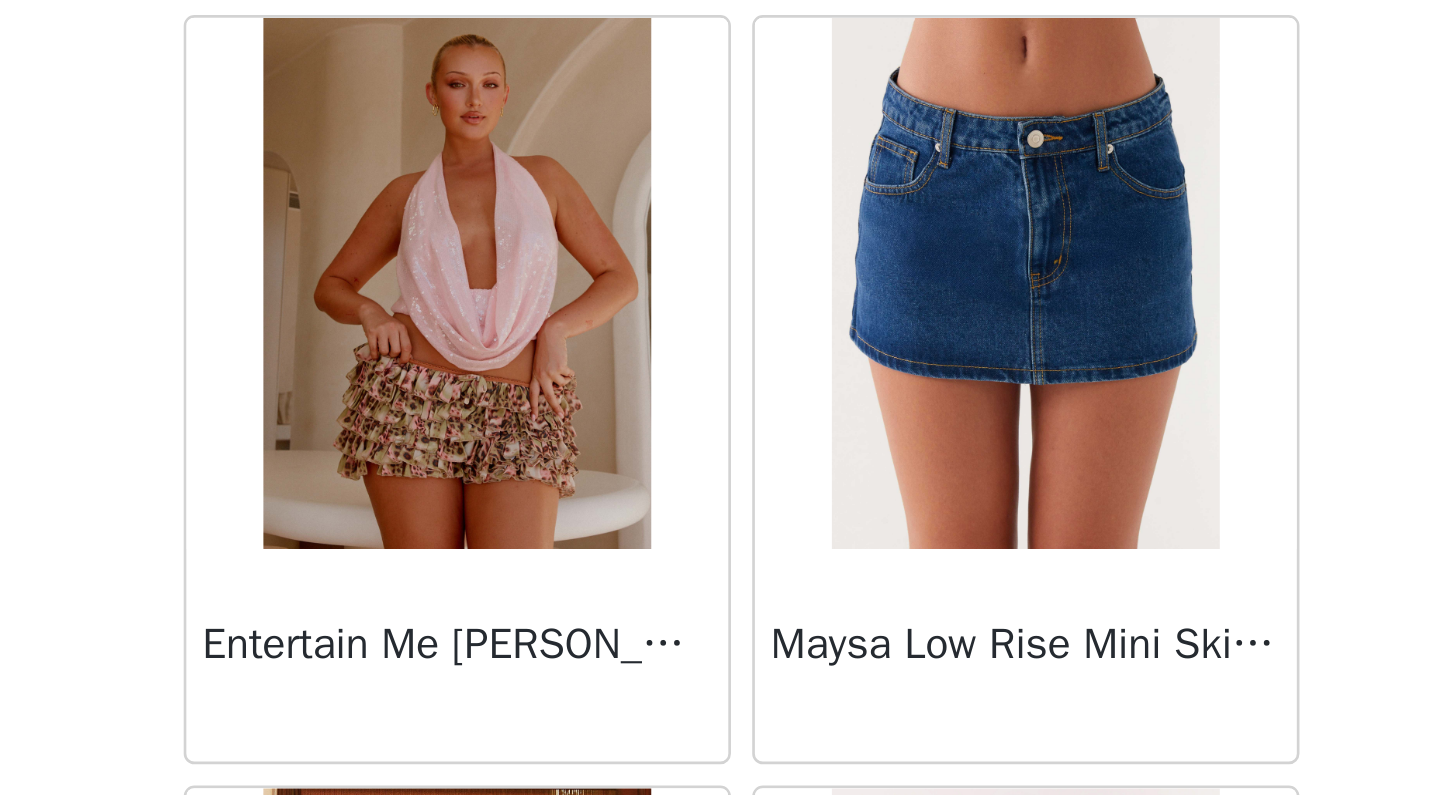 scroll, scrollTop: 71532, scrollLeft: 0, axis: vertical 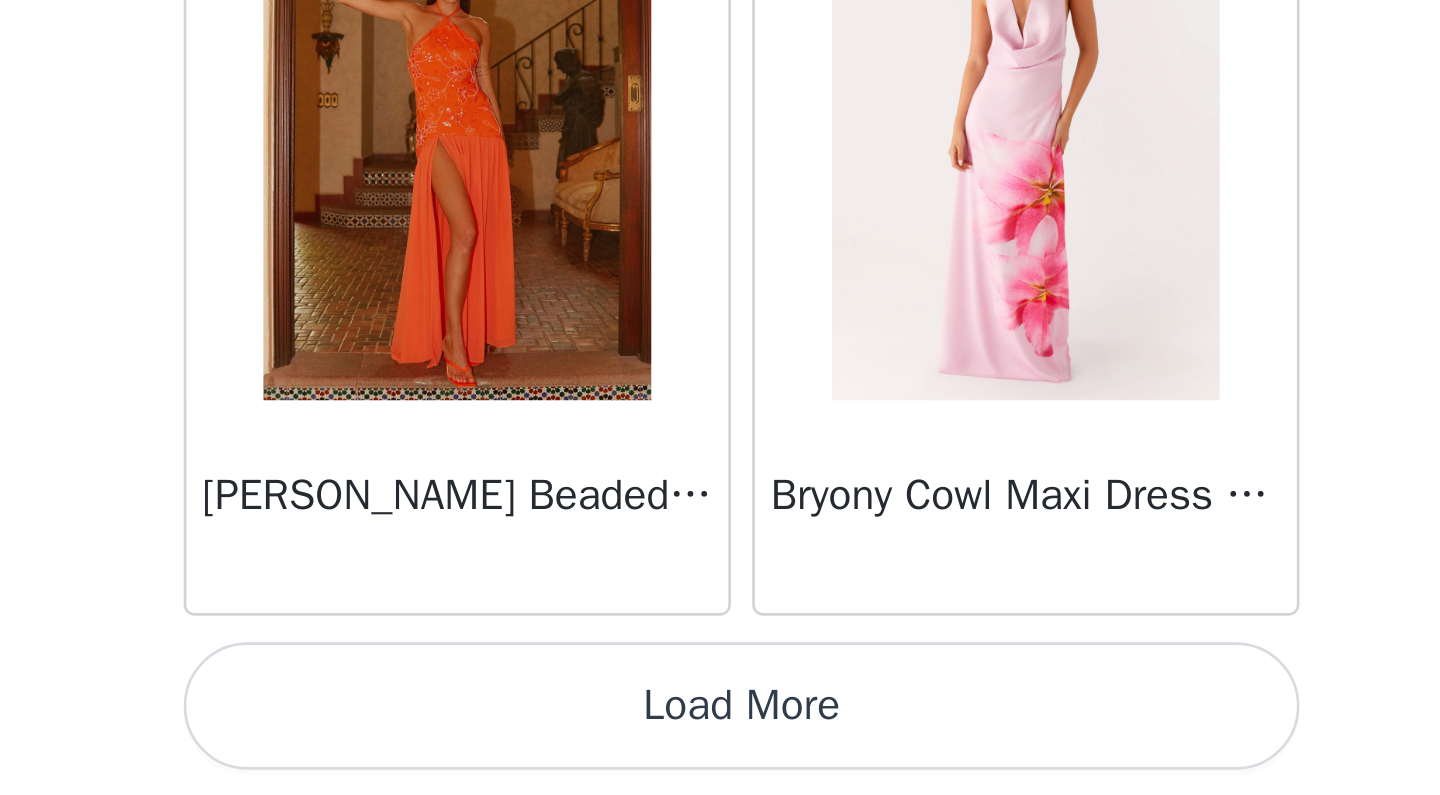 click on "Load More" at bounding box center (720, 761) 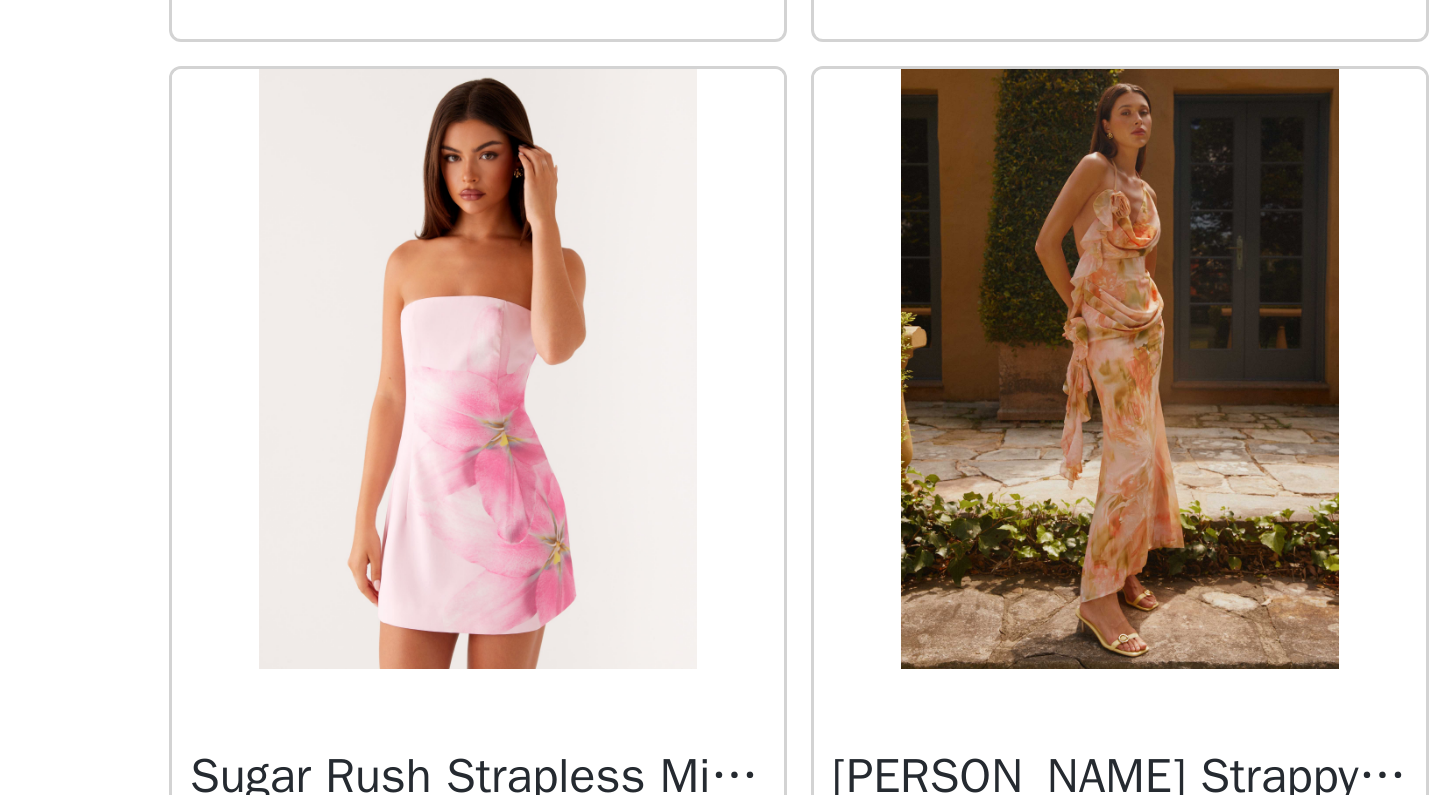 scroll, scrollTop: 73238, scrollLeft: 0, axis: vertical 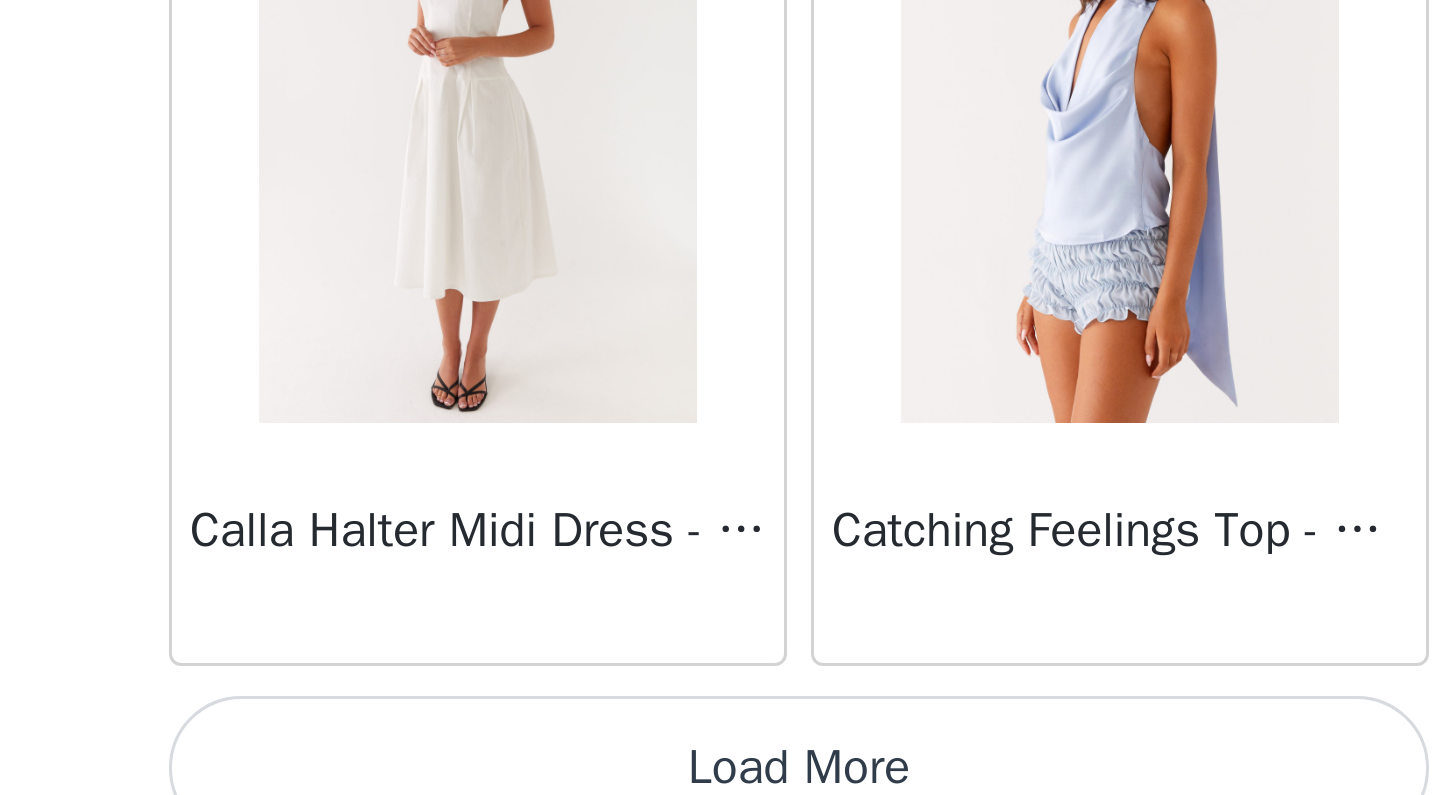 click on "Load More" at bounding box center (720, 761) 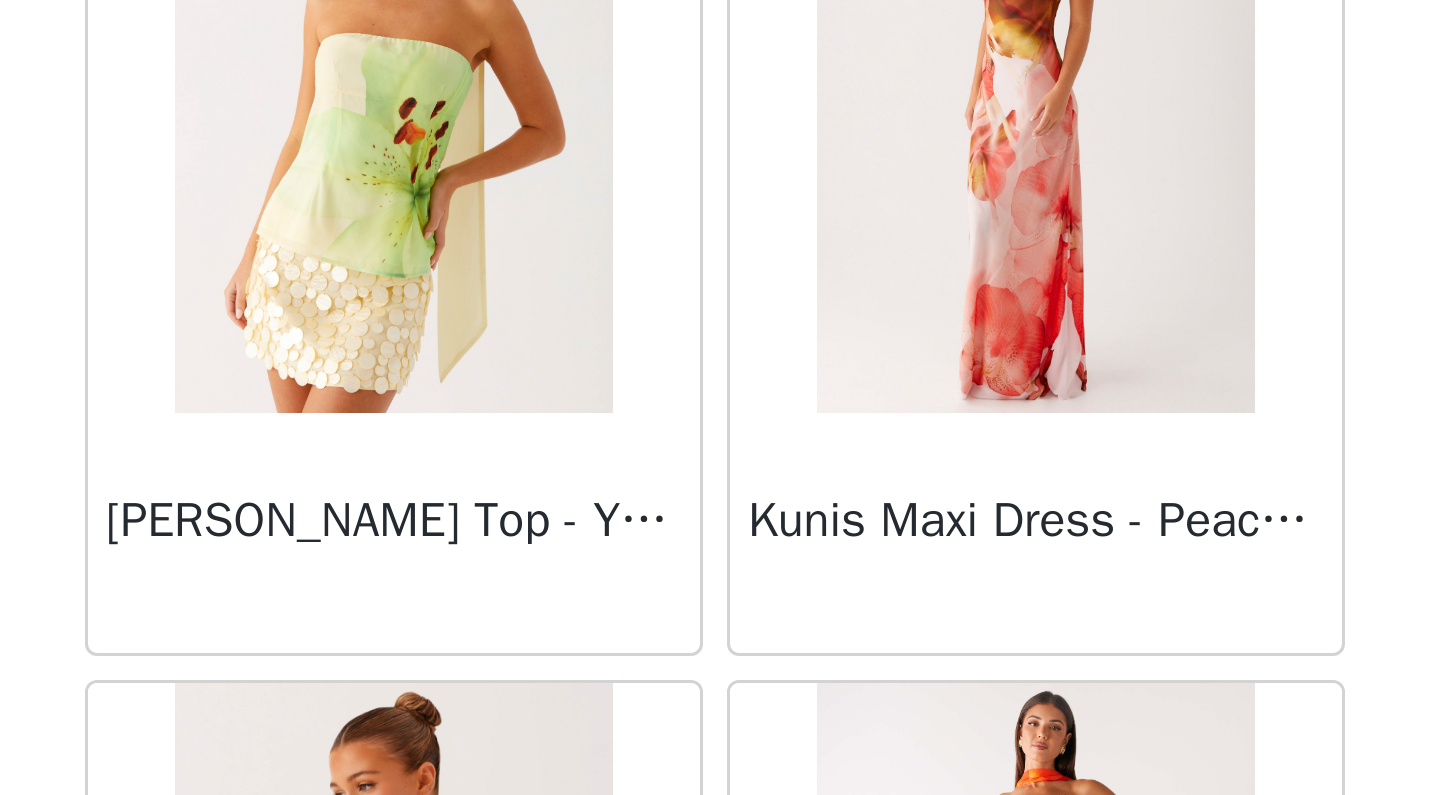 scroll, scrollTop: 77556, scrollLeft: 0, axis: vertical 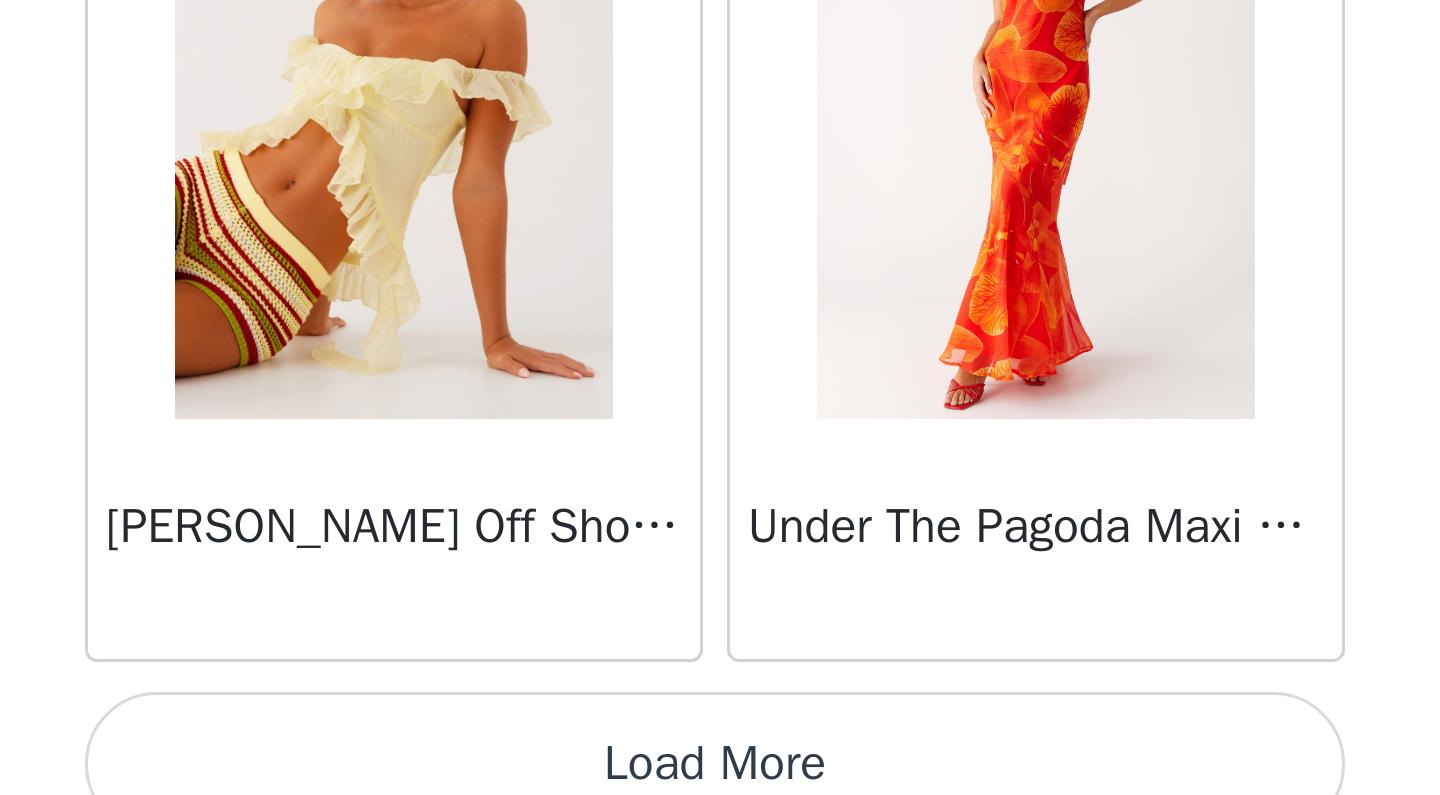 click on "Load More" at bounding box center [720, 761] 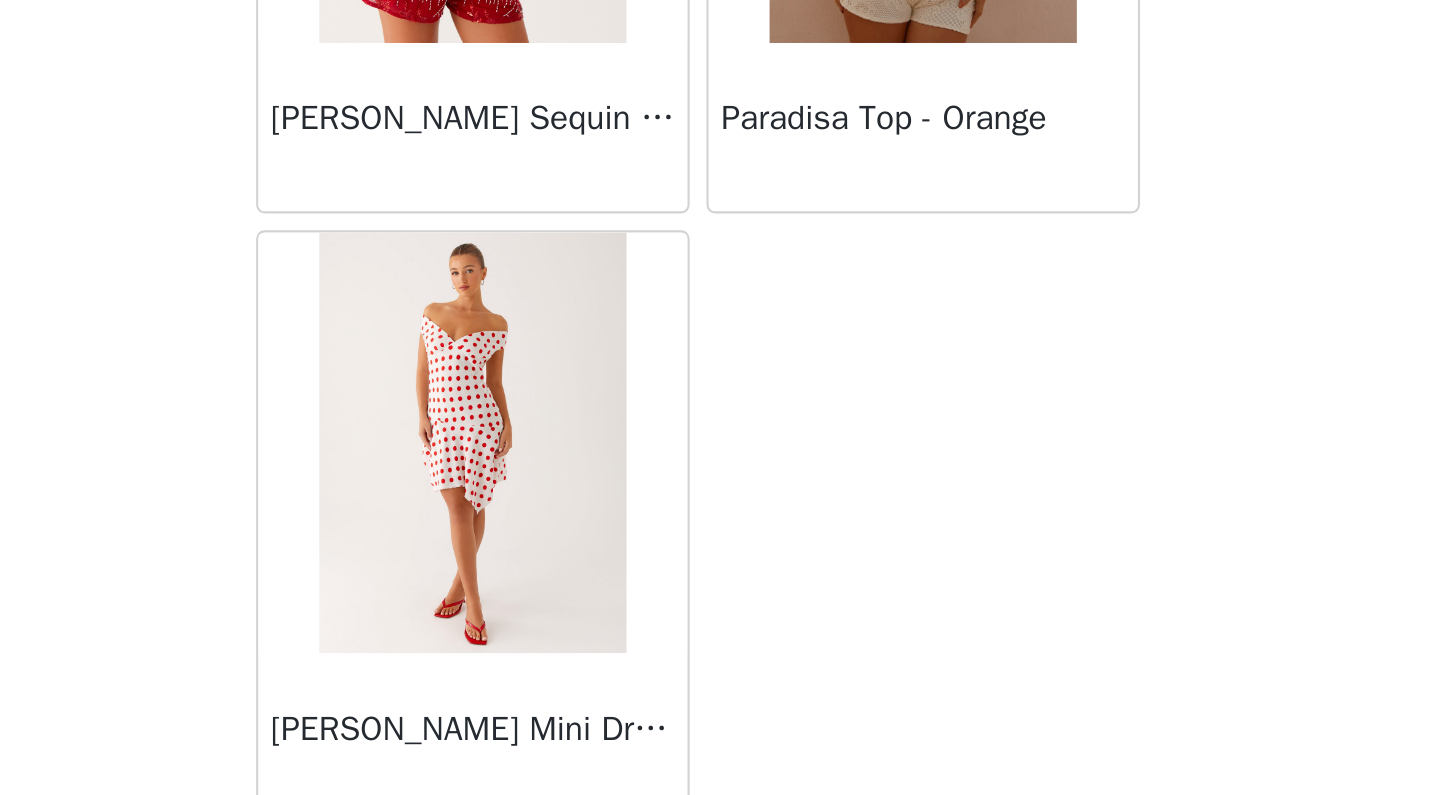 scroll, scrollTop: 80501, scrollLeft: 0, axis: vertical 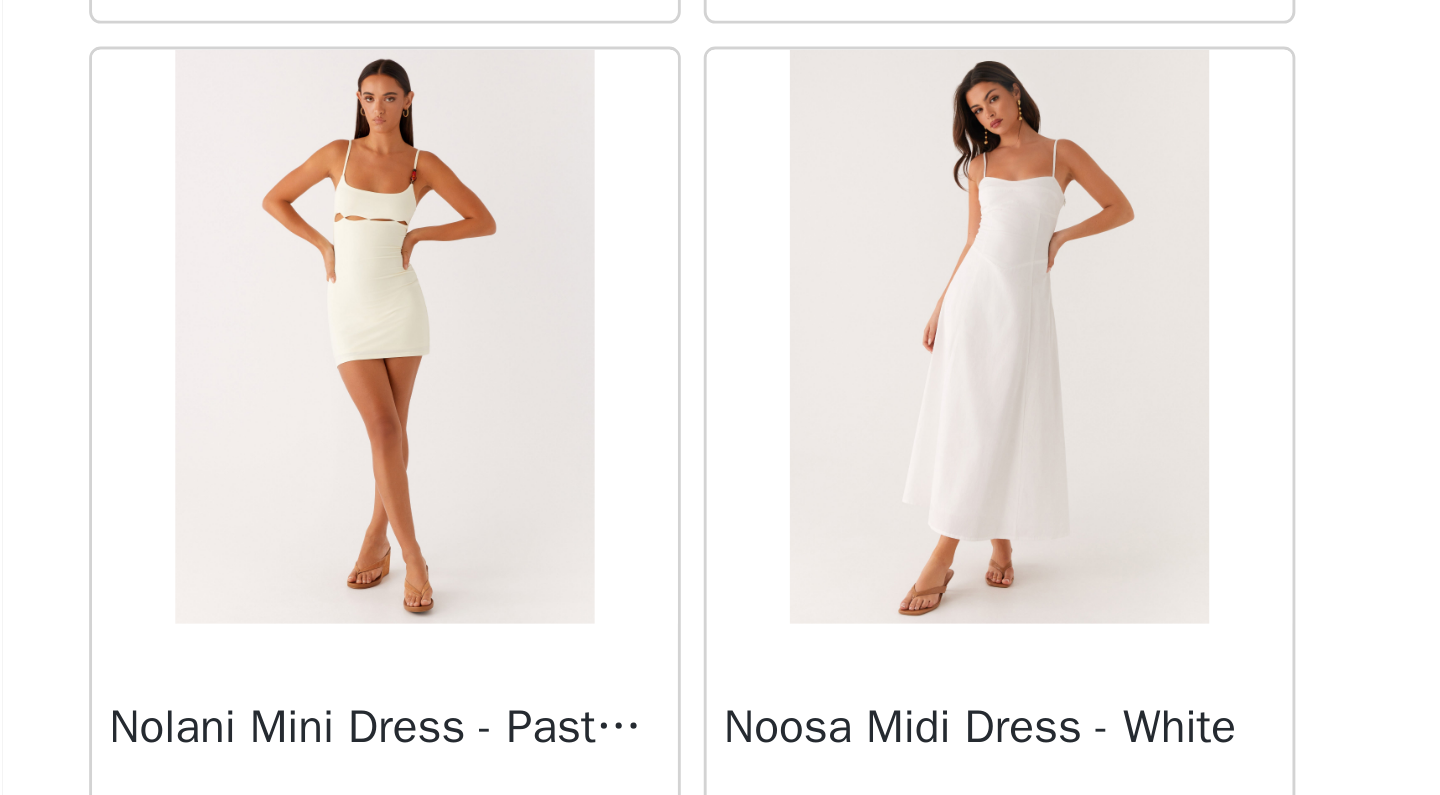 click at bounding box center [827, 633] 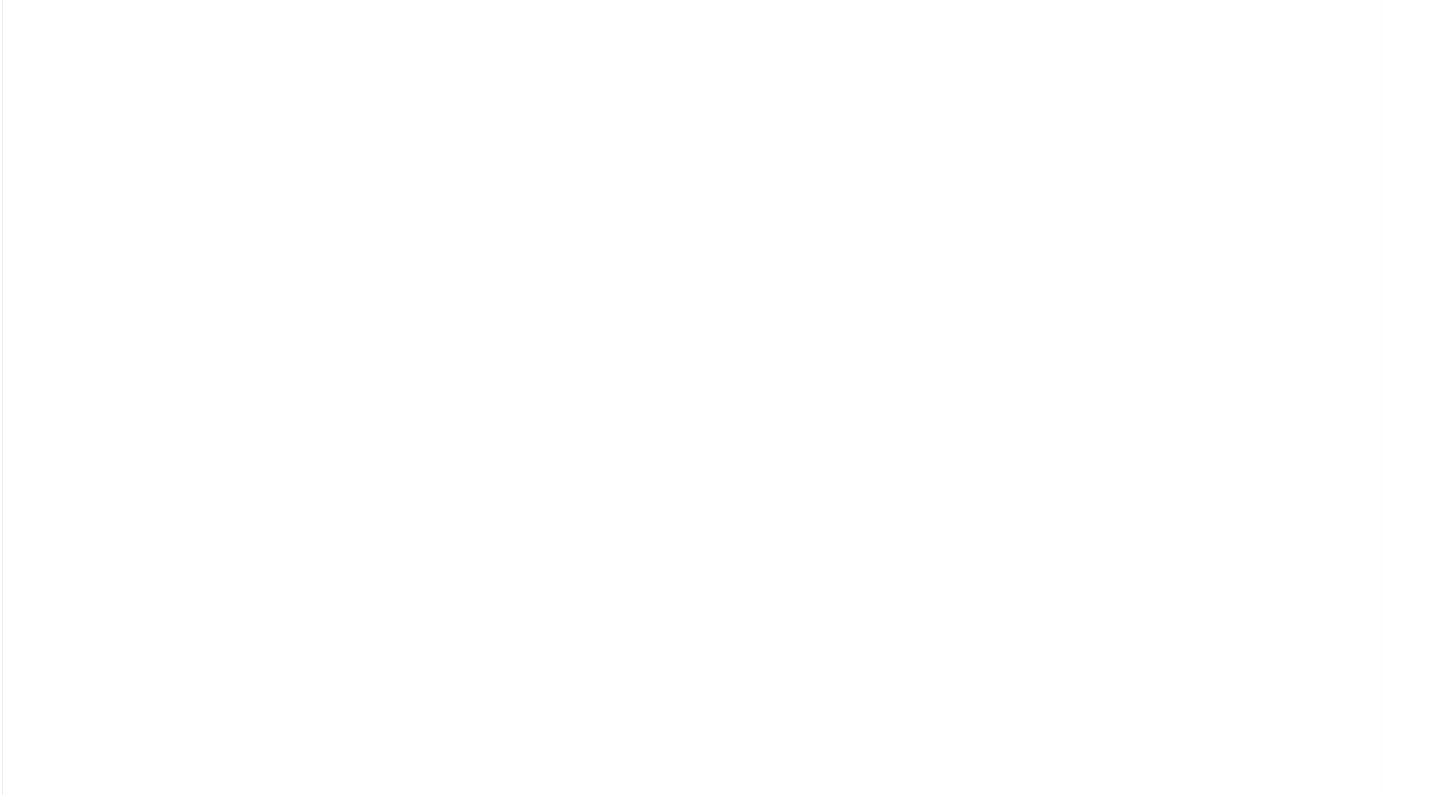 scroll, scrollTop: 0, scrollLeft: 0, axis: both 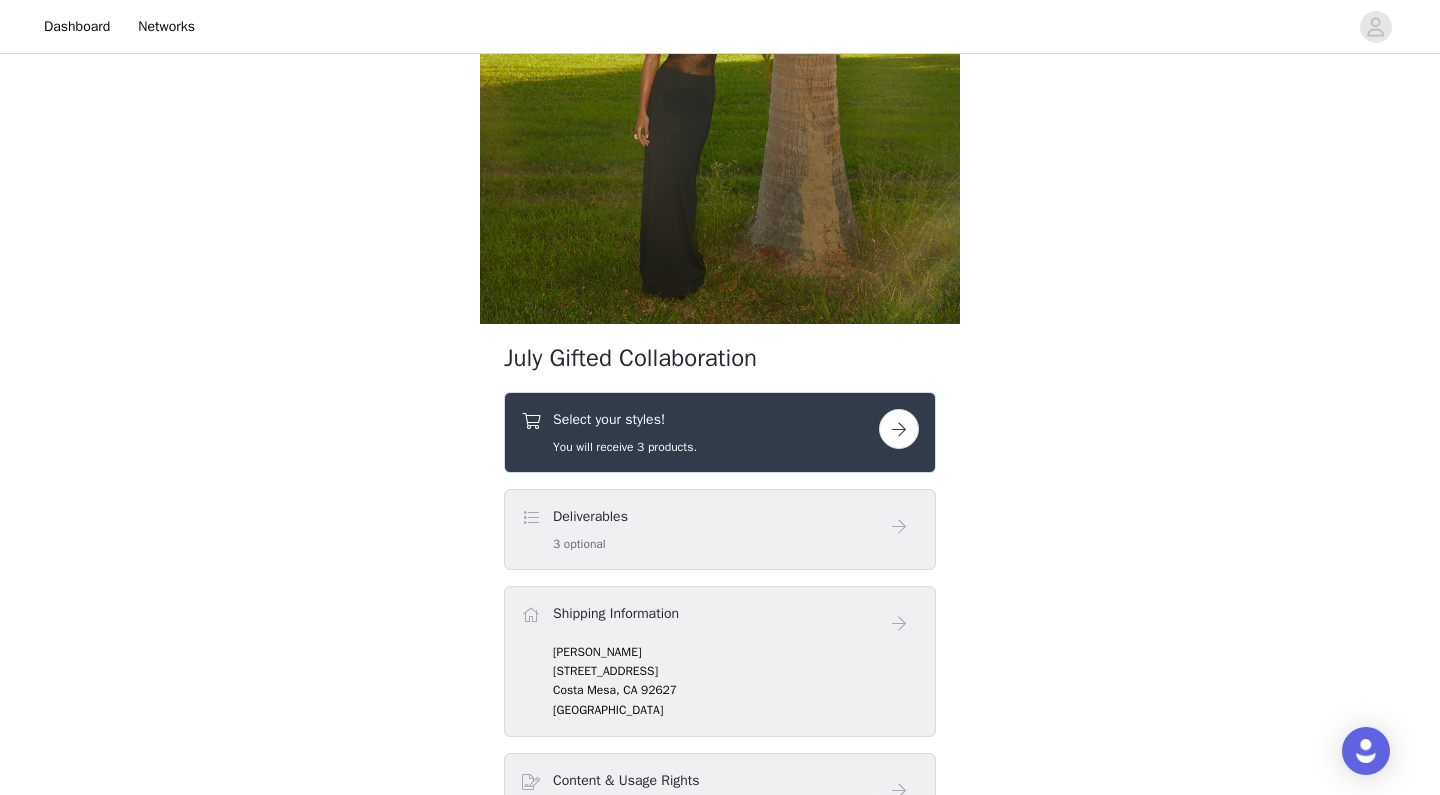 click on "Select your styles!   You will receive 3 products." at bounding box center (700, 432) 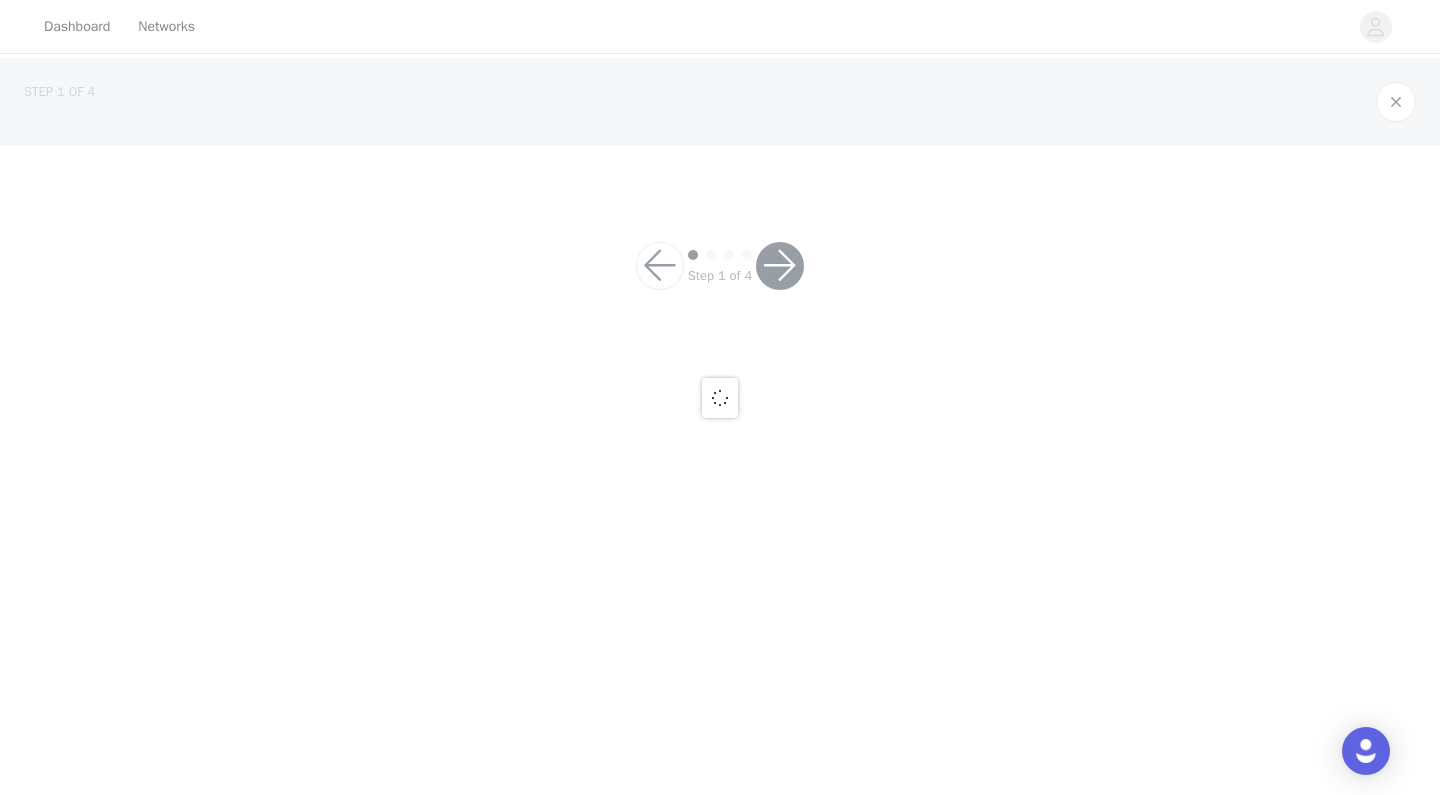 scroll, scrollTop: 0, scrollLeft: 0, axis: both 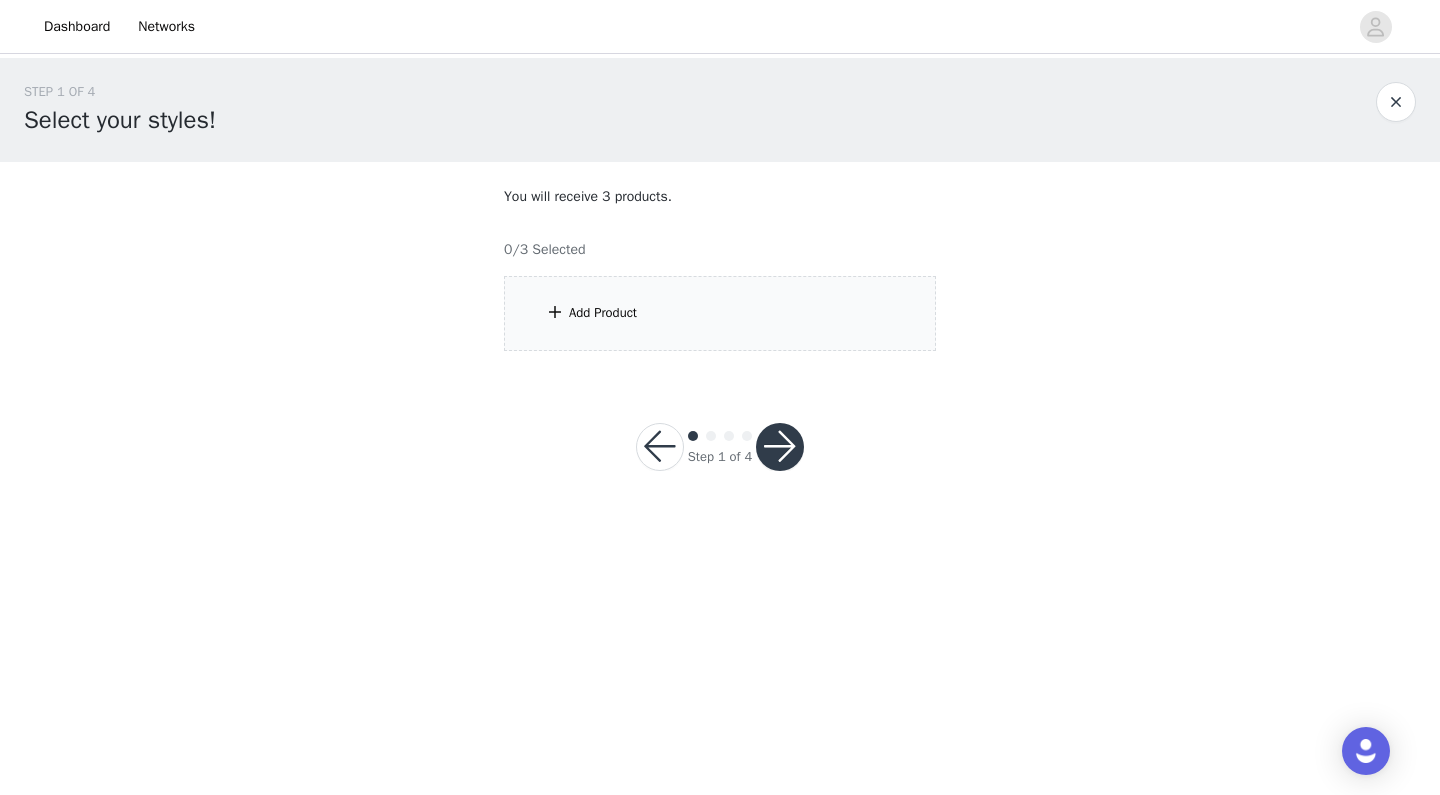 click on "Add Product" at bounding box center [720, 313] 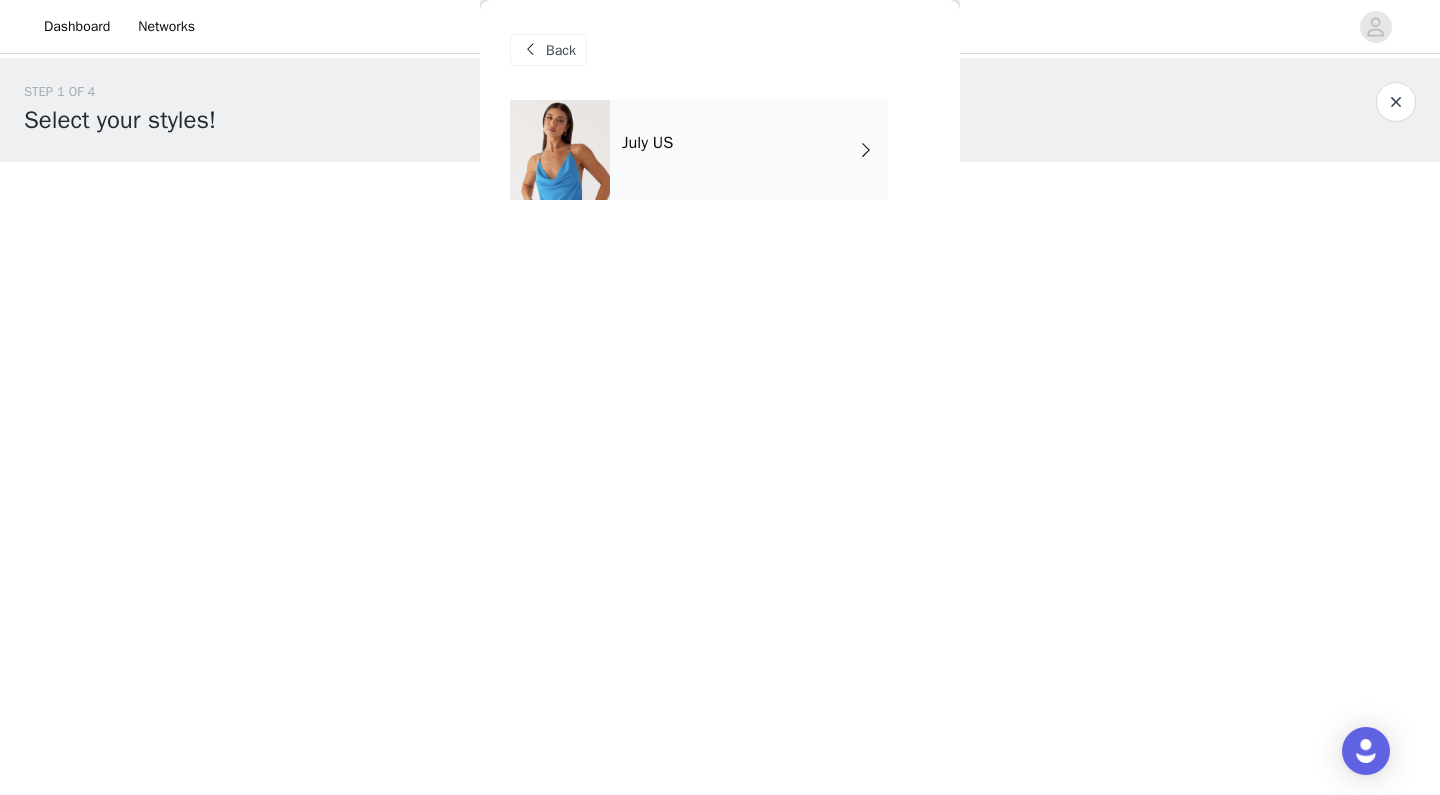 click on "July US" at bounding box center (749, 150) 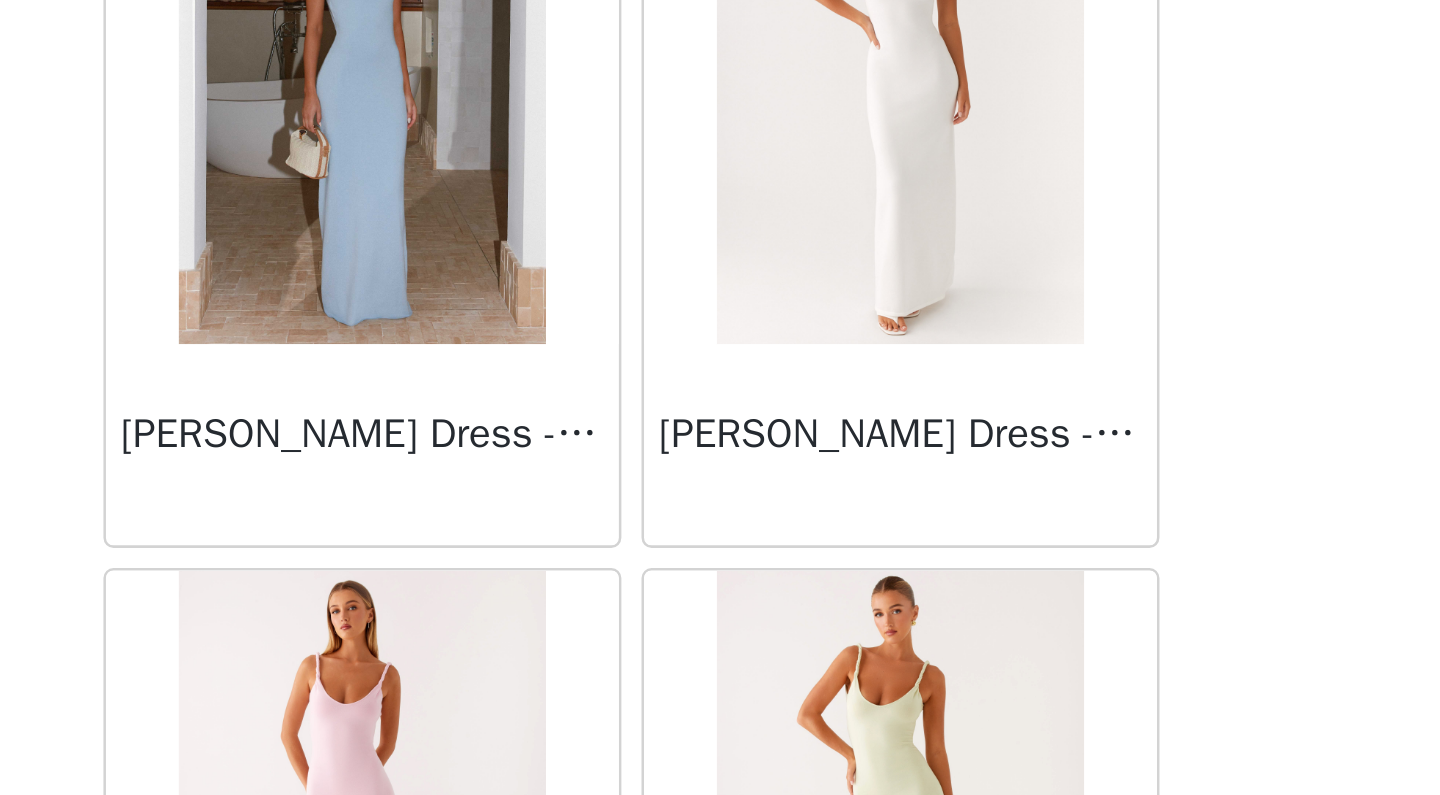 scroll, scrollTop: 2265, scrollLeft: 0, axis: vertical 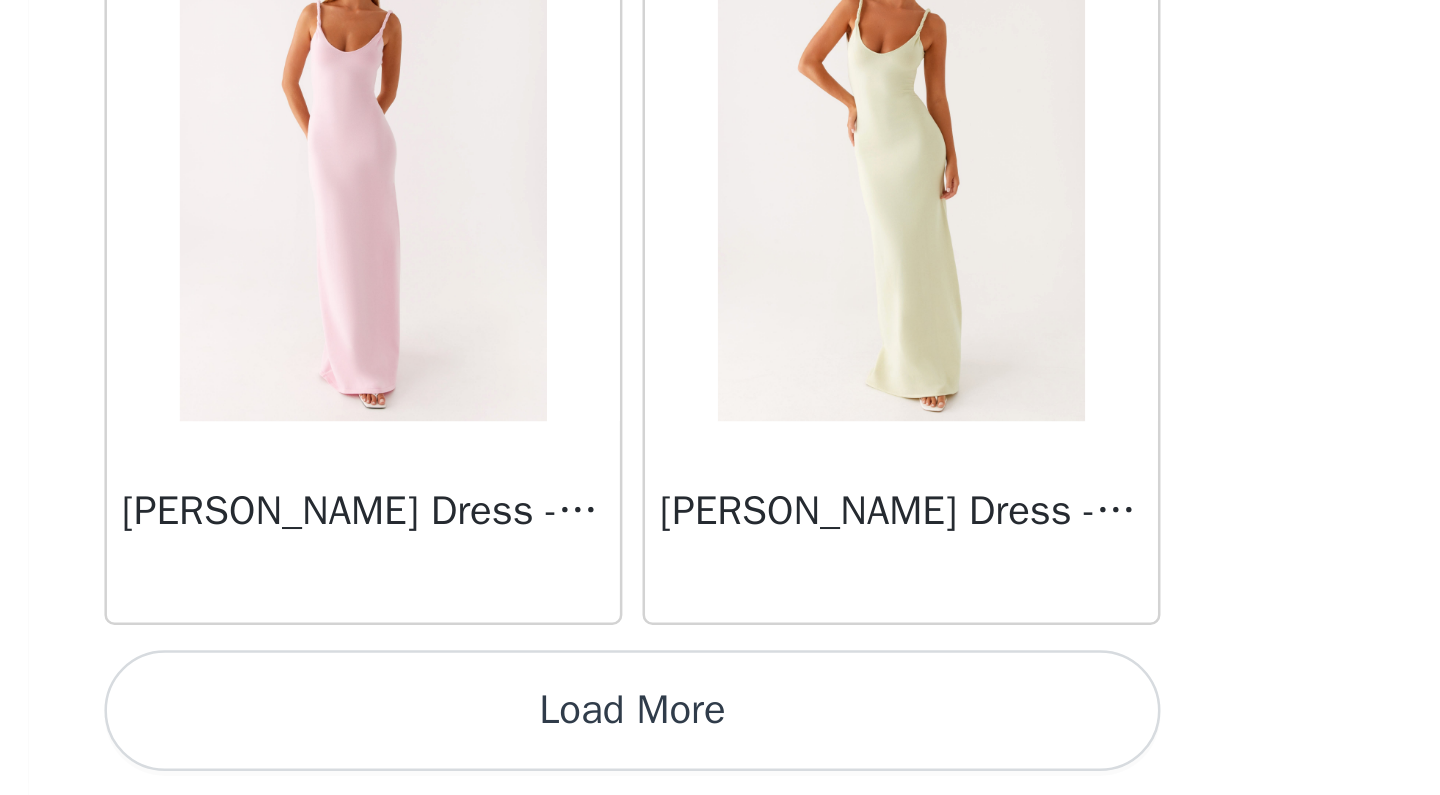 click on "Load More" at bounding box center (720, 761) 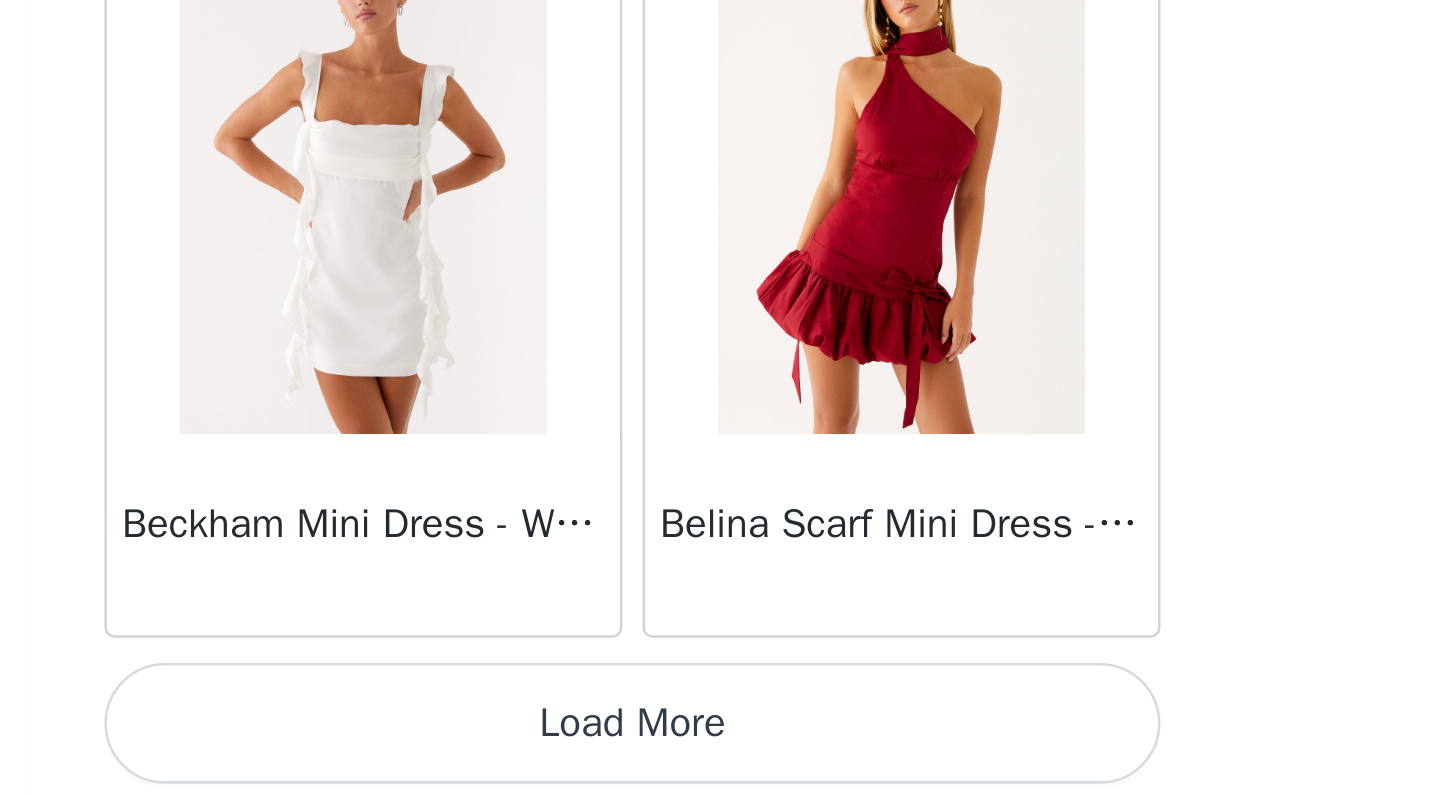 scroll, scrollTop: 5164, scrollLeft: 0, axis: vertical 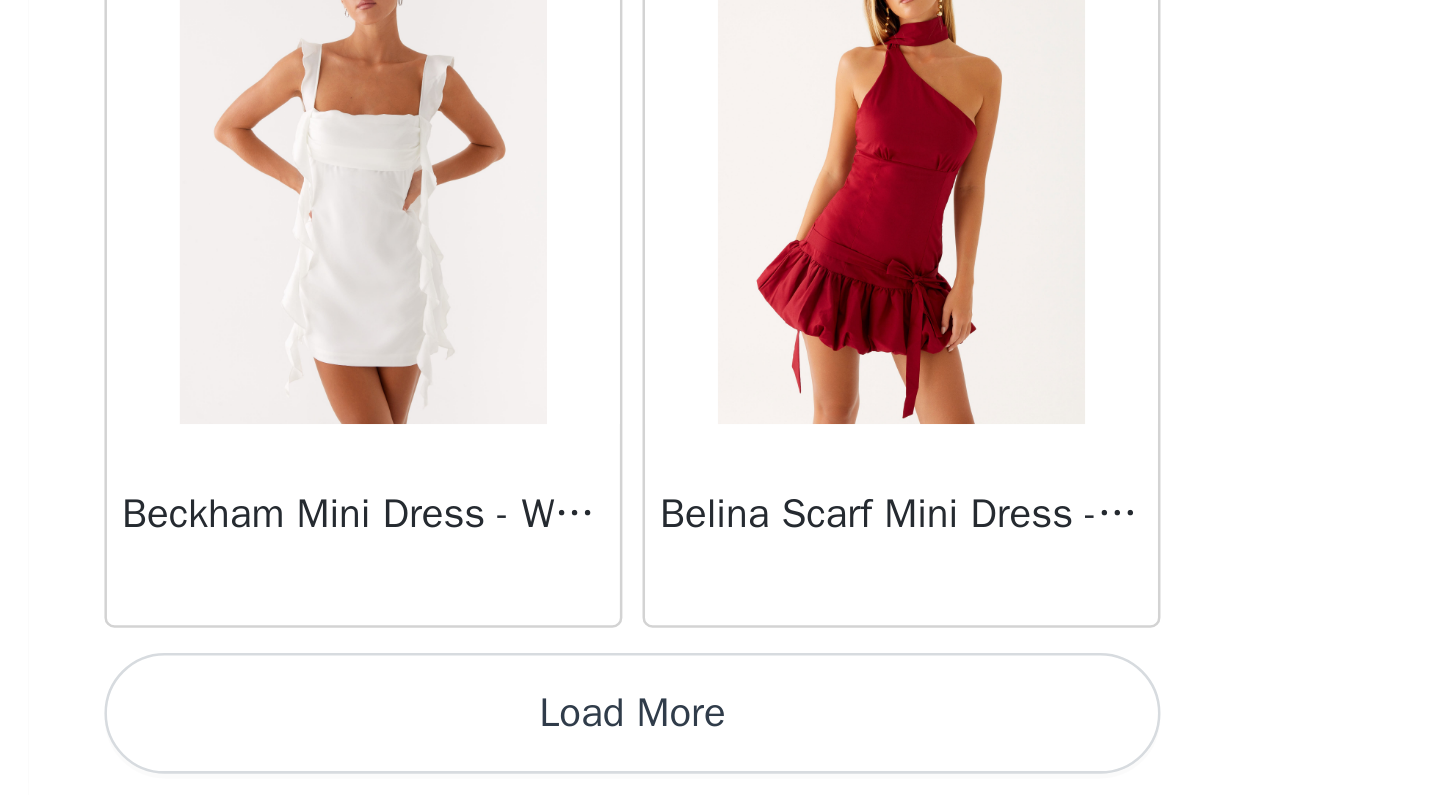 click on "Load More" at bounding box center [720, 762] 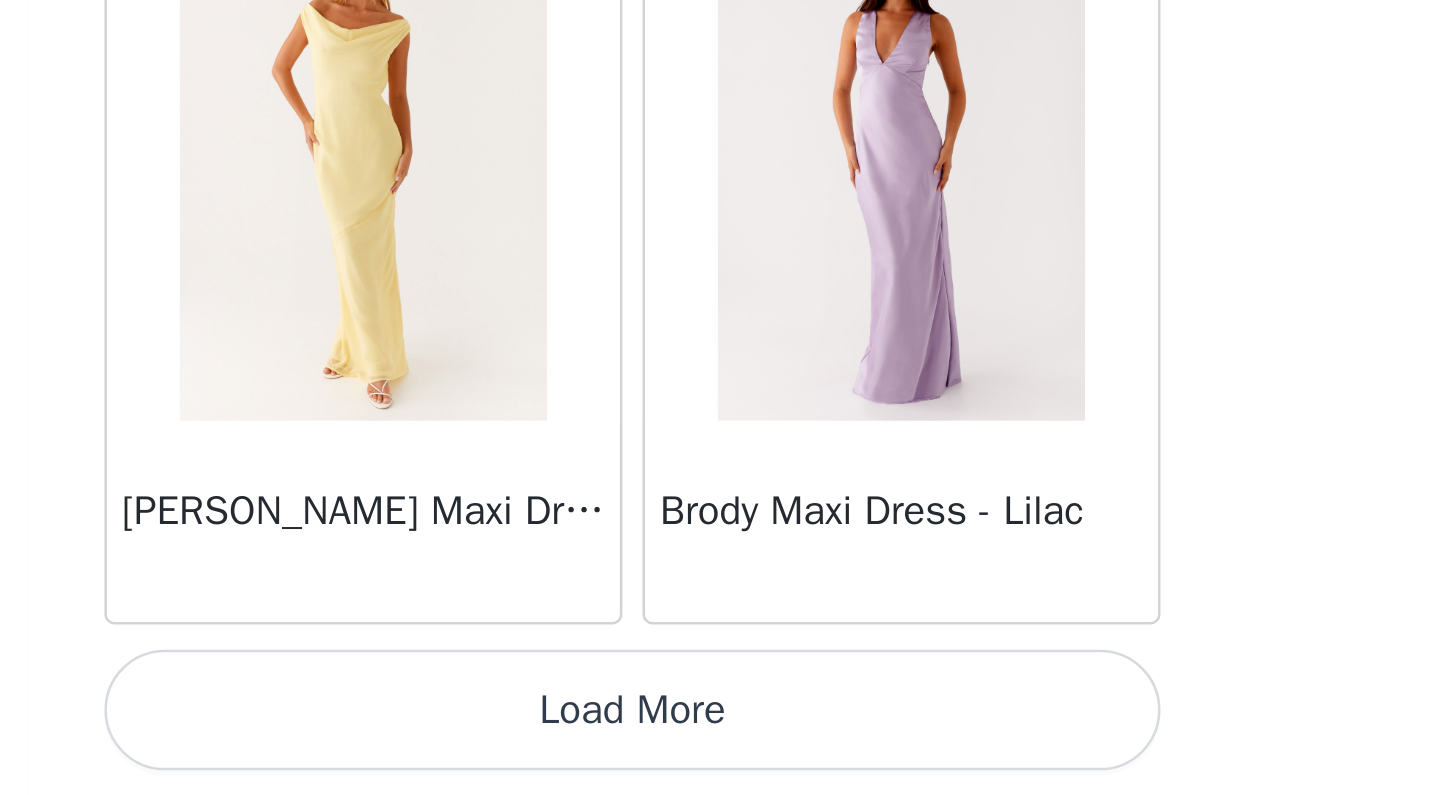scroll, scrollTop: 8065, scrollLeft: 0, axis: vertical 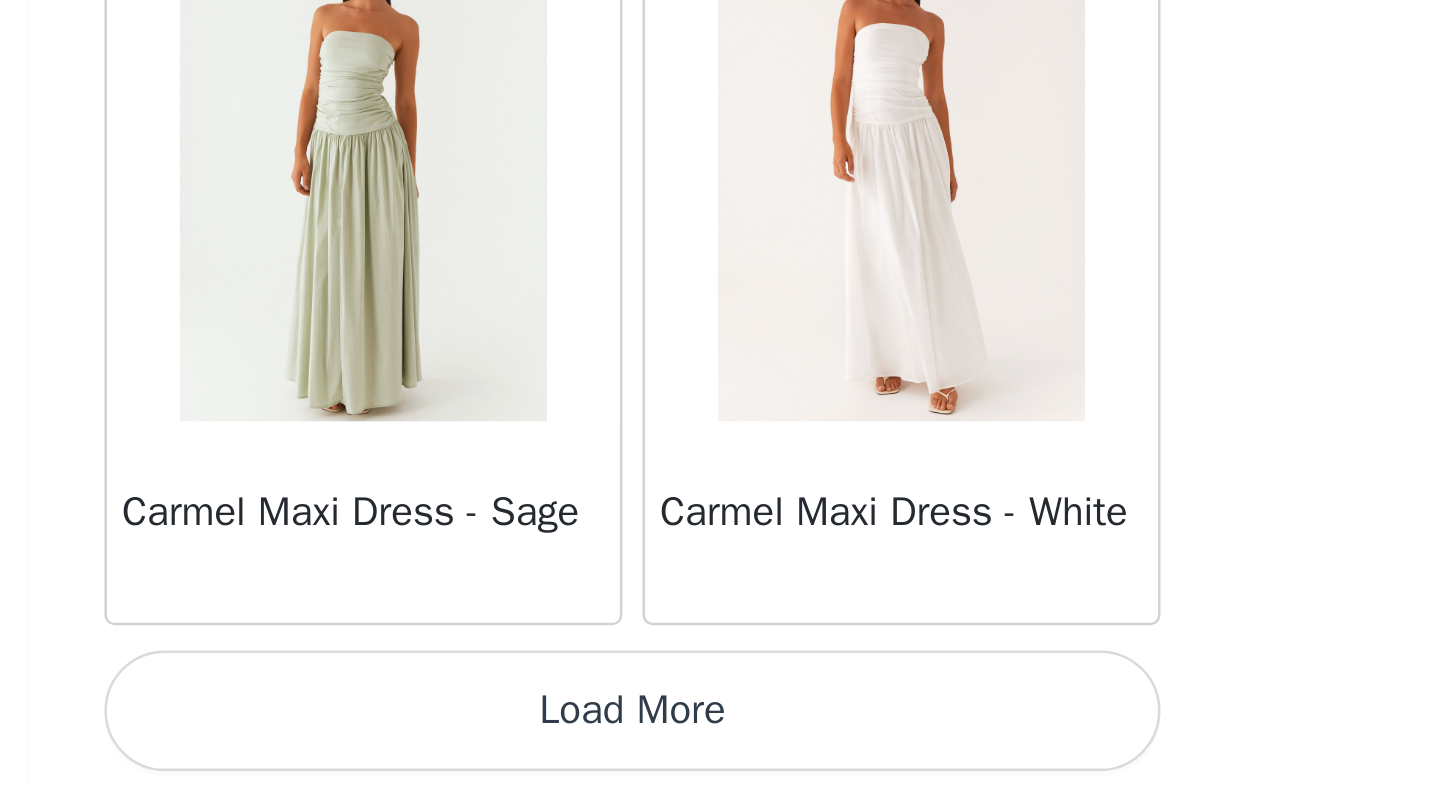 click on "Load More" at bounding box center [720, 761] 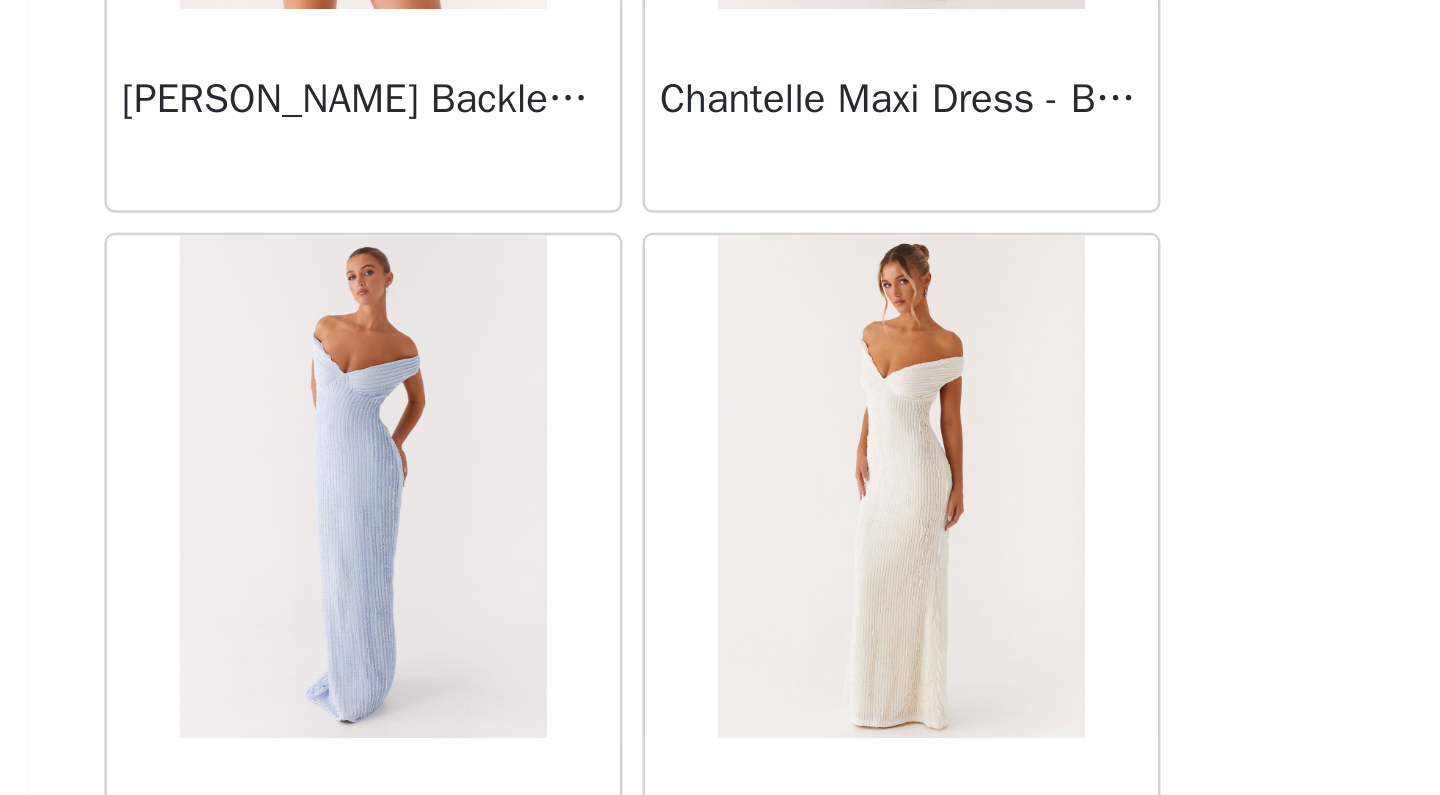 scroll, scrollTop: 13502, scrollLeft: 0, axis: vertical 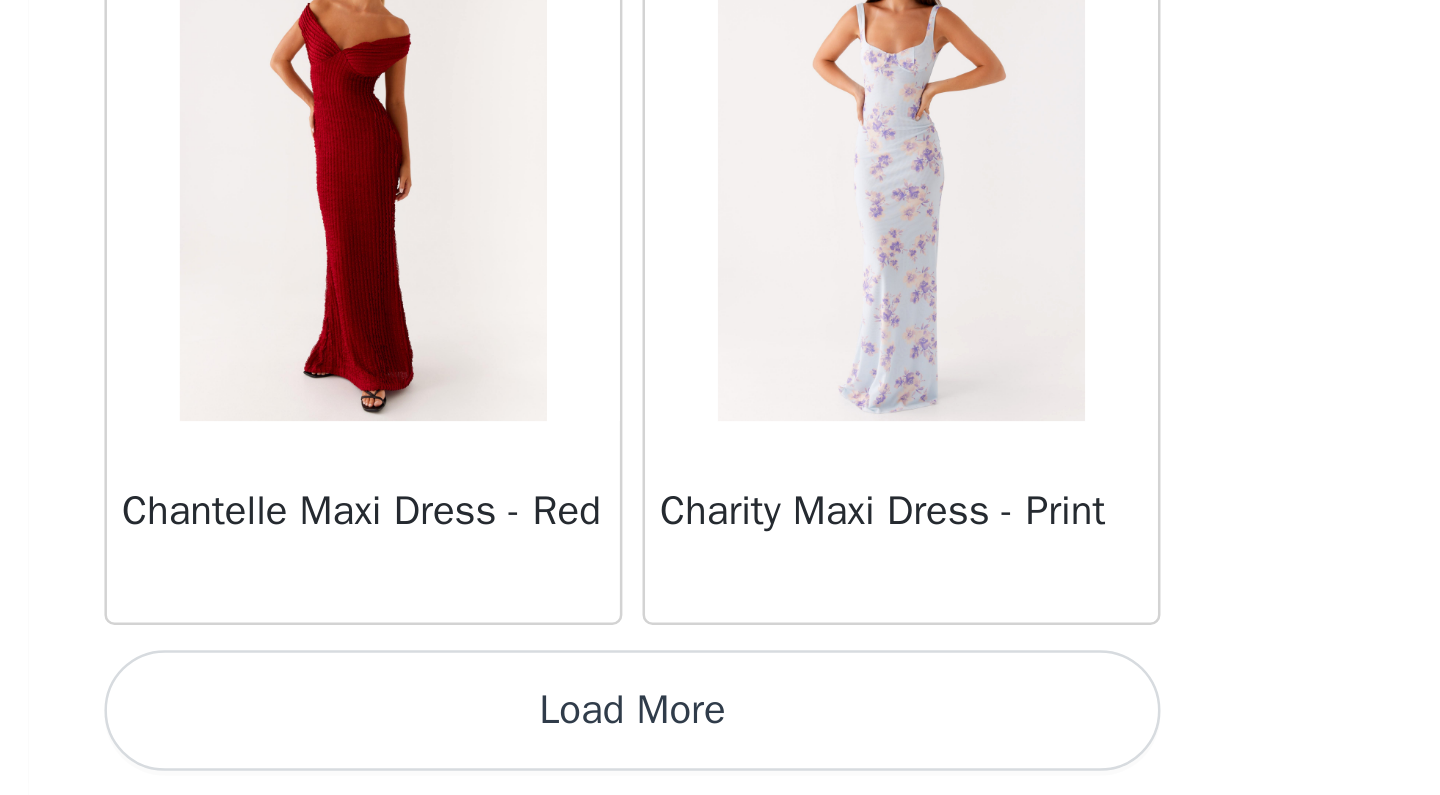 click on "Load More" at bounding box center [720, 761] 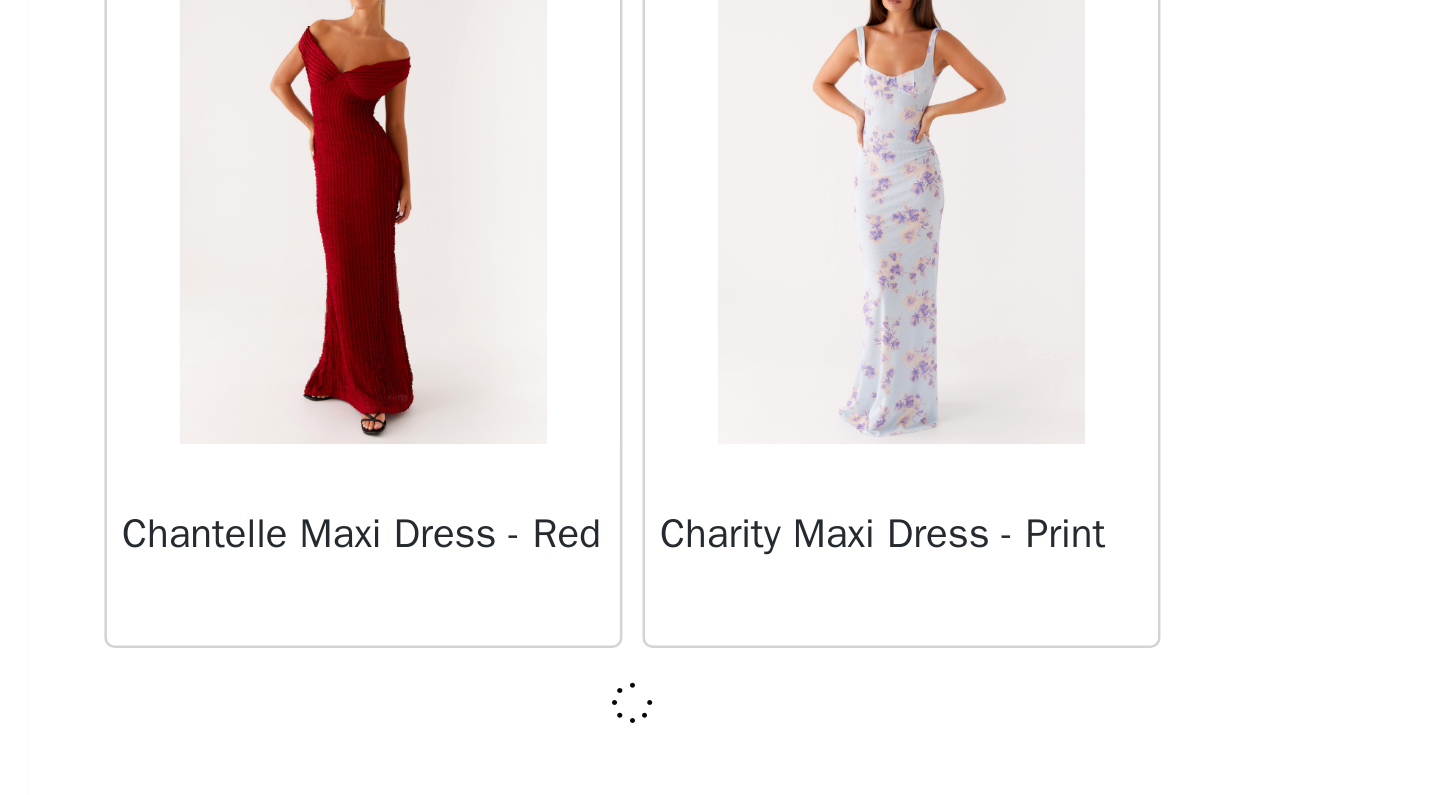 scroll, scrollTop: 13856, scrollLeft: 0, axis: vertical 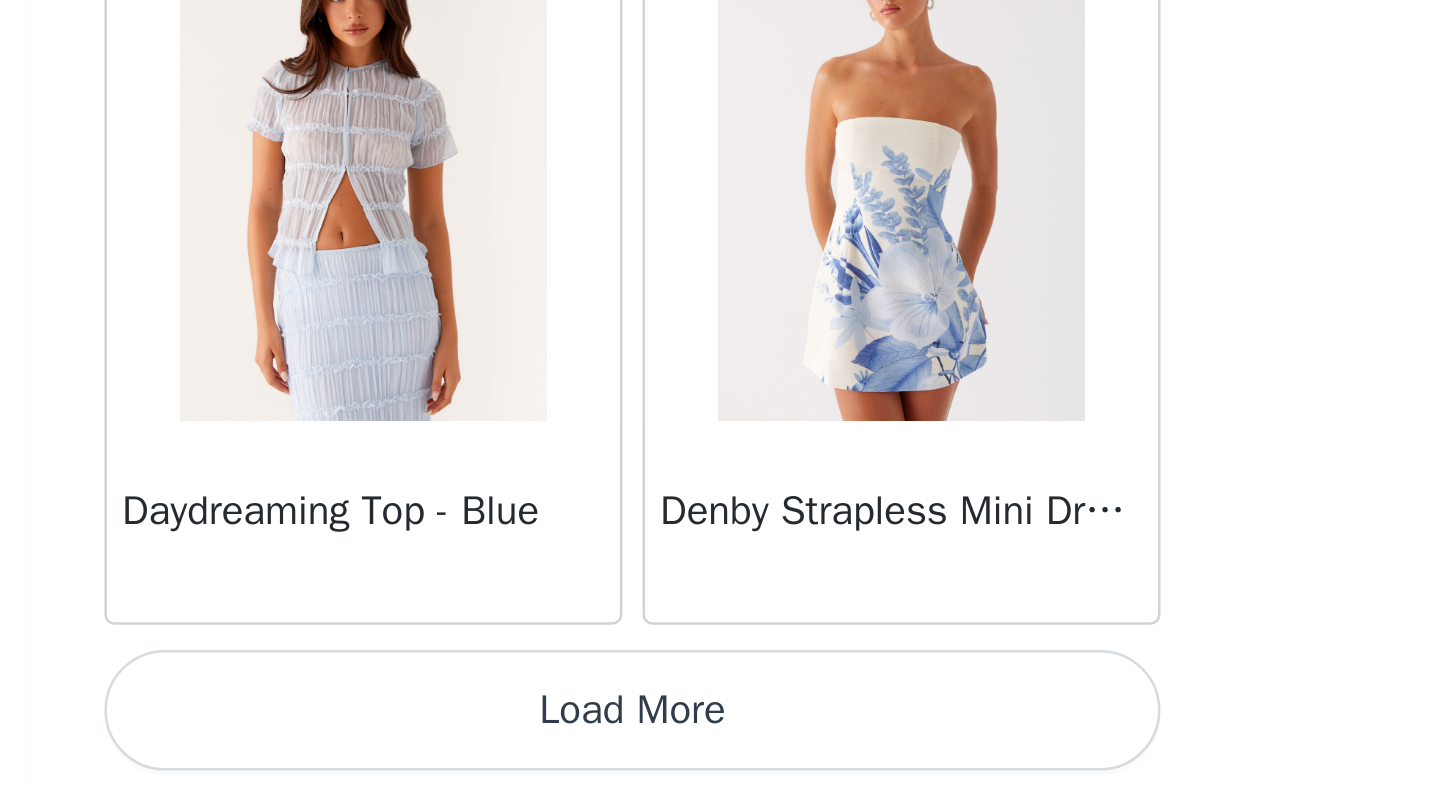 click on "Load More" at bounding box center [720, 761] 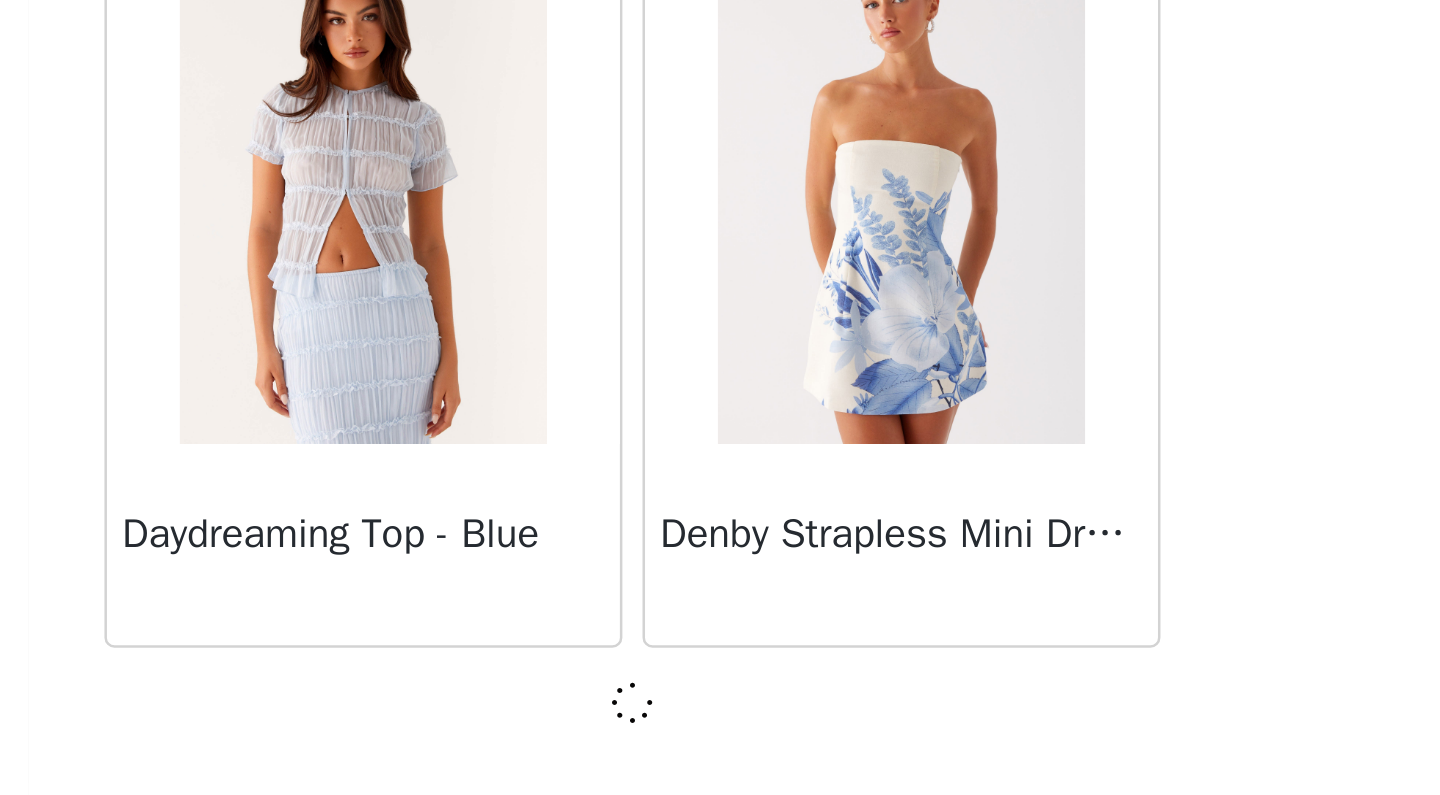 scroll, scrollTop: 16756, scrollLeft: 0, axis: vertical 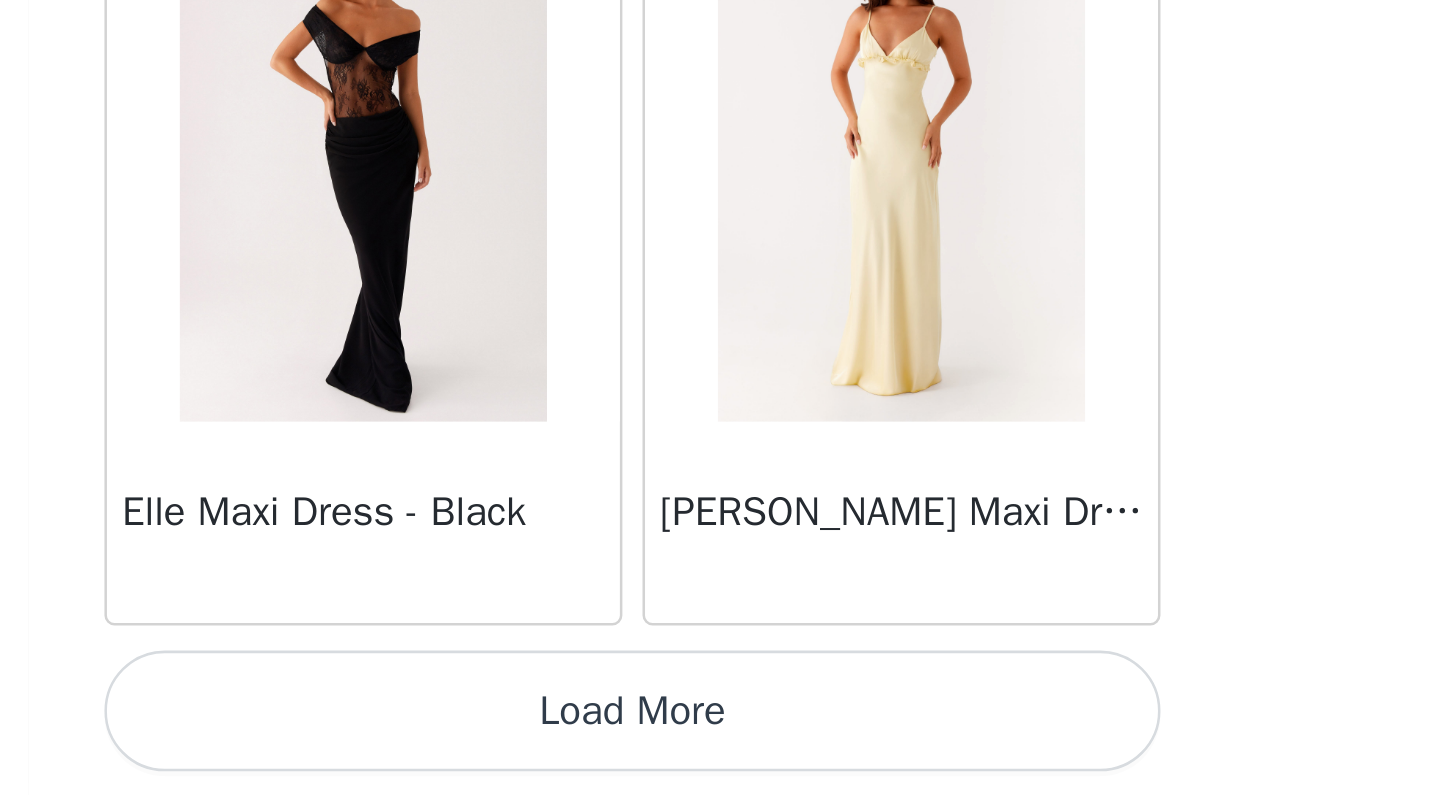 click on "Load More" at bounding box center [720, 761] 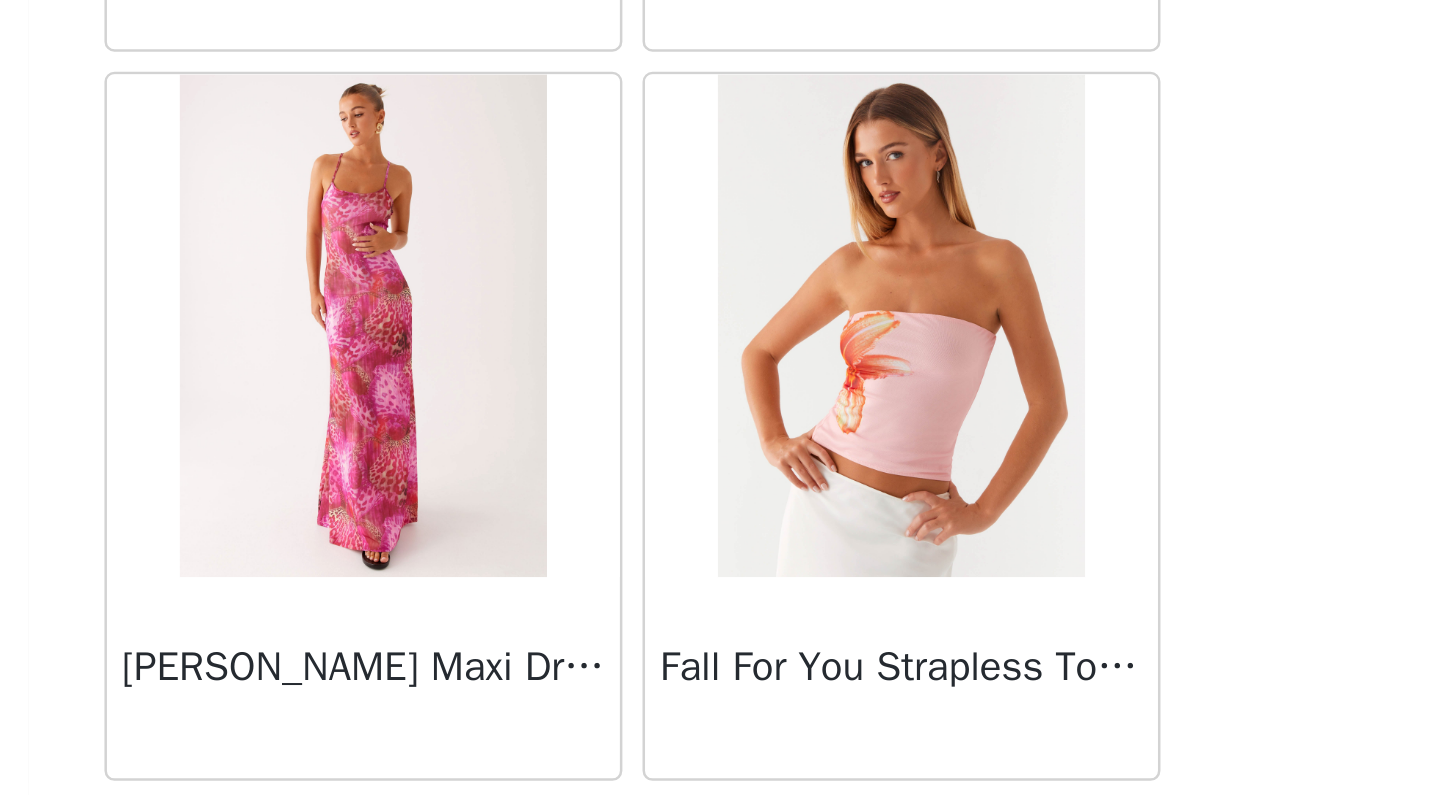 scroll, scrollTop: 21925, scrollLeft: 0, axis: vertical 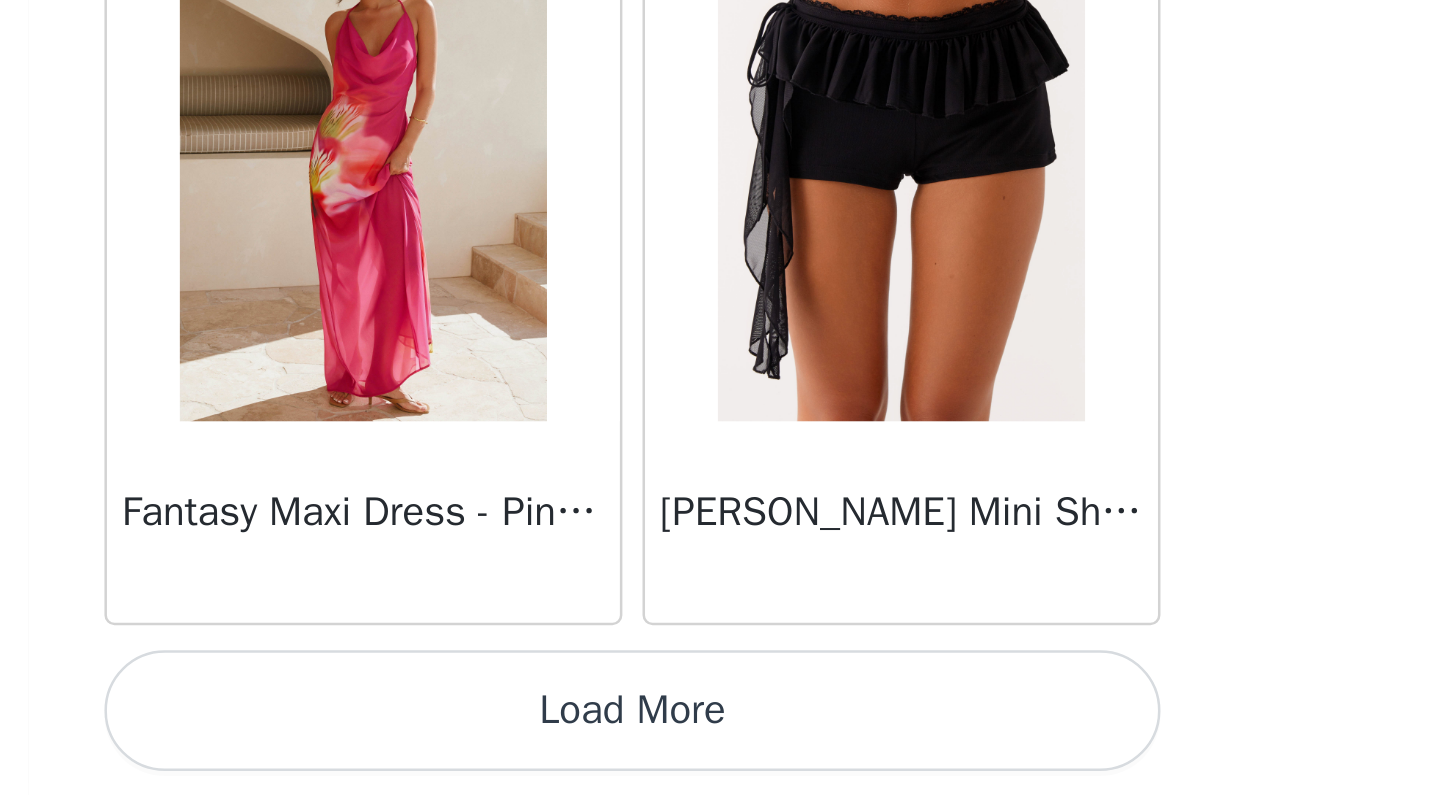click on "Load More" at bounding box center [720, 761] 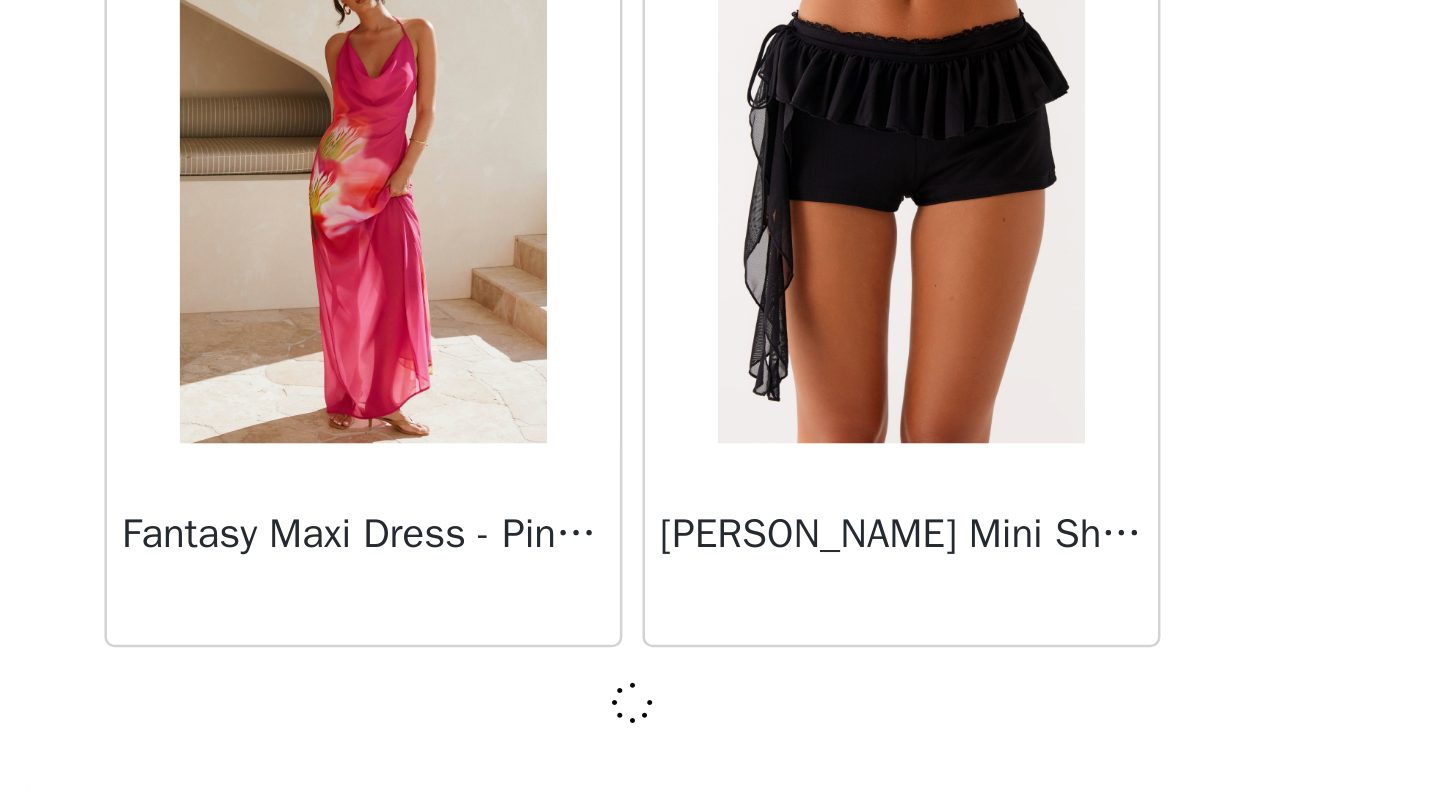 scroll, scrollTop: 22556, scrollLeft: 0, axis: vertical 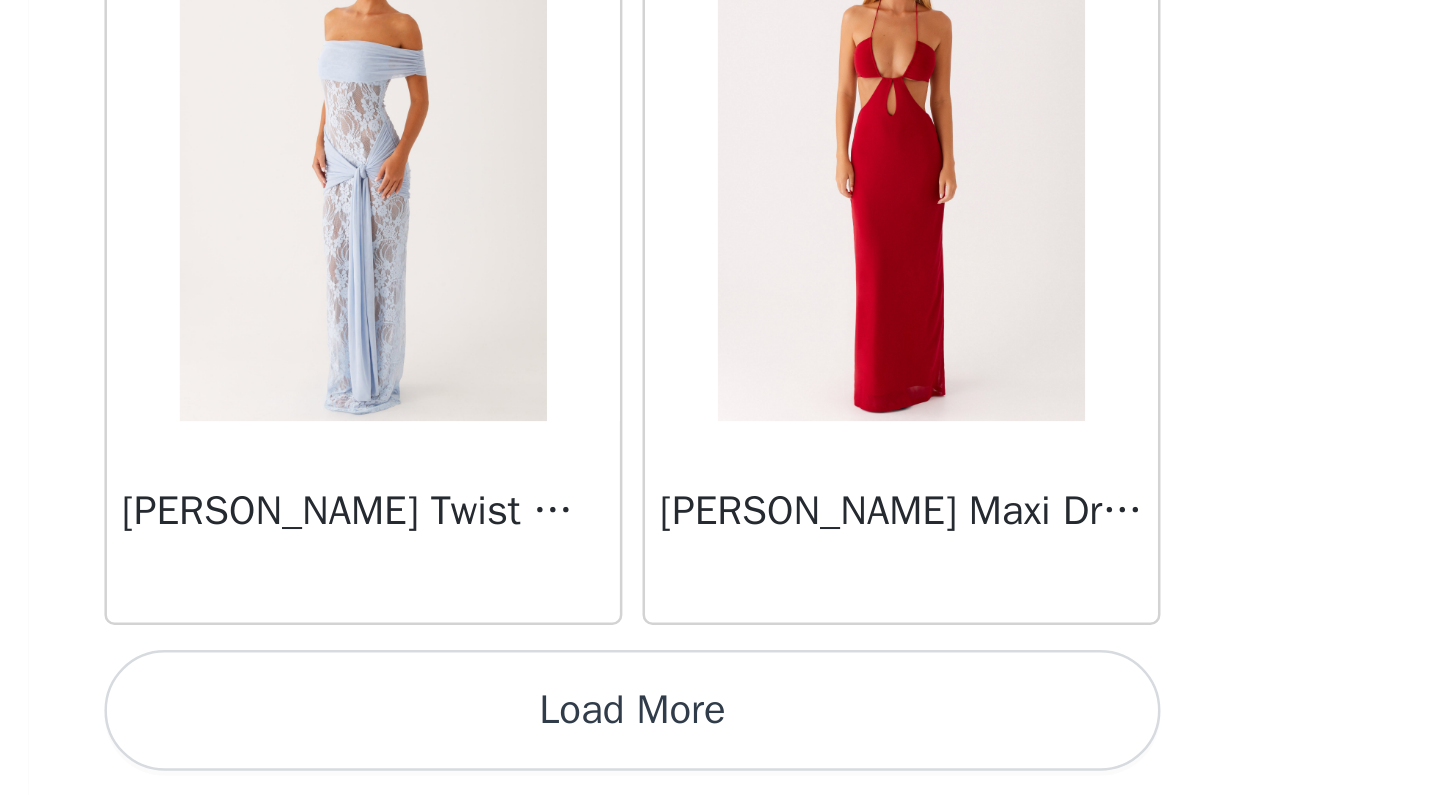 click on "Load More" at bounding box center [720, 761] 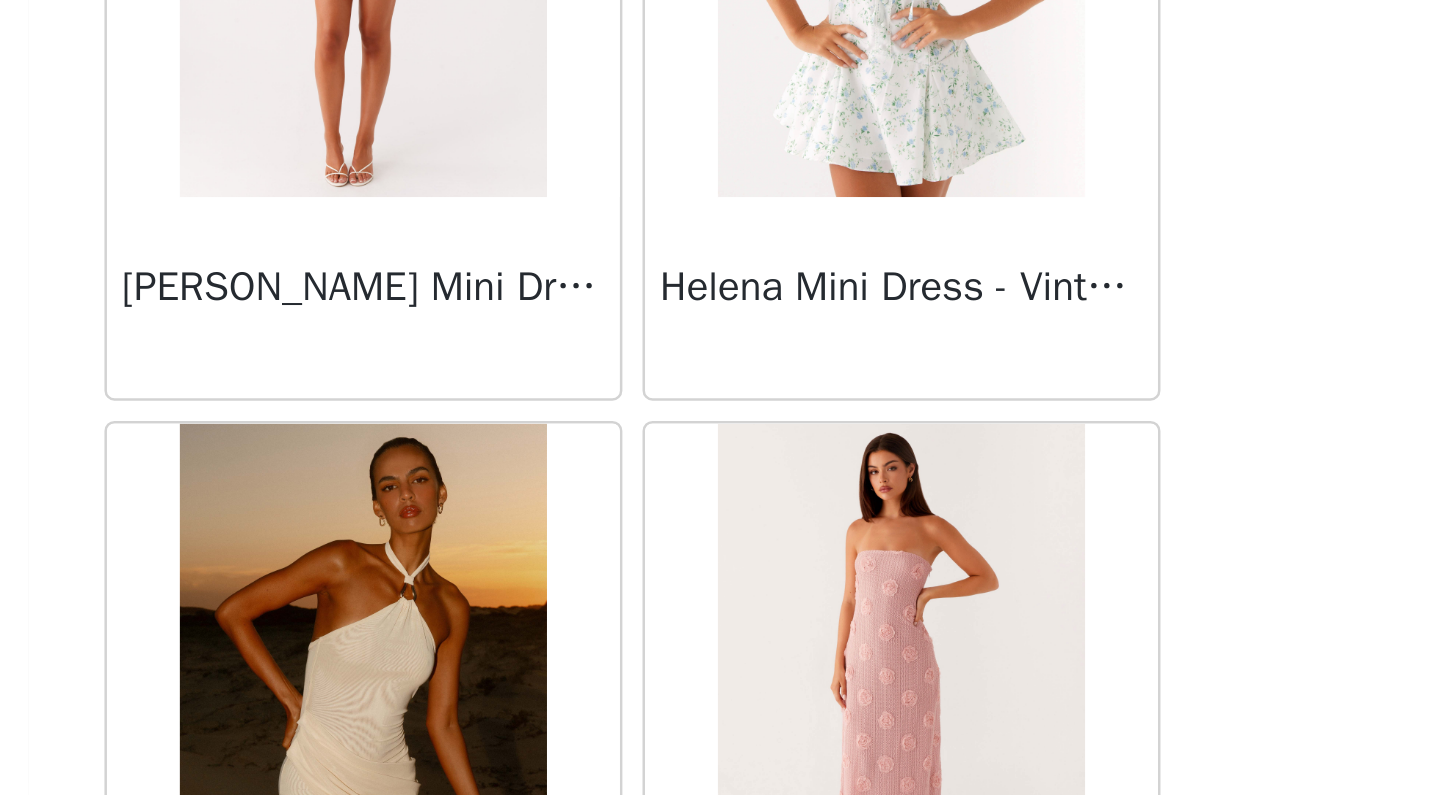 scroll, scrollTop: 27039, scrollLeft: 0, axis: vertical 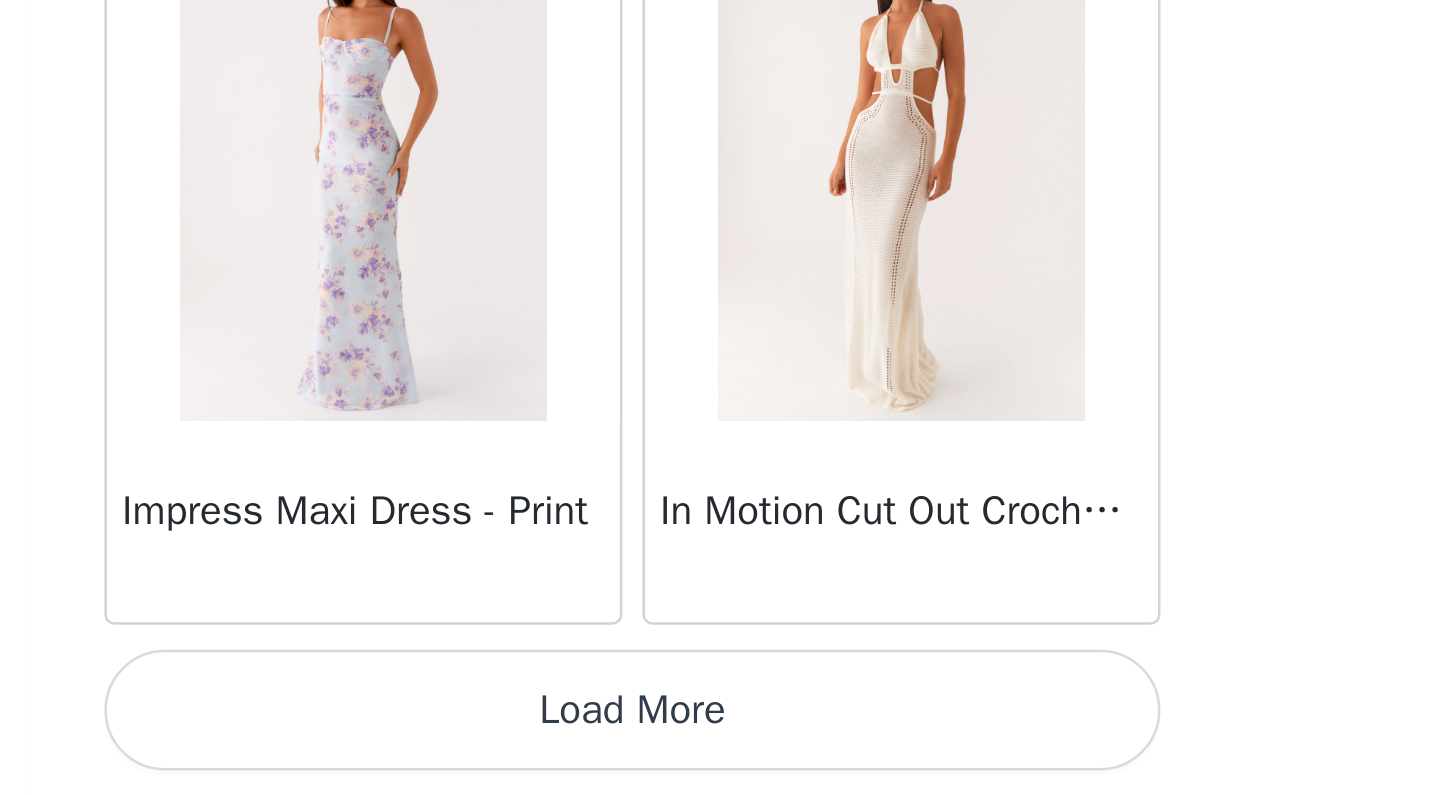 click on "Load More" at bounding box center [720, 761] 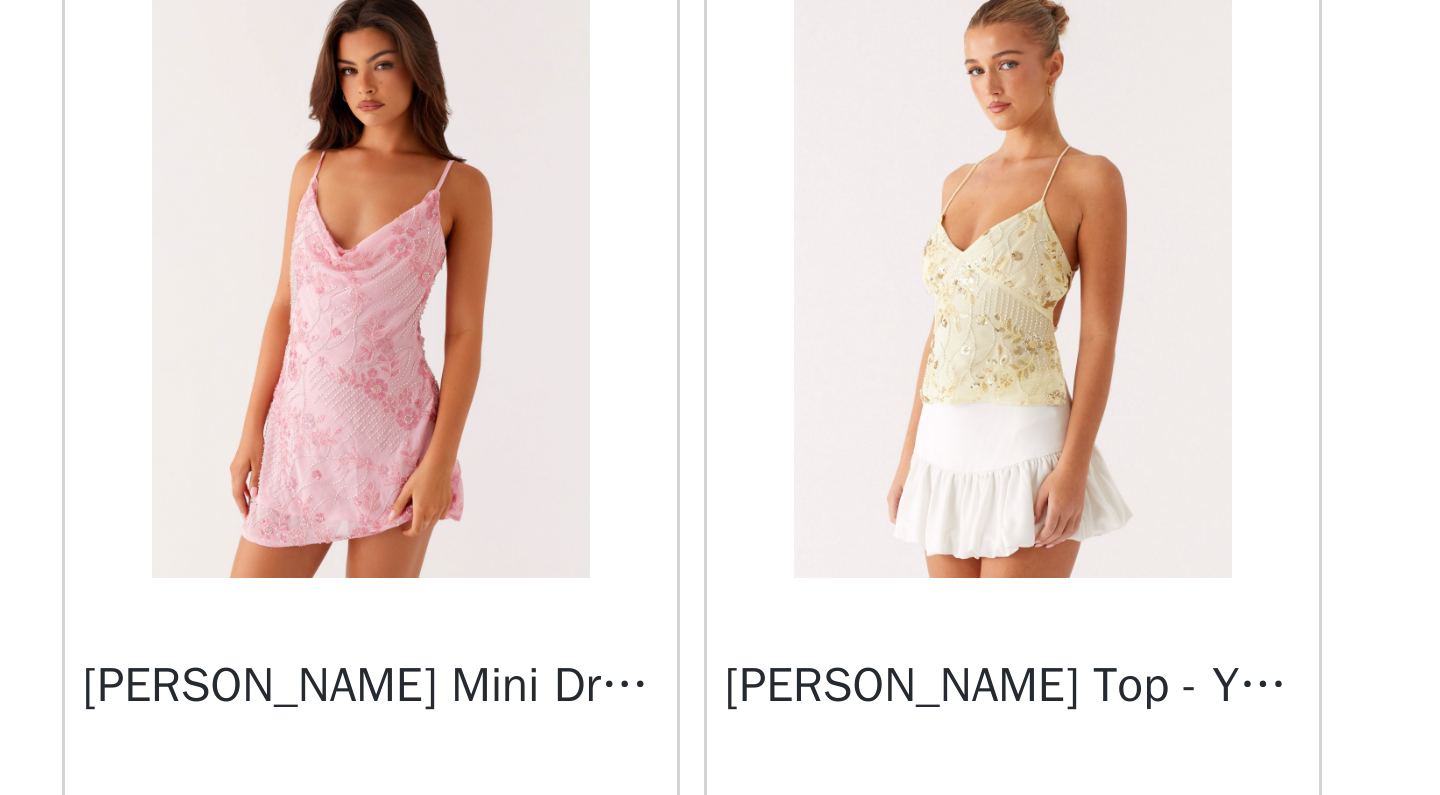 scroll, scrollTop: 30930, scrollLeft: 0, axis: vertical 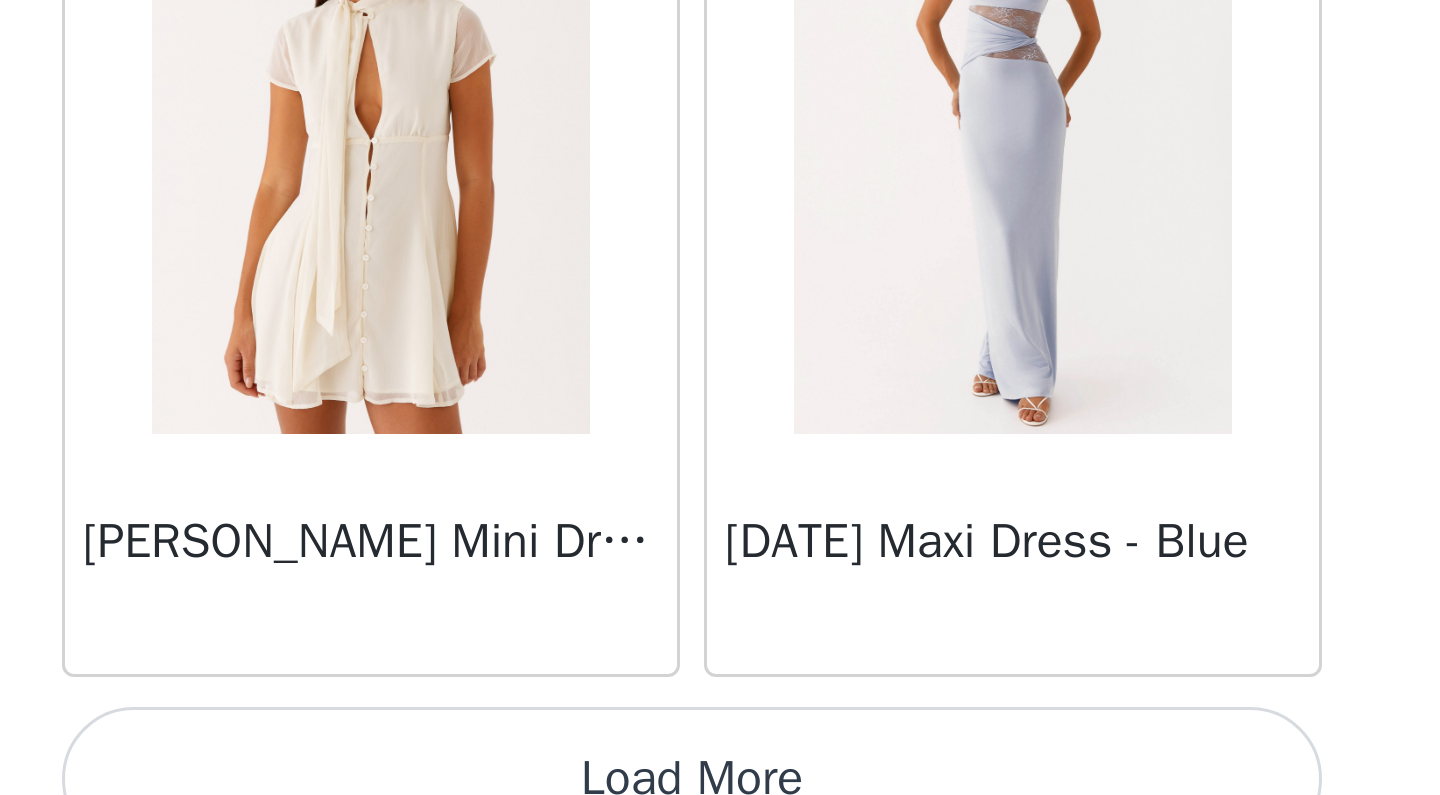 click on "Load More" at bounding box center (720, 761) 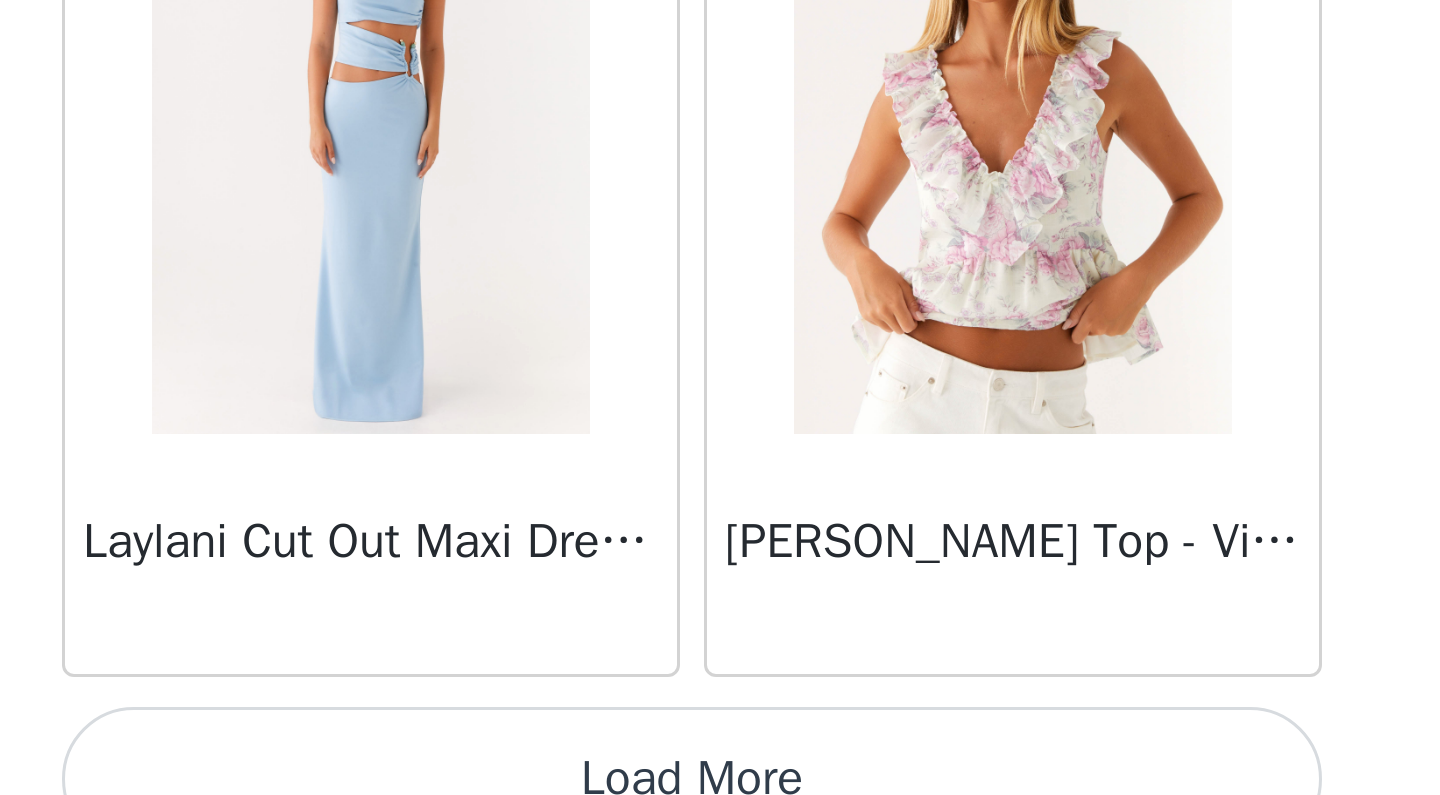scroll, scrollTop: 34165, scrollLeft: 0, axis: vertical 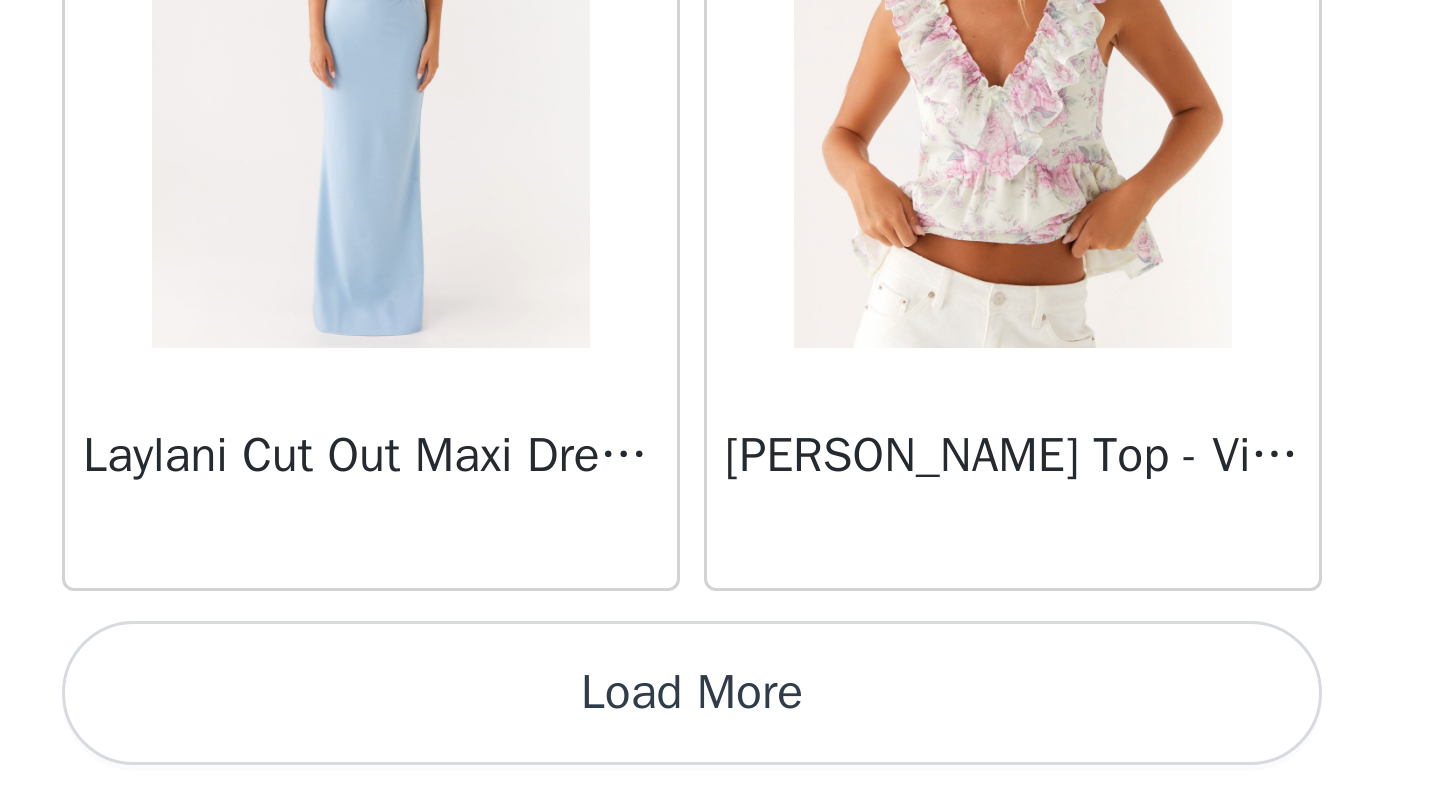 click on "Load More" at bounding box center (720, 761) 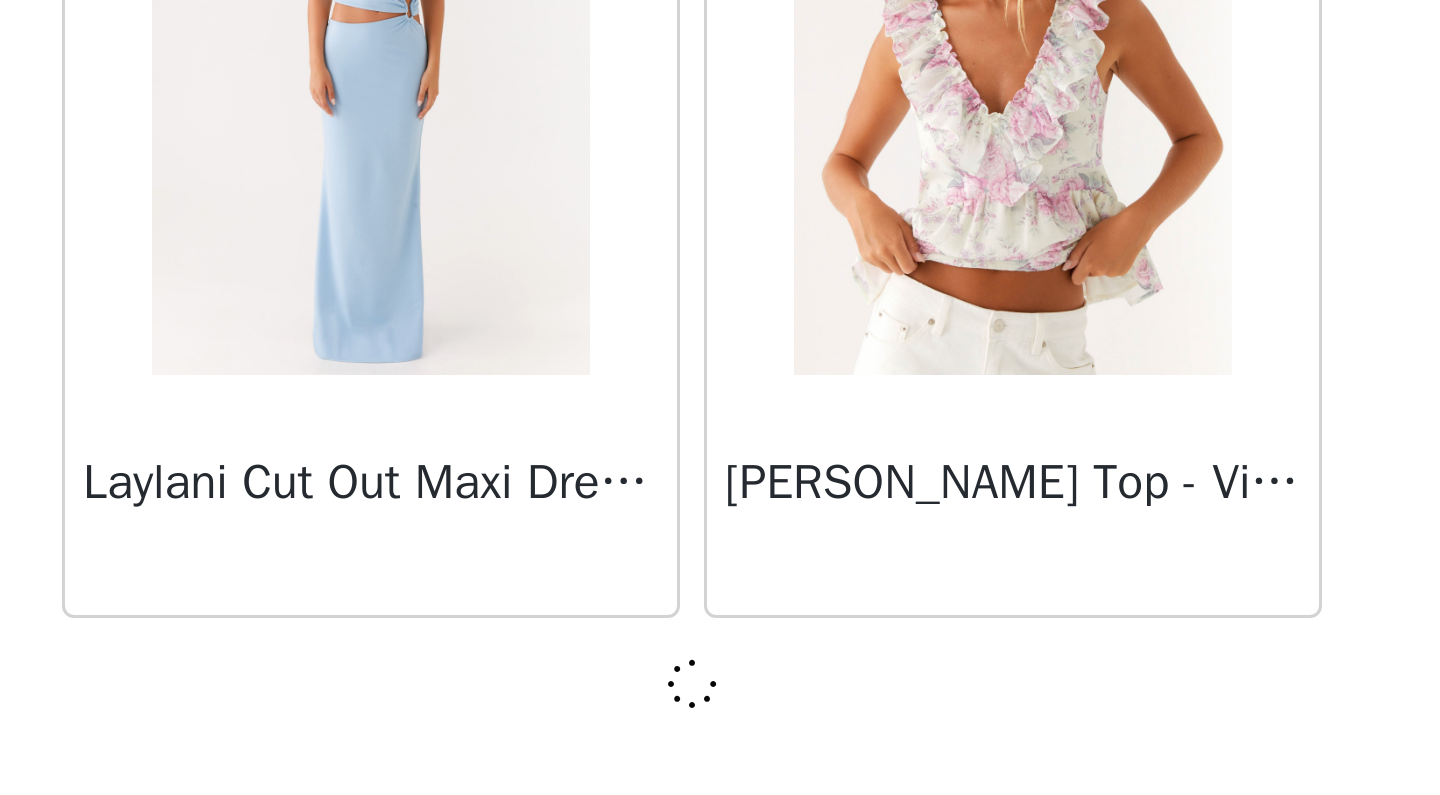 scroll, scrollTop: 34156, scrollLeft: 0, axis: vertical 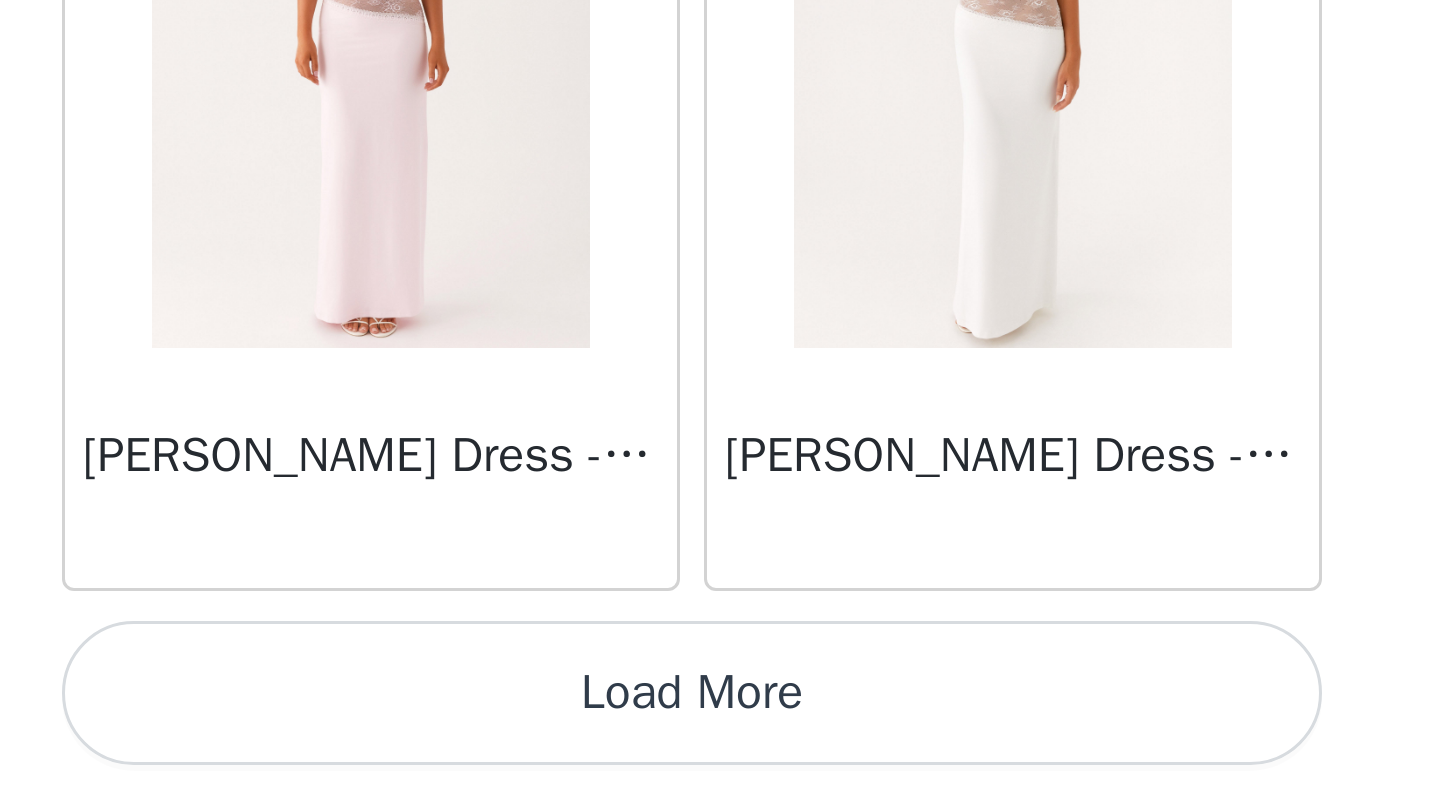 click on "Load More" at bounding box center (720, 761) 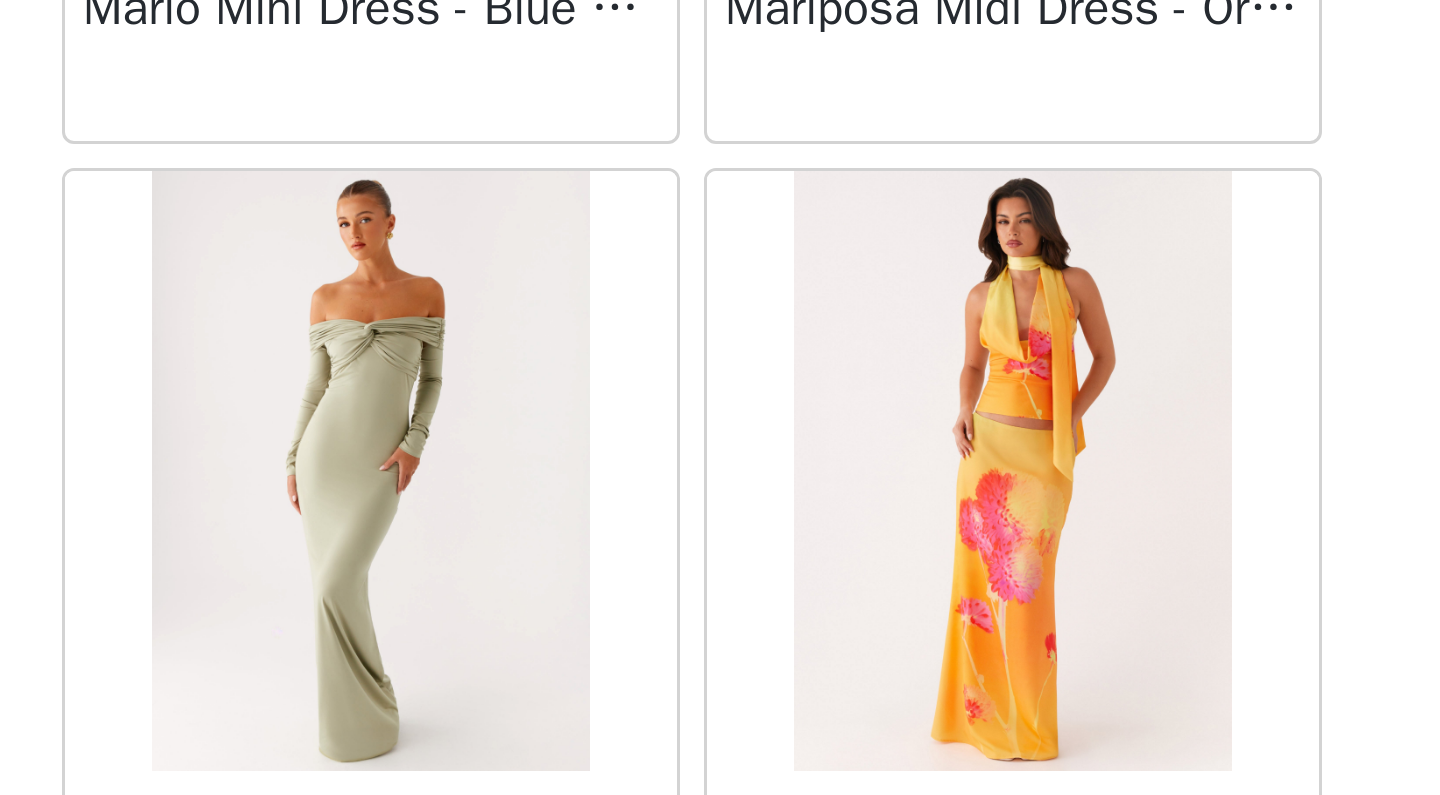 scroll, scrollTop: 39291, scrollLeft: 0, axis: vertical 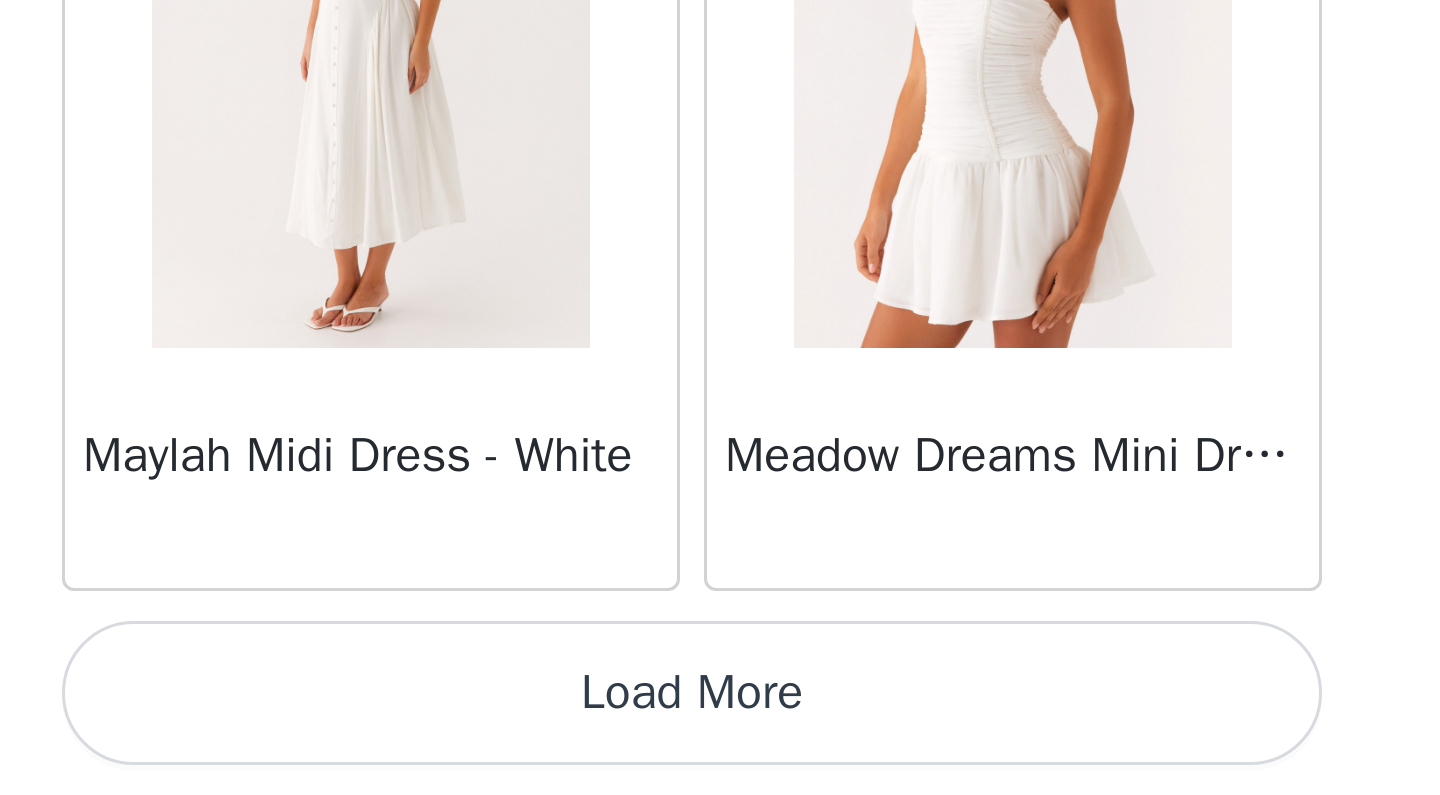 click on "Load More" at bounding box center (720, 761) 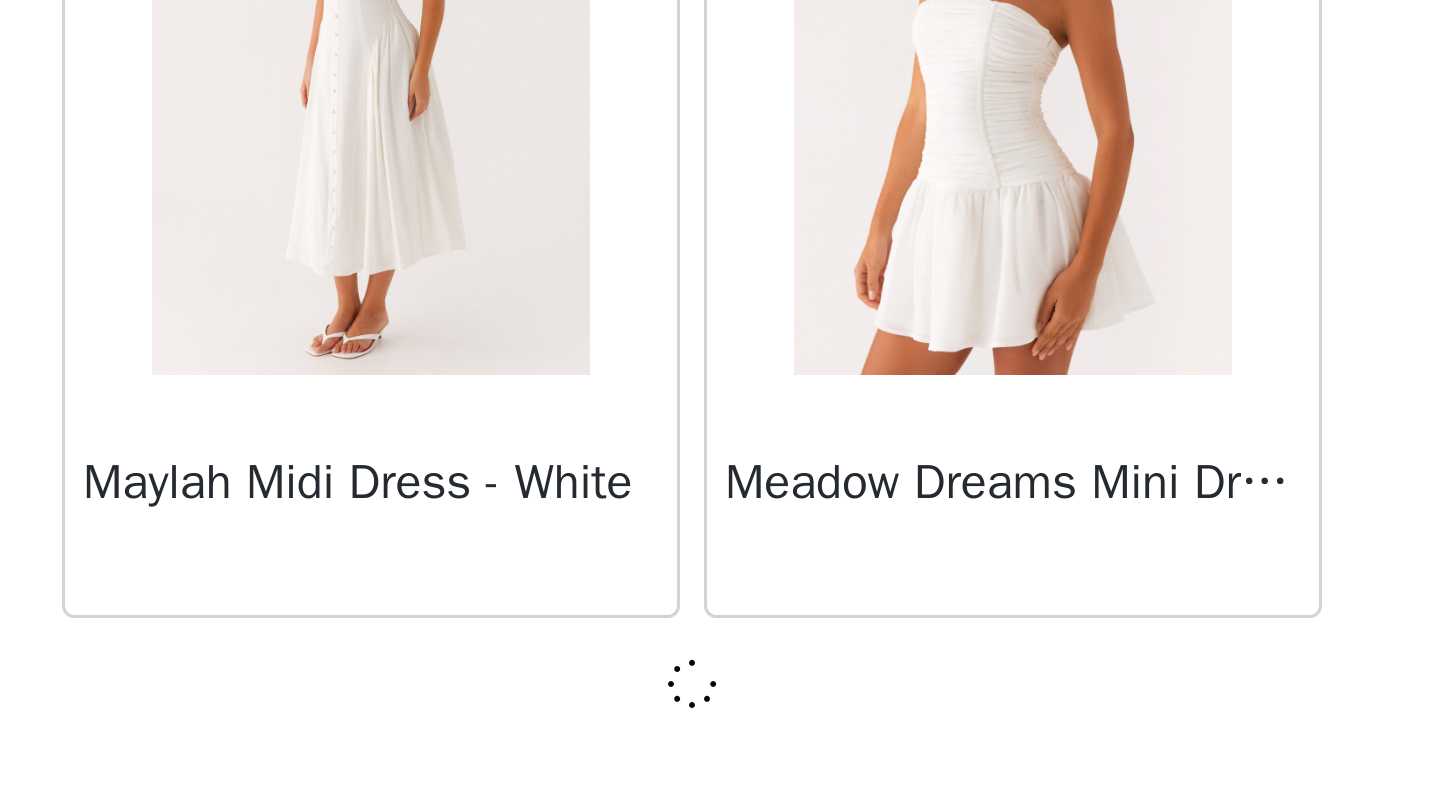 scroll, scrollTop: 39956, scrollLeft: 0, axis: vertical 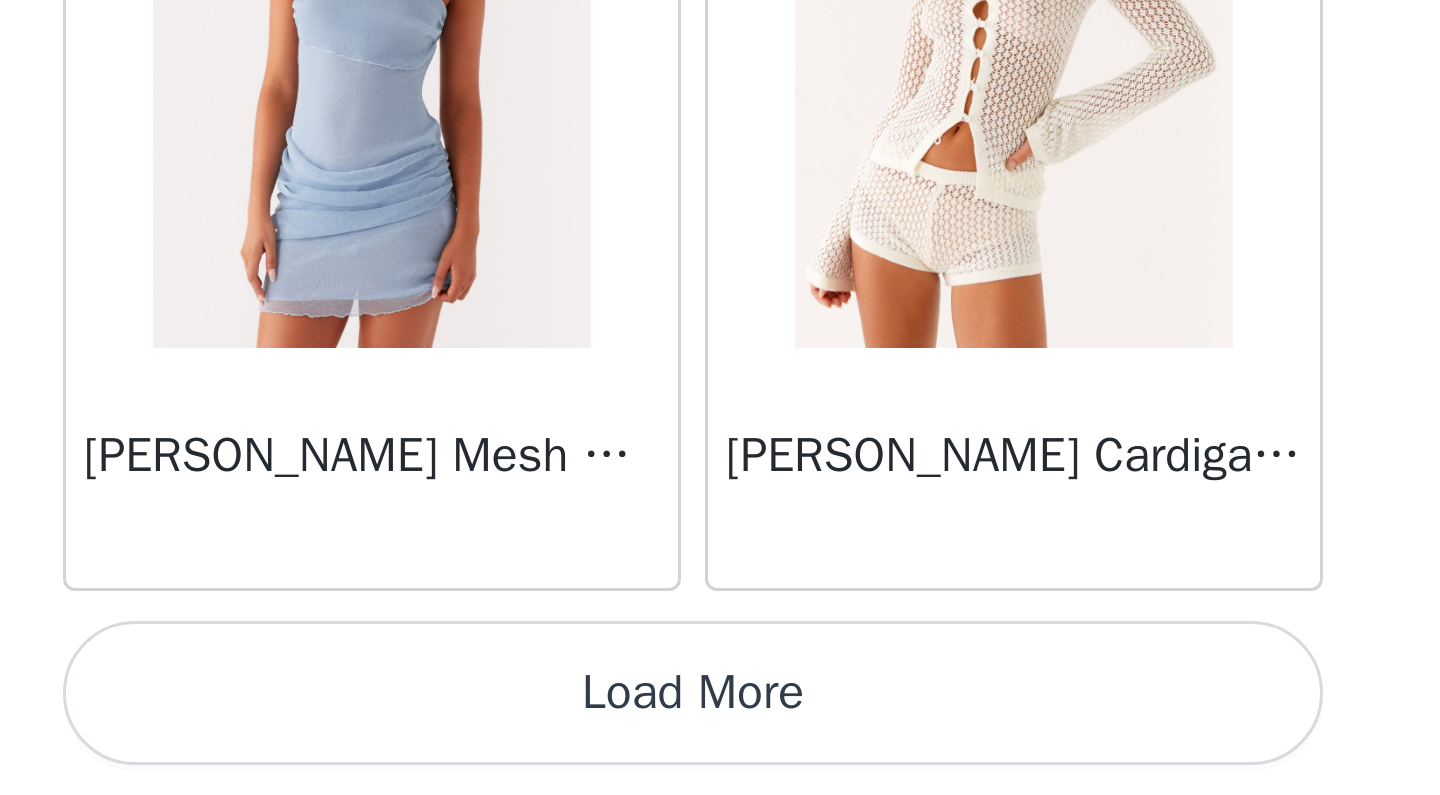 click on "Load More" at bounding box center (720, 761) 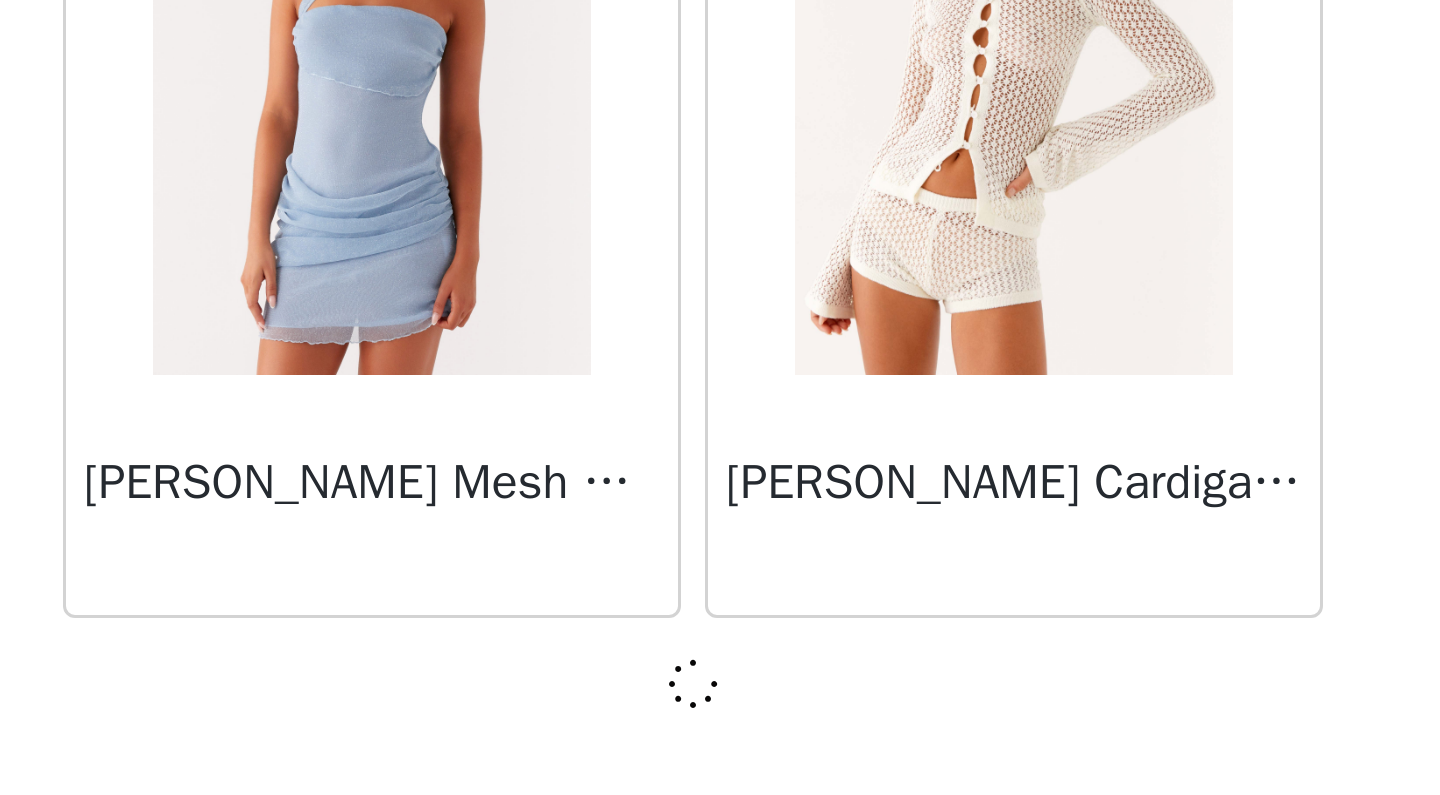 scroll, scrollTop: 42856, scrollLeft: 0, axis: vertical 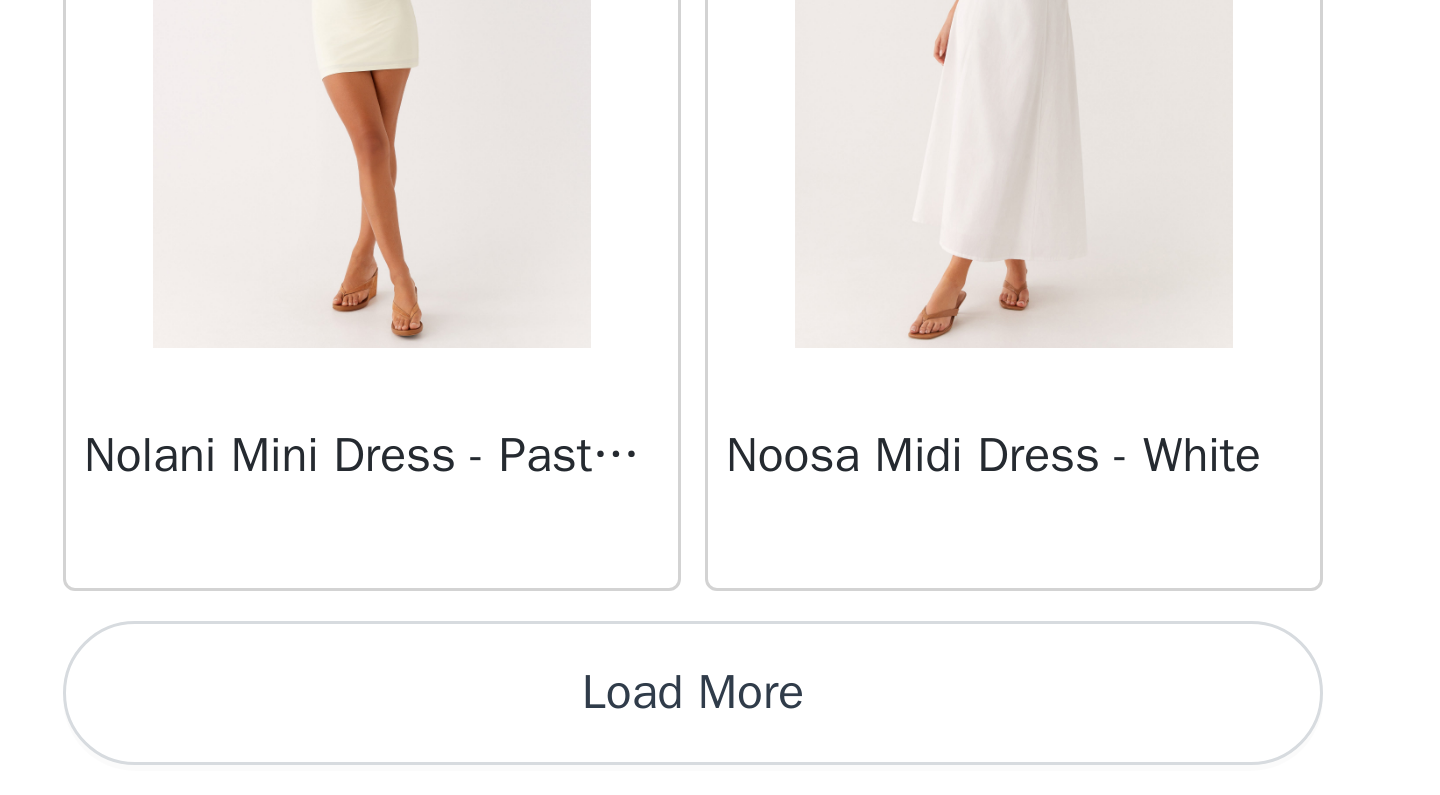 click on "Load More" at bounding box center [720, 761] 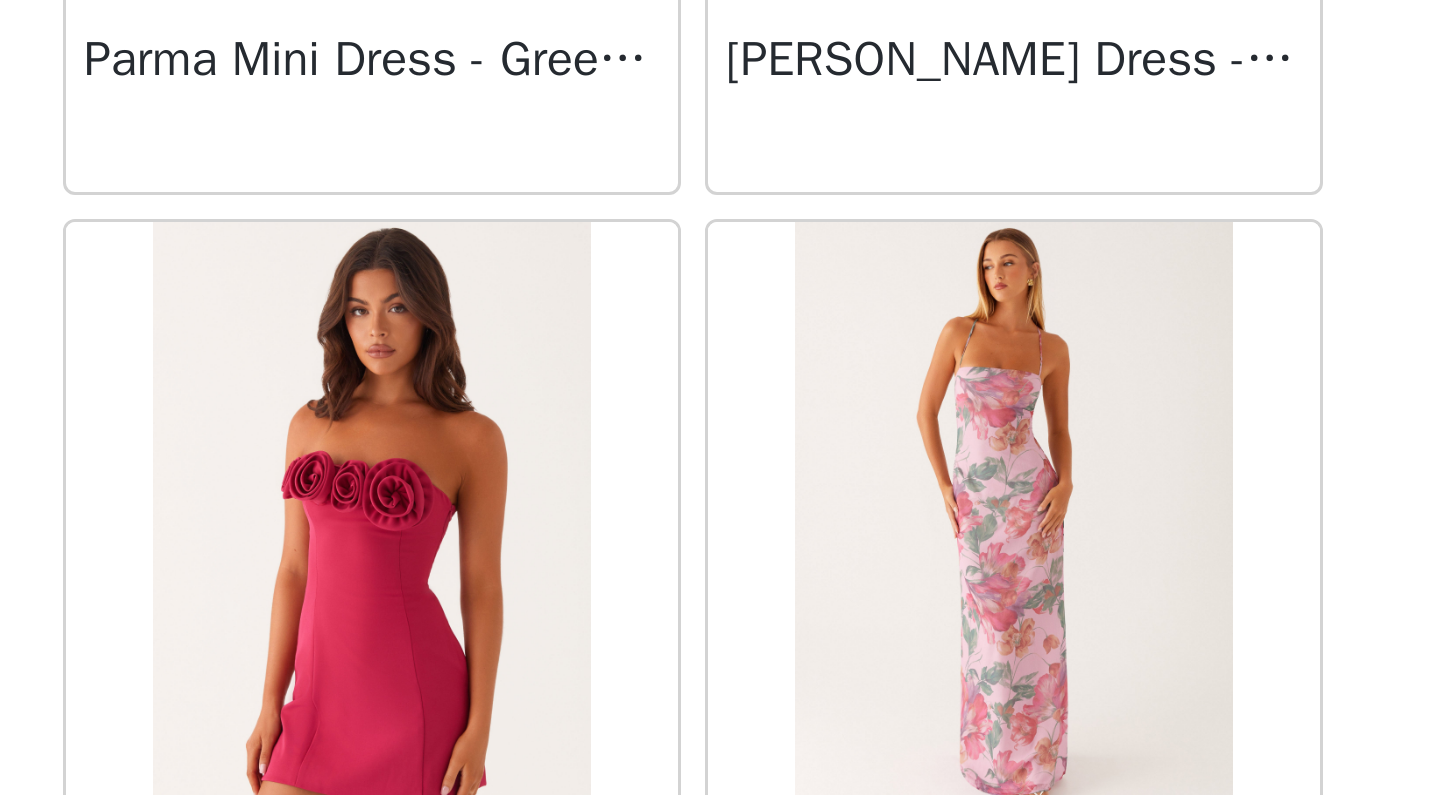 scroll, scrollTop: 47937, scrollLeft: 0, axis: vertical 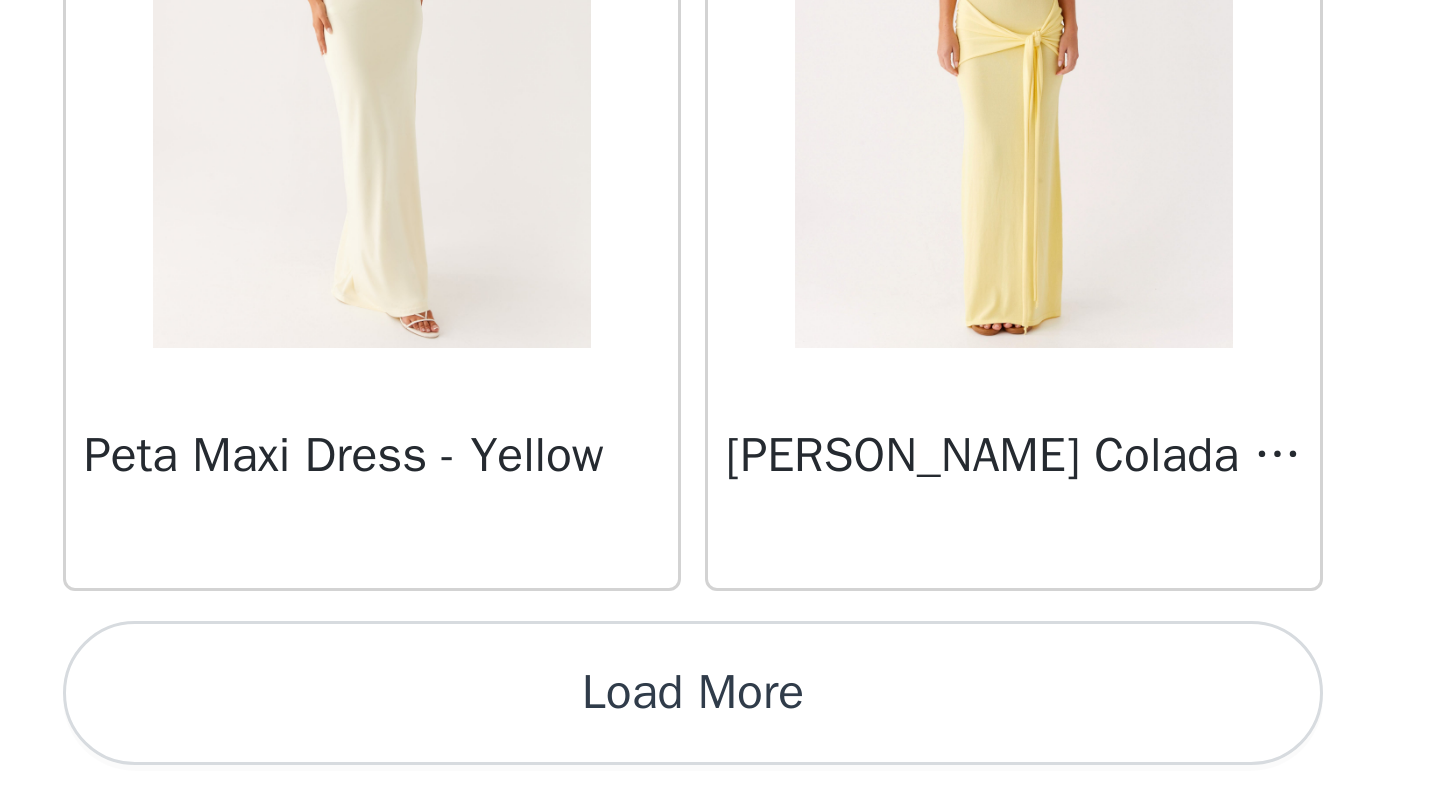 click on "Load More" at bounding box center (720, 761) 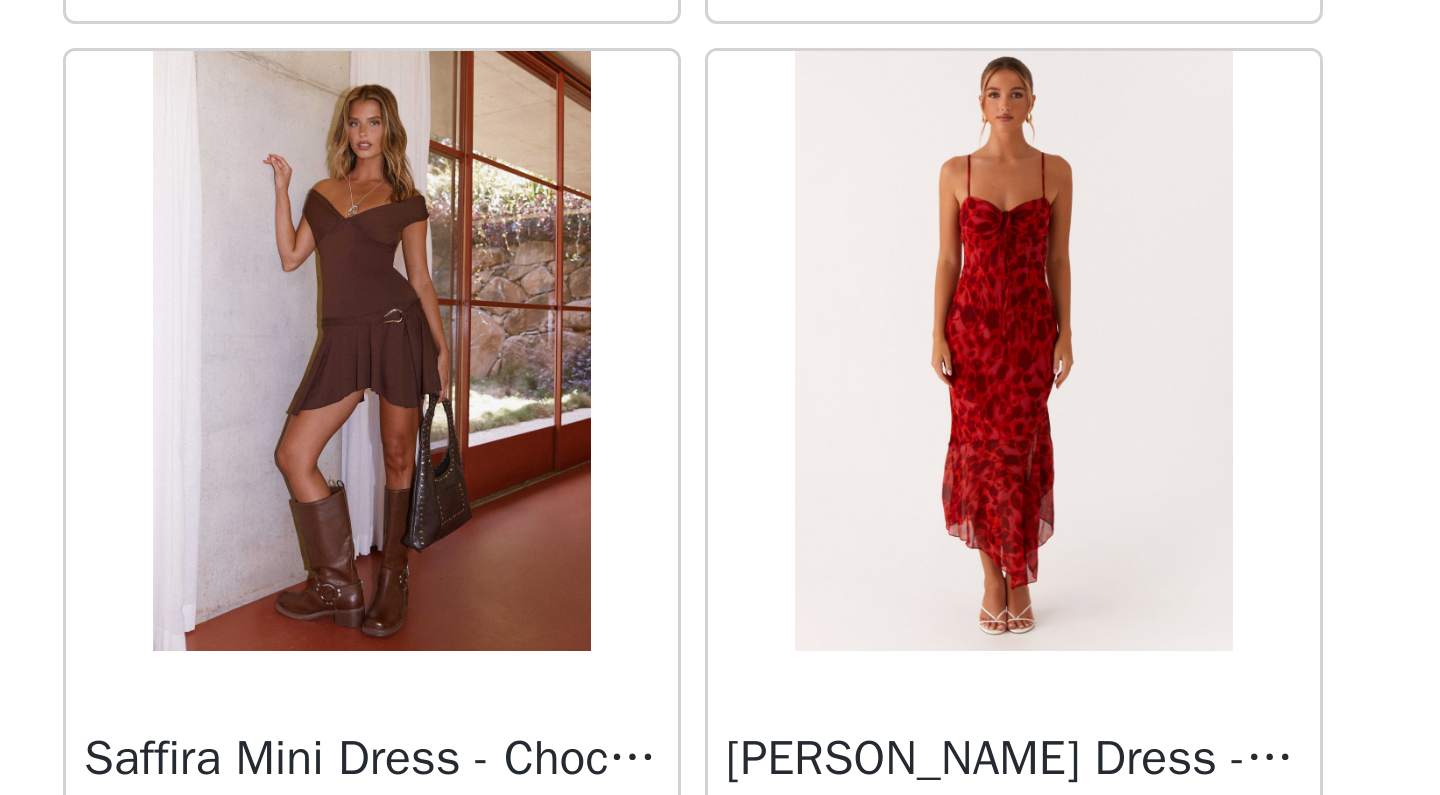 scroll, scrollTop: 51173, scrollLeft: 0, axis: vertical 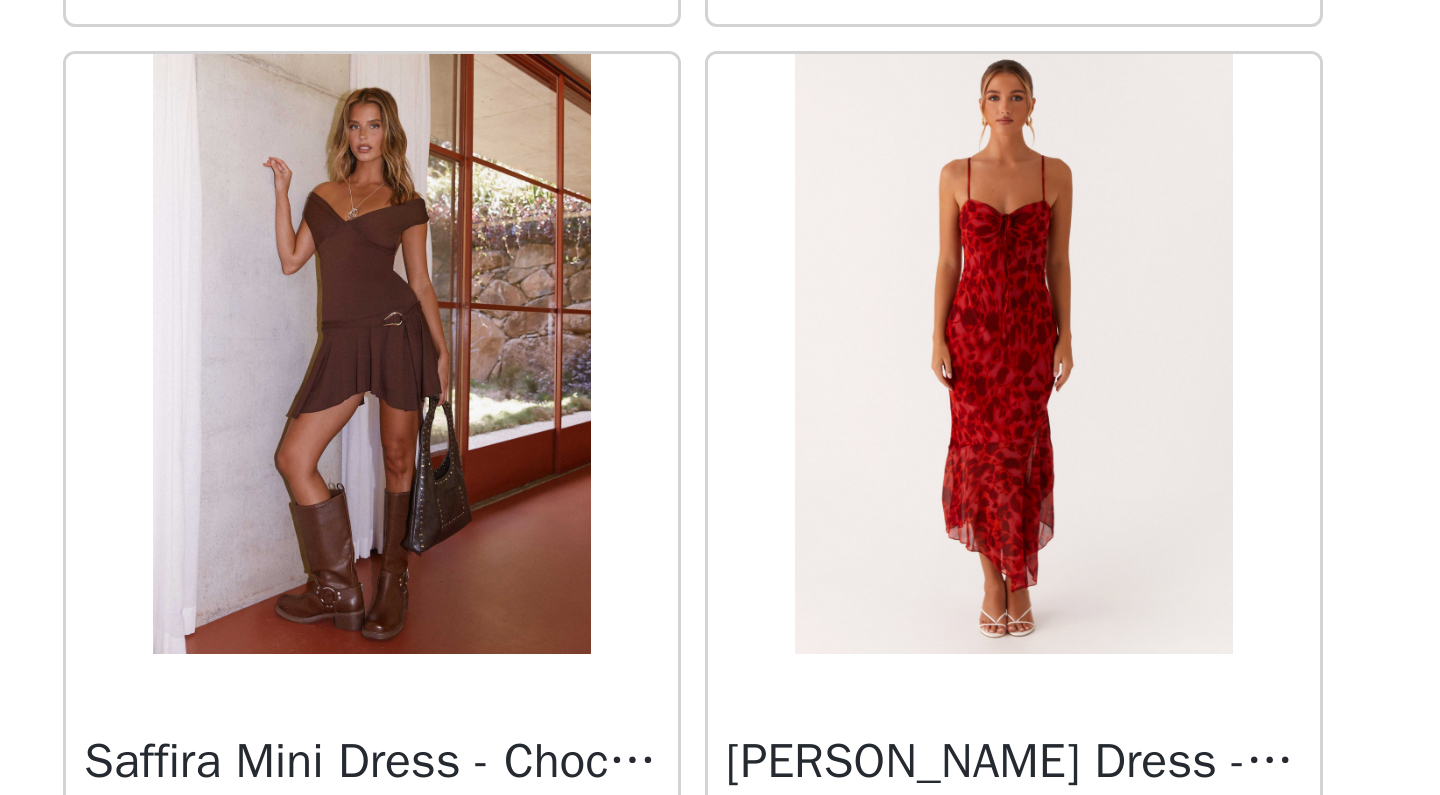 click at bounding box center [612, 648] 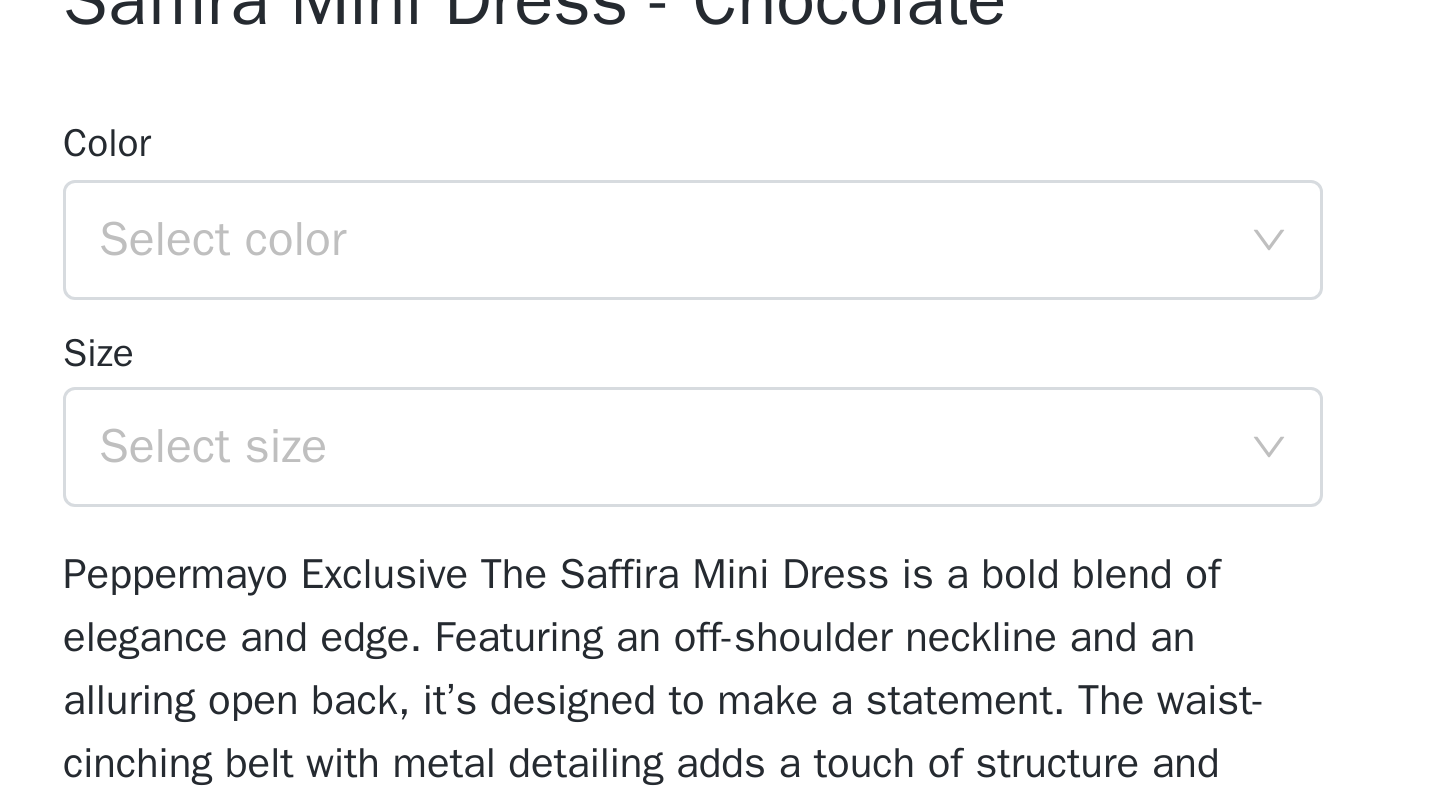 scroll, scrollTop: 0, scrollLeft: 0, axis: both 